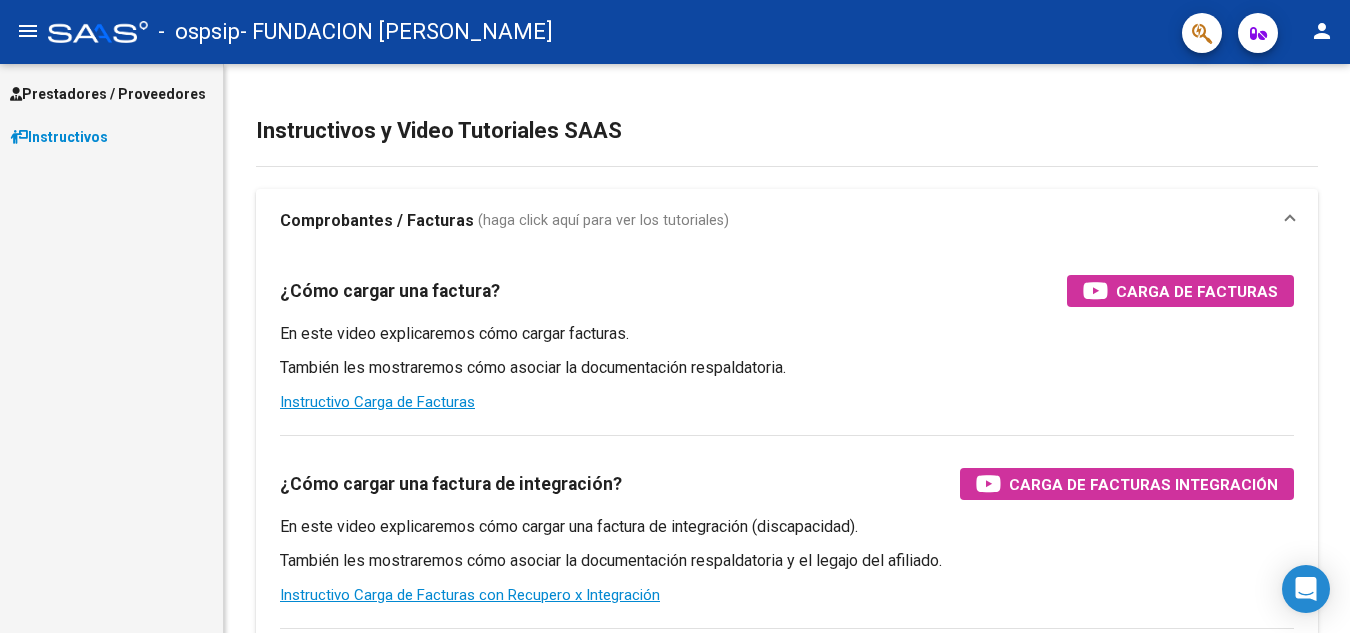 scroll, scrollTop: 0, scrollLeft: 0, axis: both 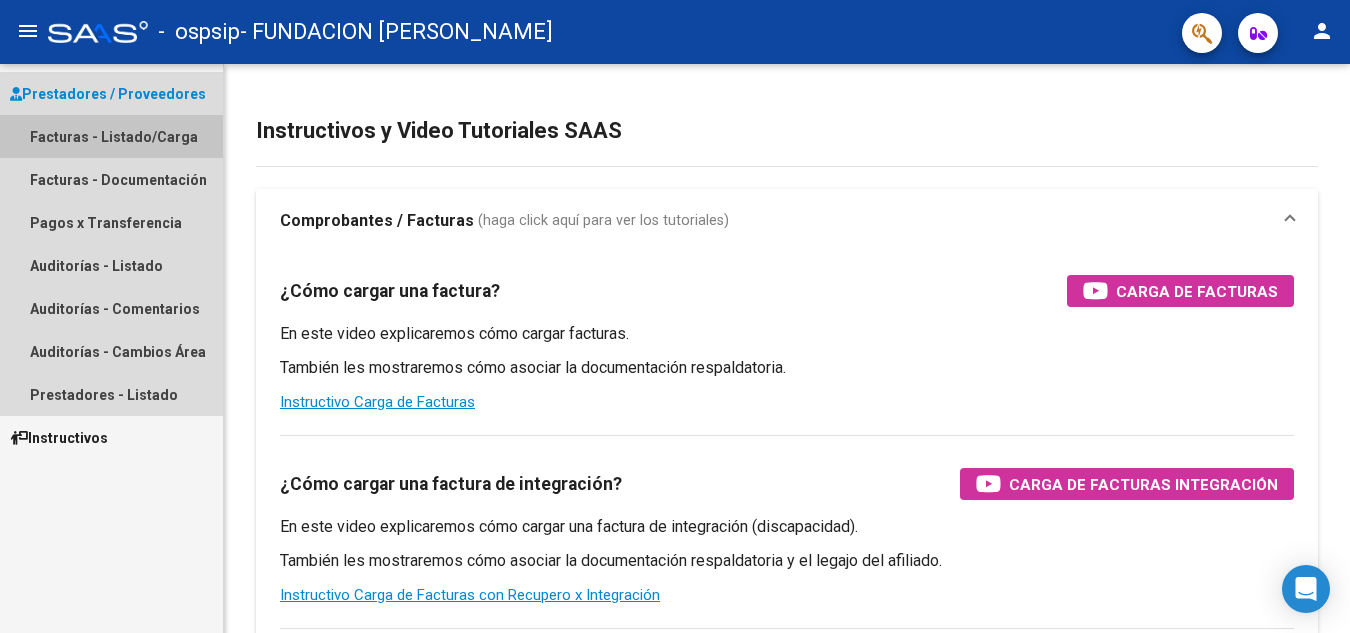 click on "Facturas - Listado/Carga" at bounding box center [111, 136] 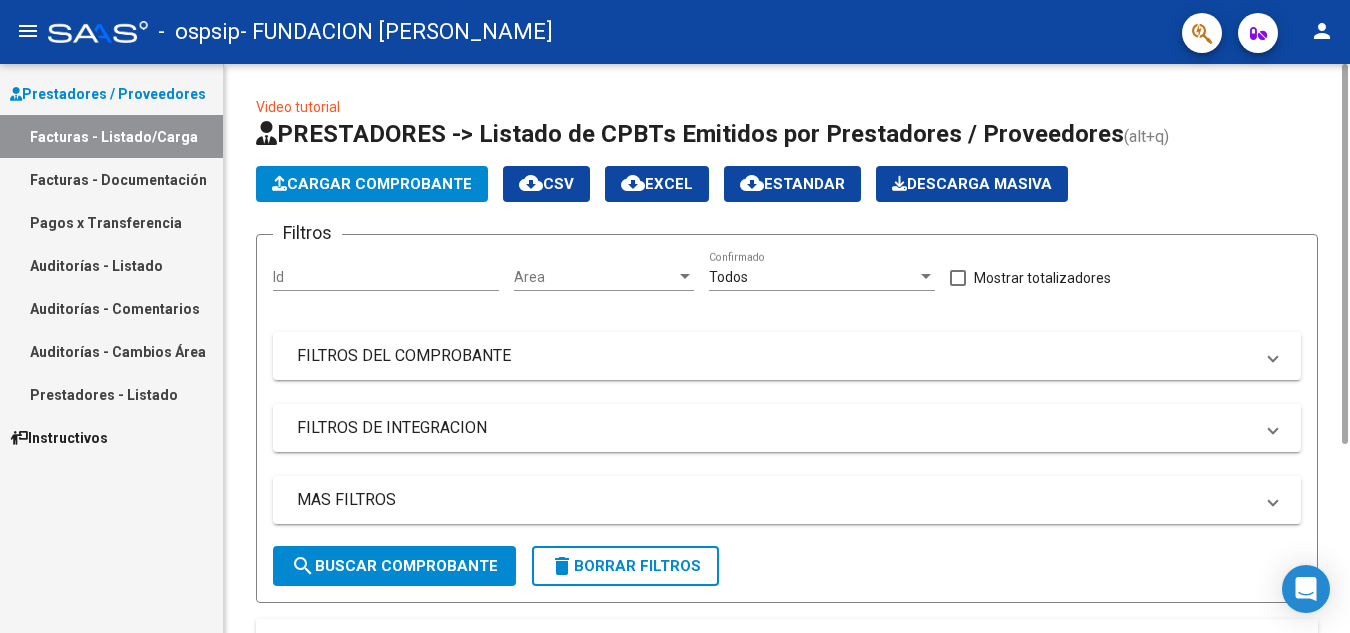 click on "Cargar Comprobante" 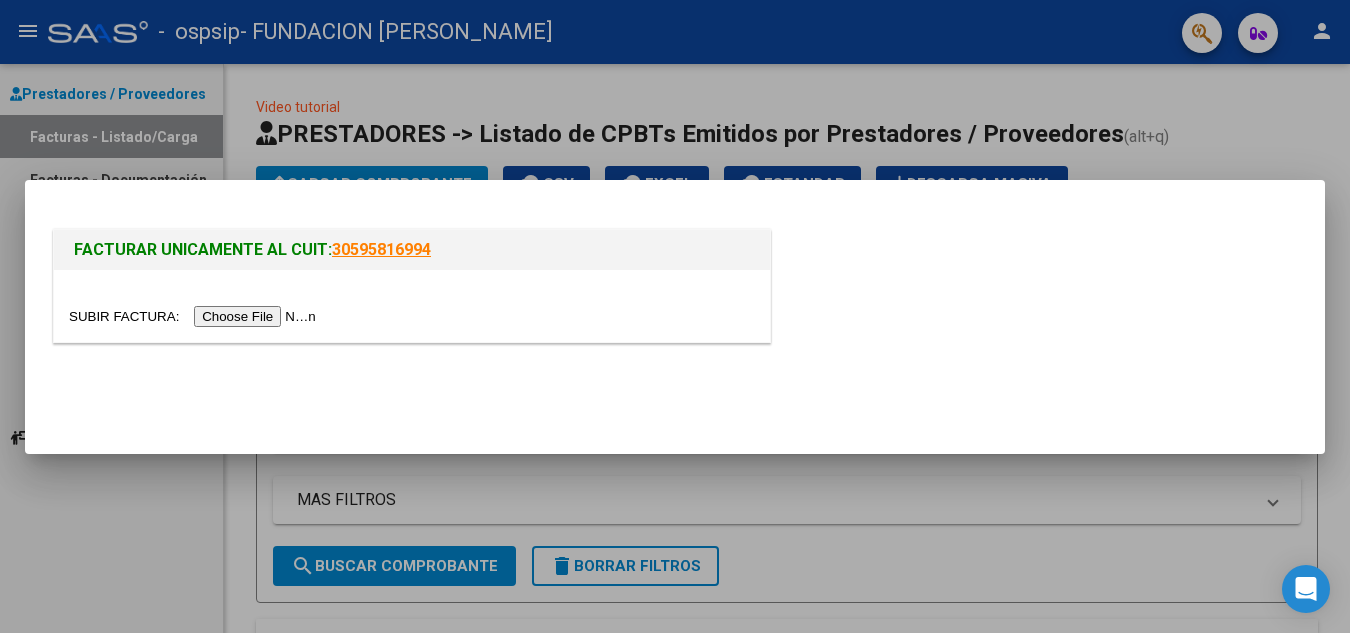 click at bounding box center [195, 316] 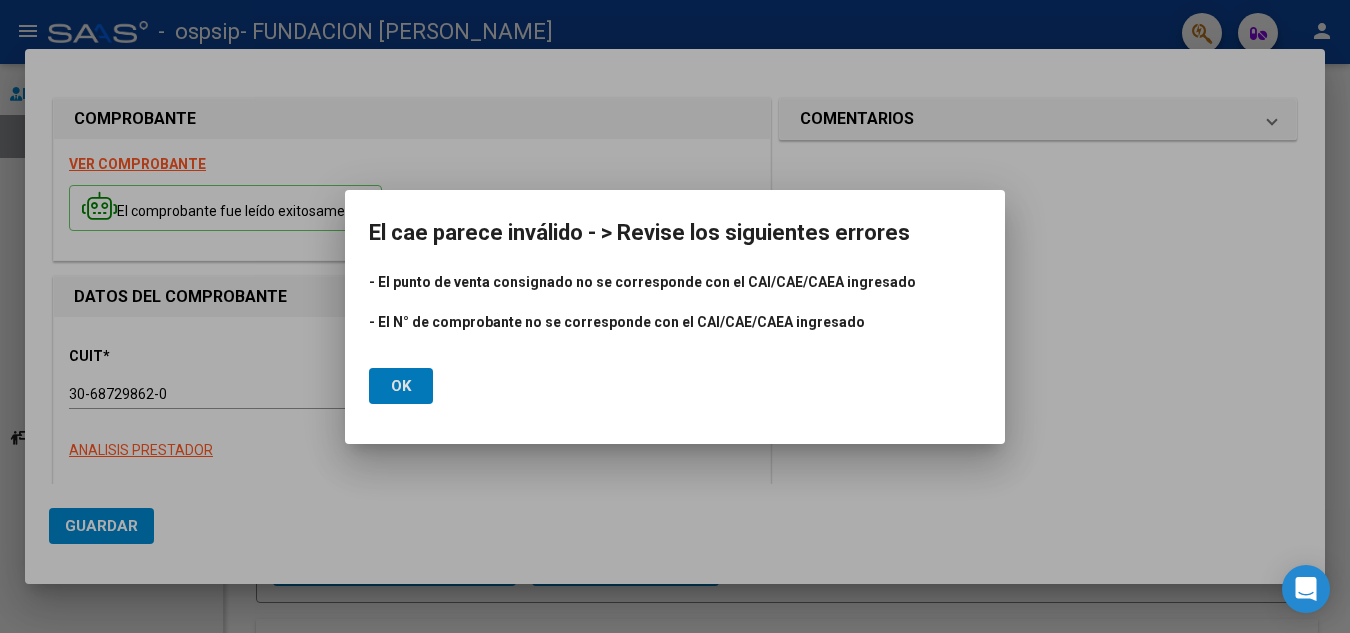 click on "Ok" 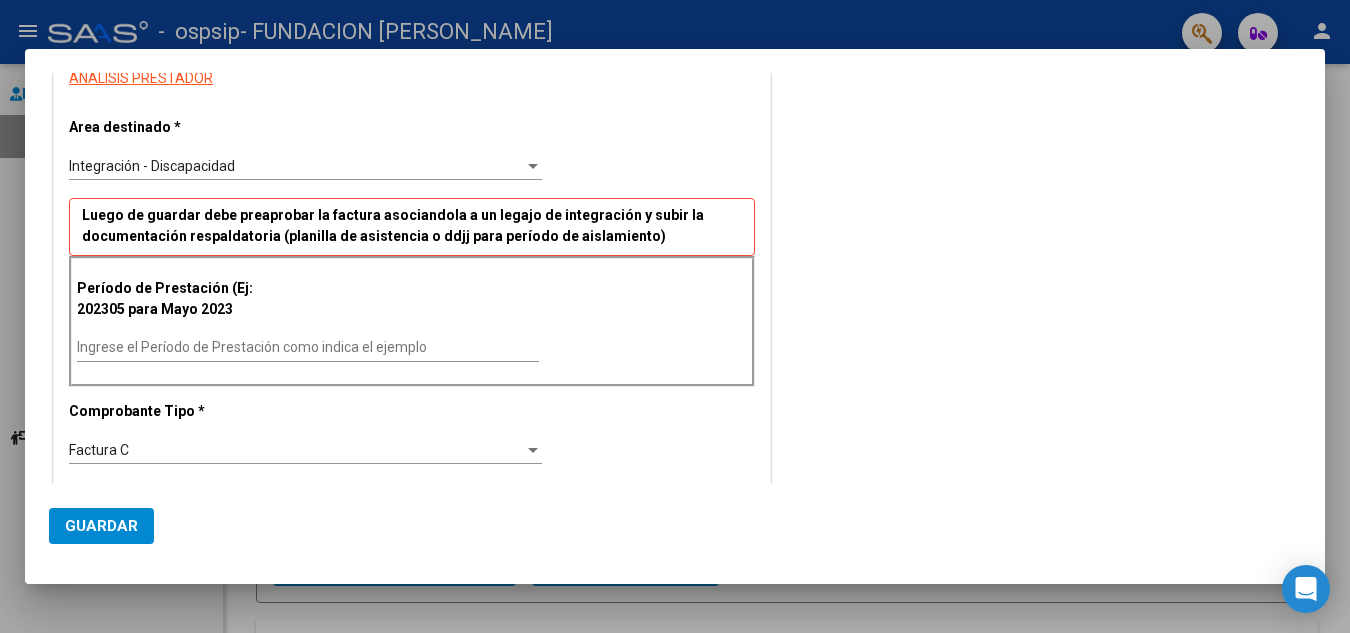 scroll, scrollTop: 400, scrollLeft: 0, axis: vertical 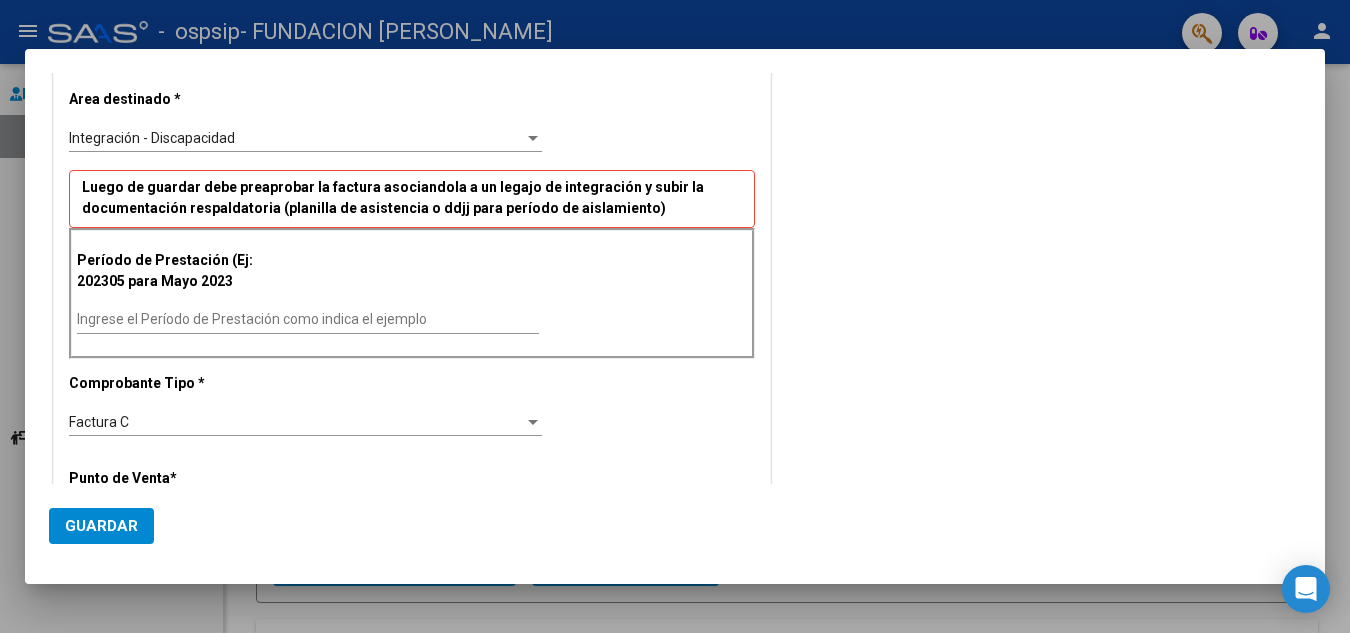 click on "Ingrese el Período de Prestación como indica el ejemplo" at bounding box center [308, 319] 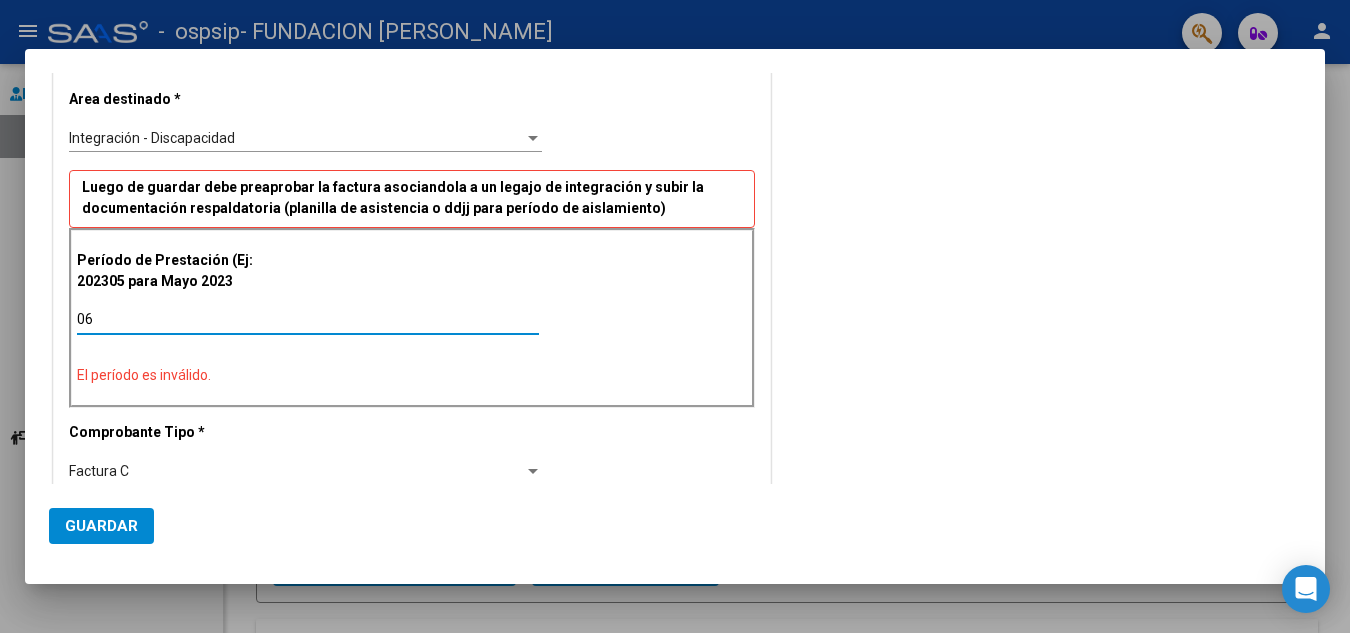 type on "0" 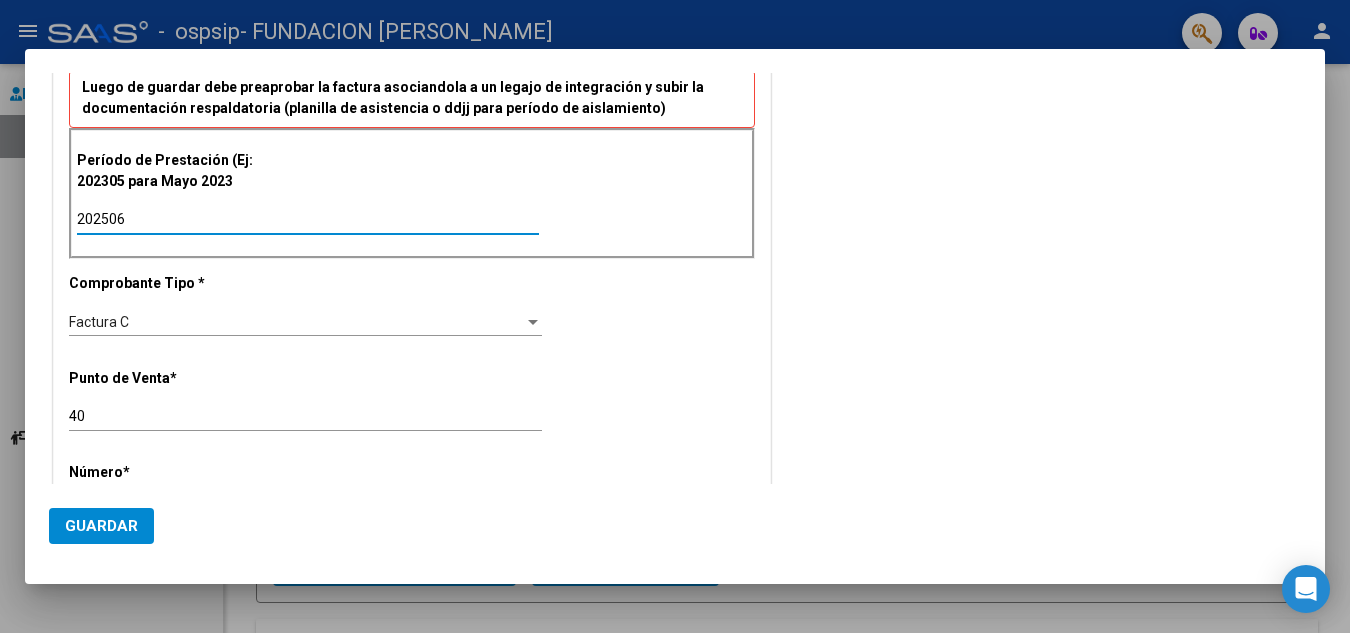 scroll, scrollTop: 600, scrollLeft: 0, axis: vertical 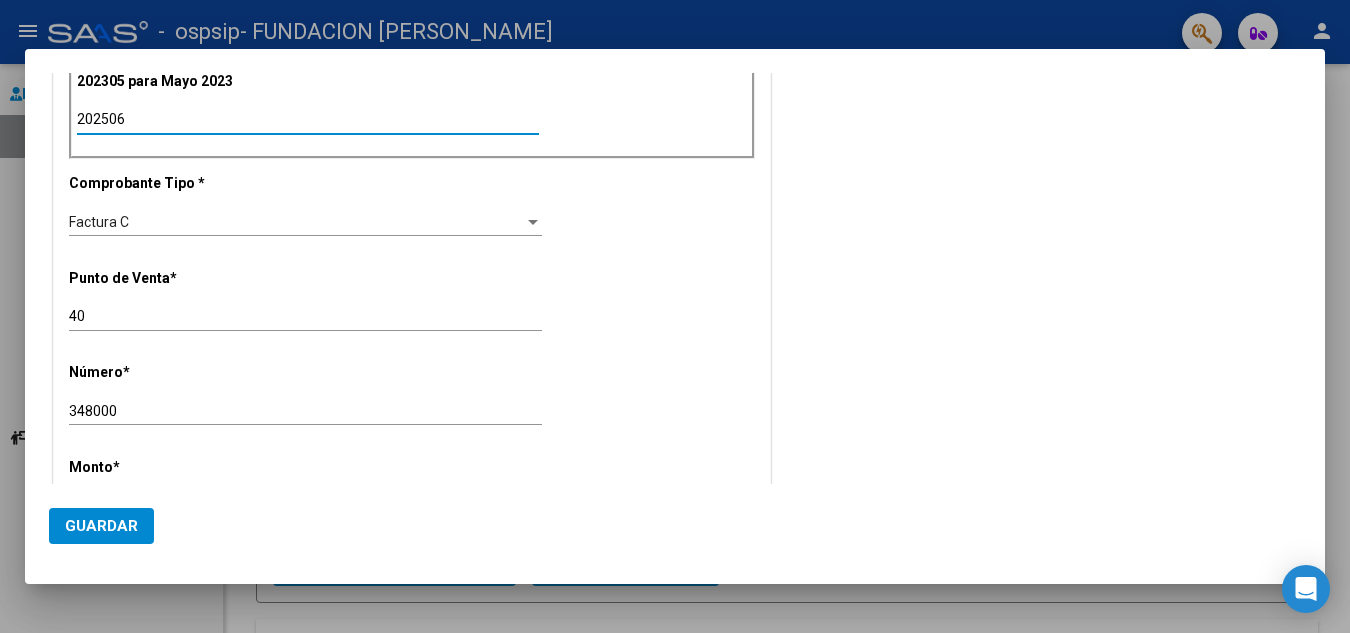 type on "202506" 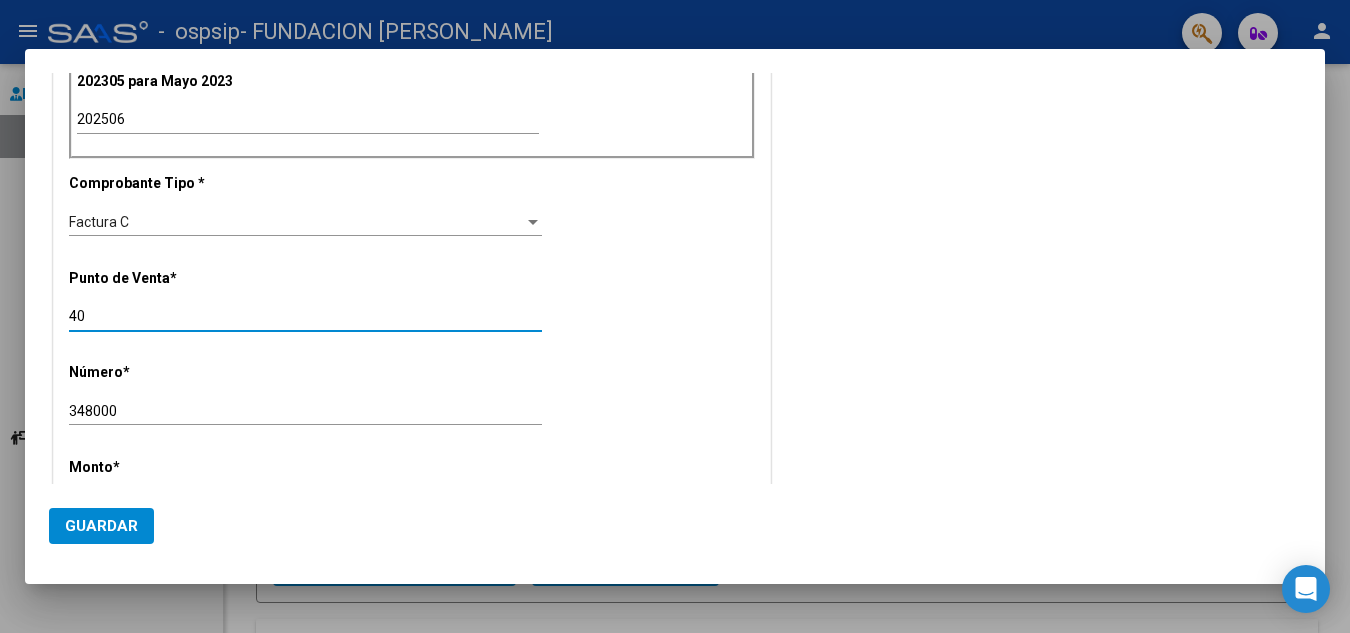 click on "40" at bounding box center (305, 316) 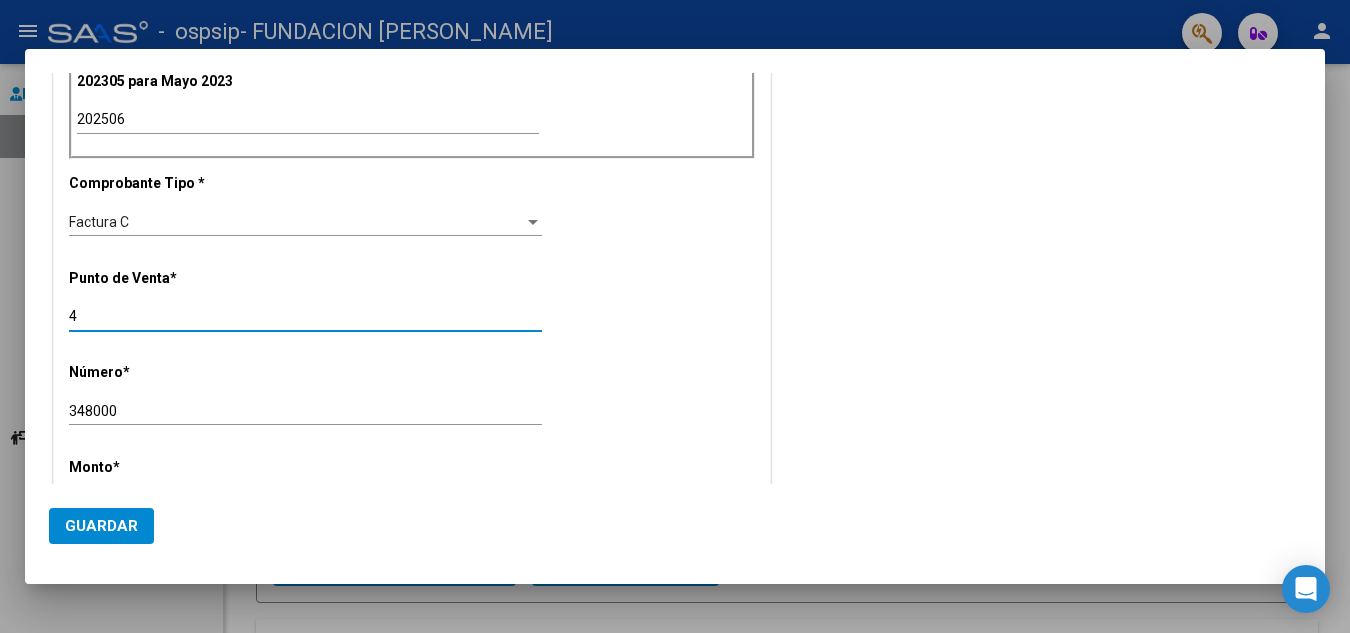type on "4" 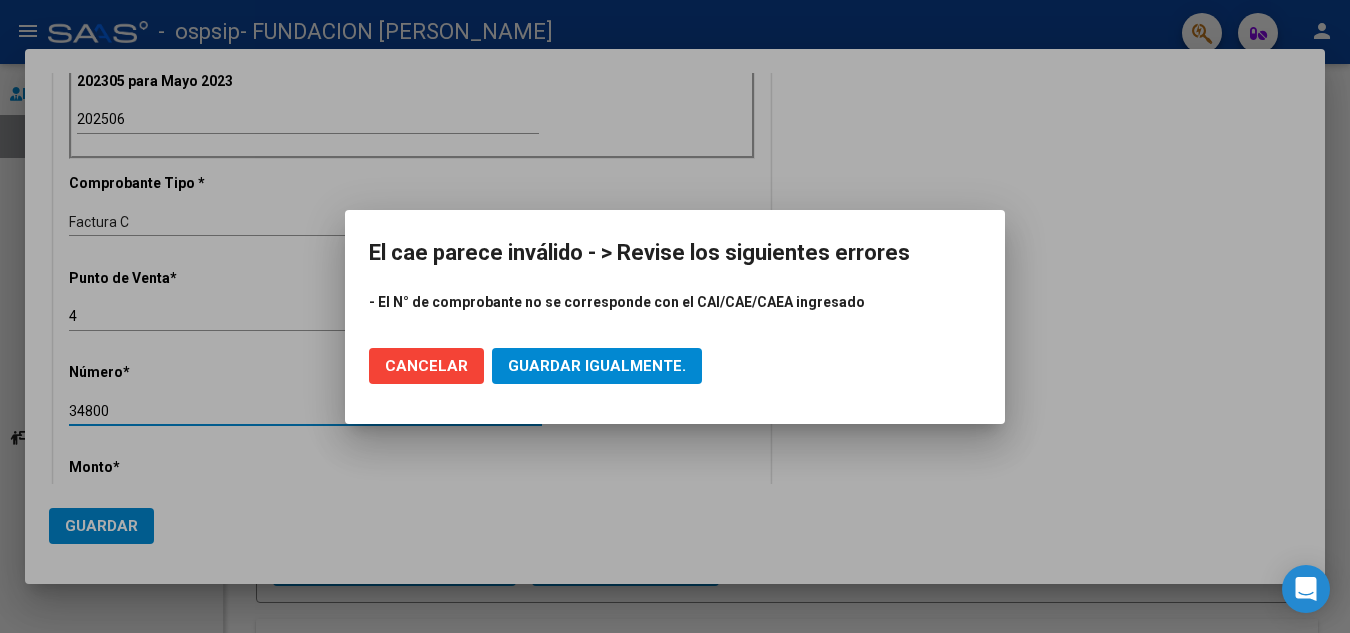 type on "34800" 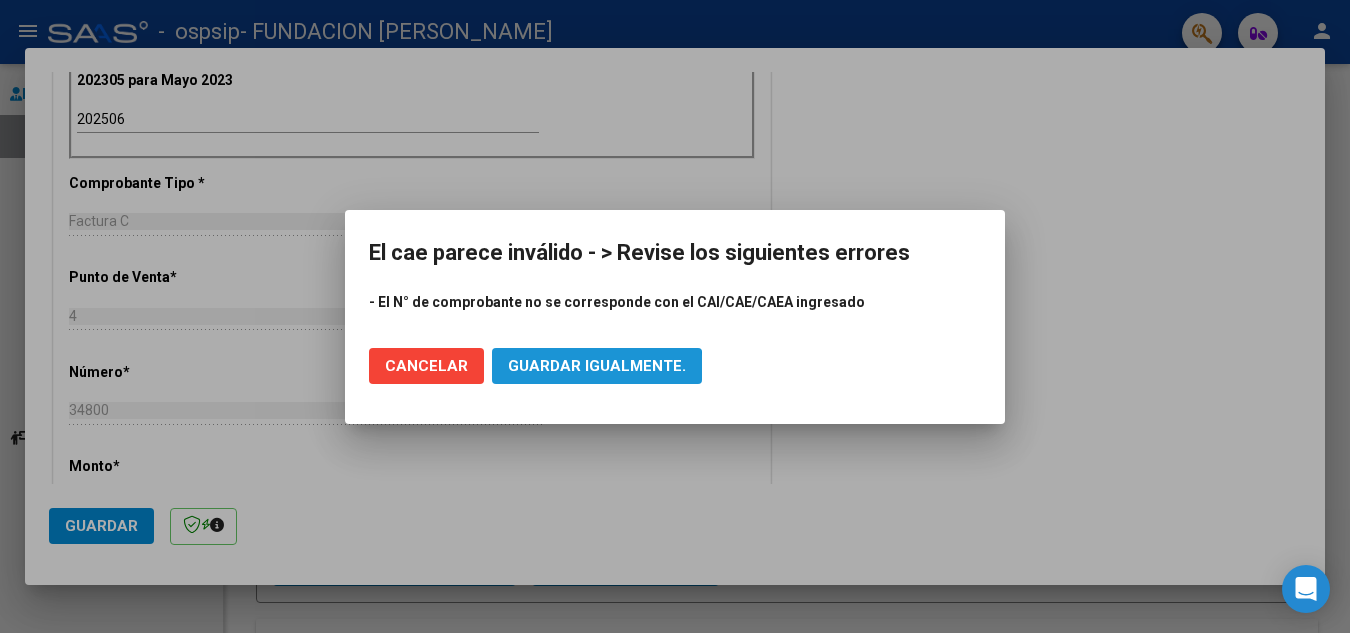 click on "Guardar igualmente." 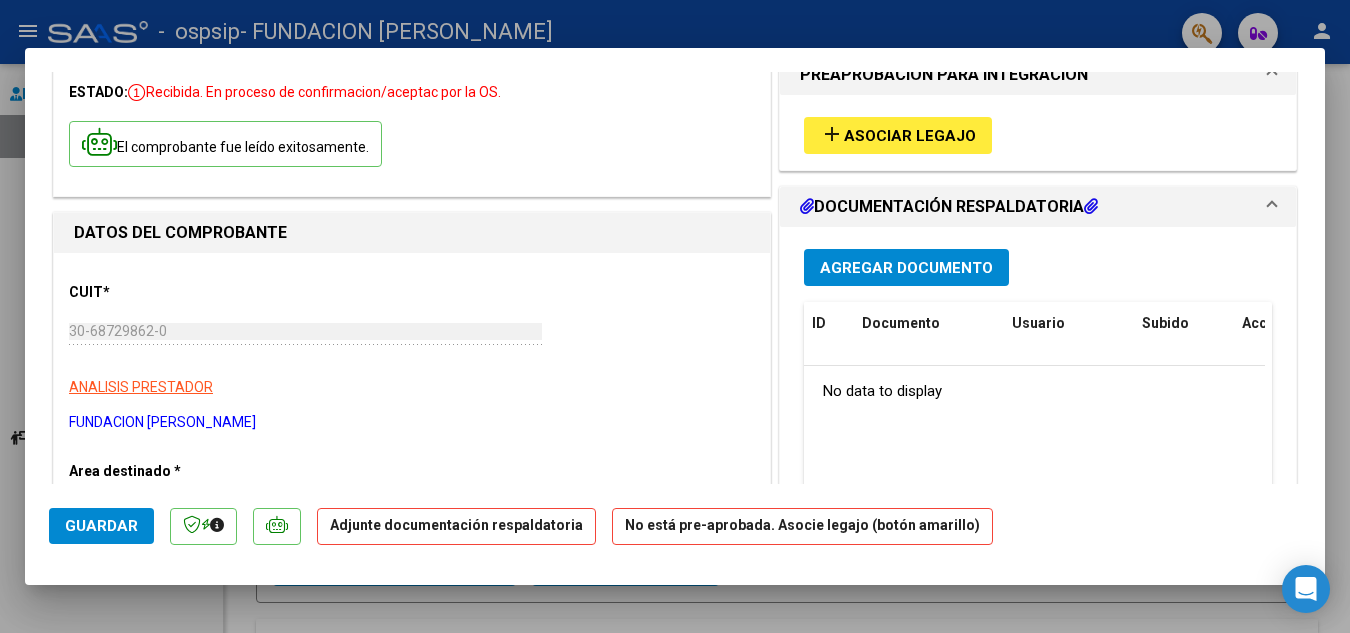 scroll, scrollTop: 0, scrollLeft: 0, axis: both 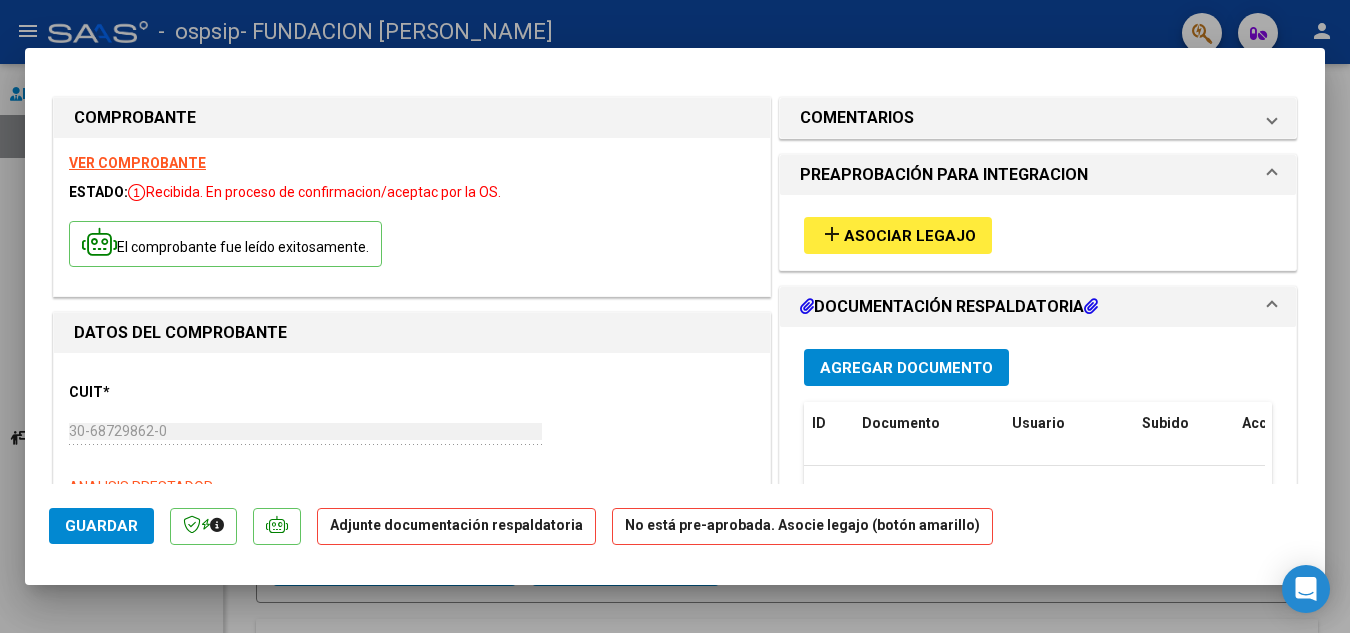 click on "Asociar Legajo" at bounding box center (910, 236) 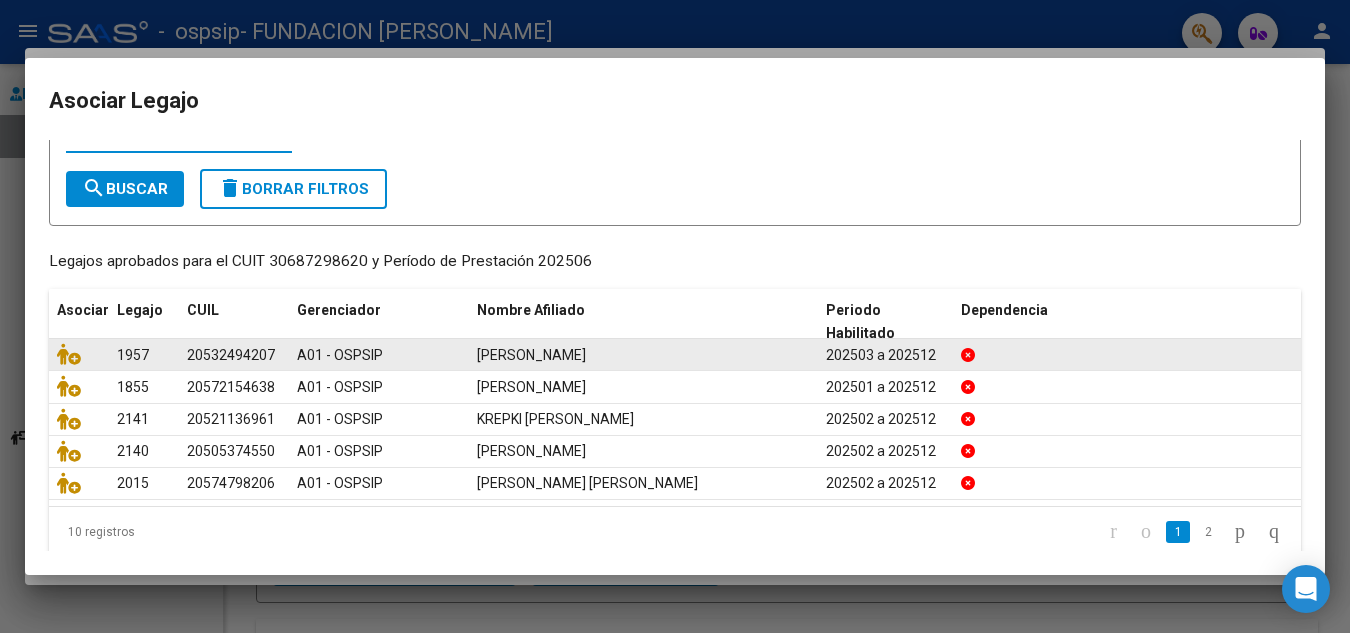scroll, scrollTop: 109, scrollLeft: 0, axis: vertical 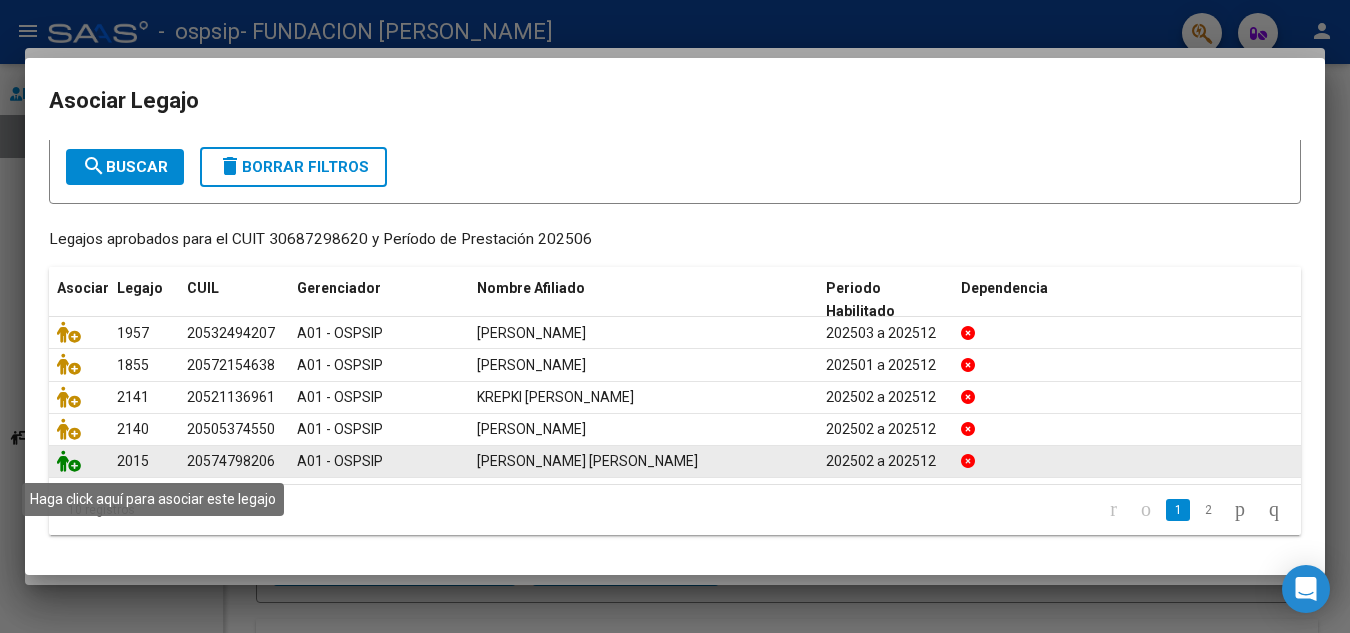 click 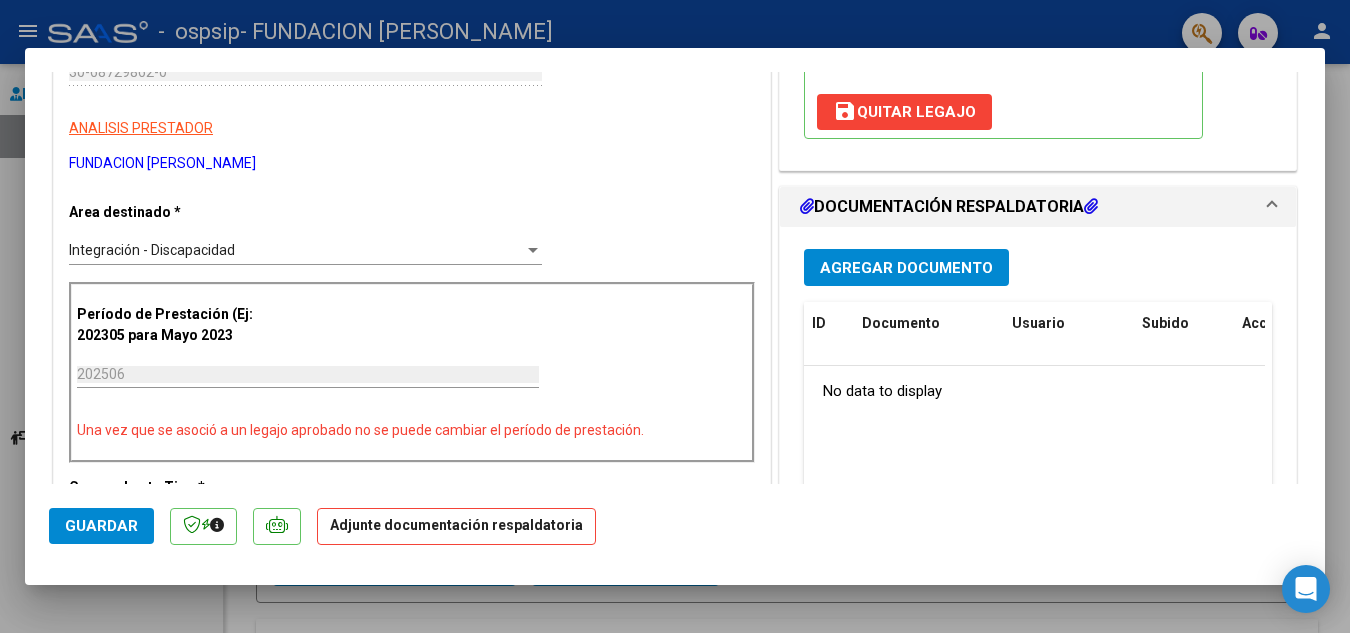 scroll, scrollTop: 400, scrollLeft: 0, axis: vertical 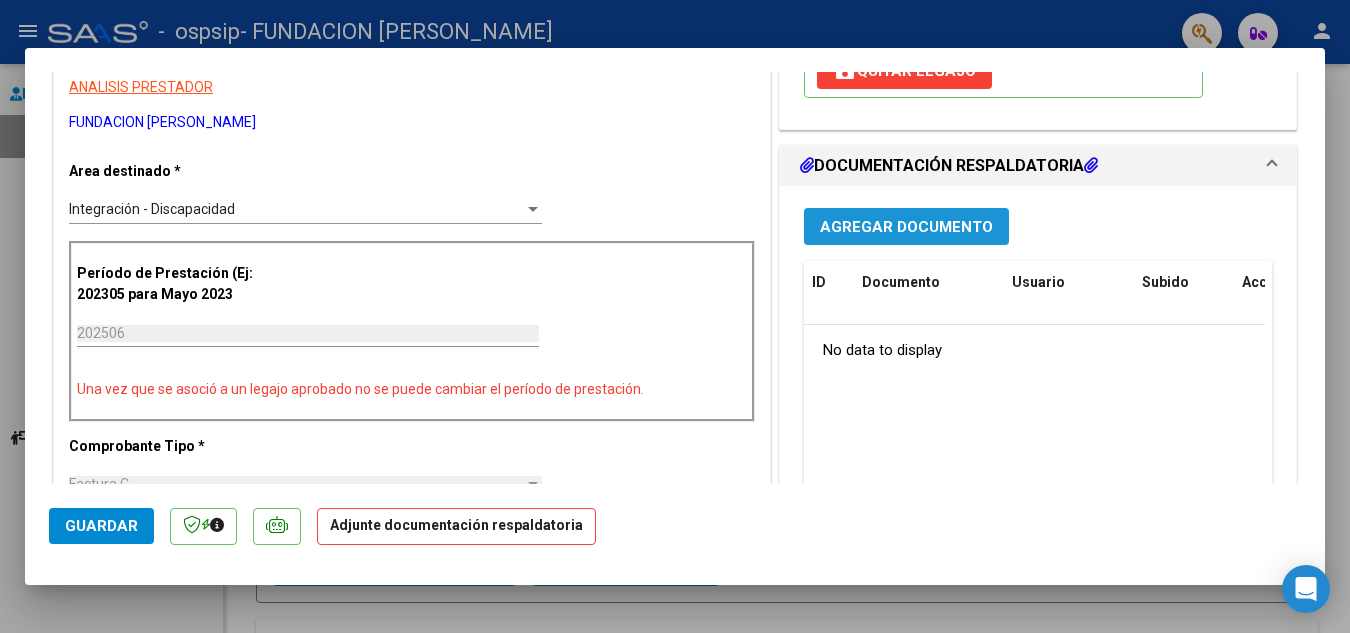 click on "Agregar Documento" at bounding box center (906, 227) 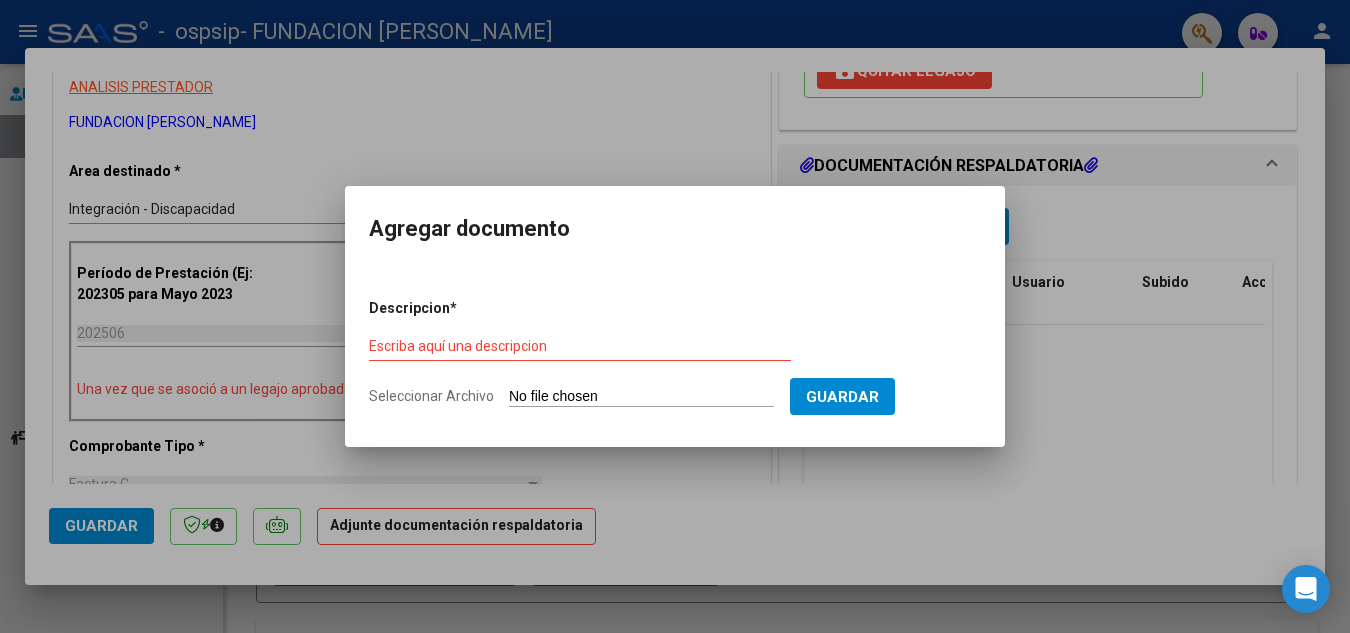 click on "Seleccionar Archivo" at bounding box center (641, 397) 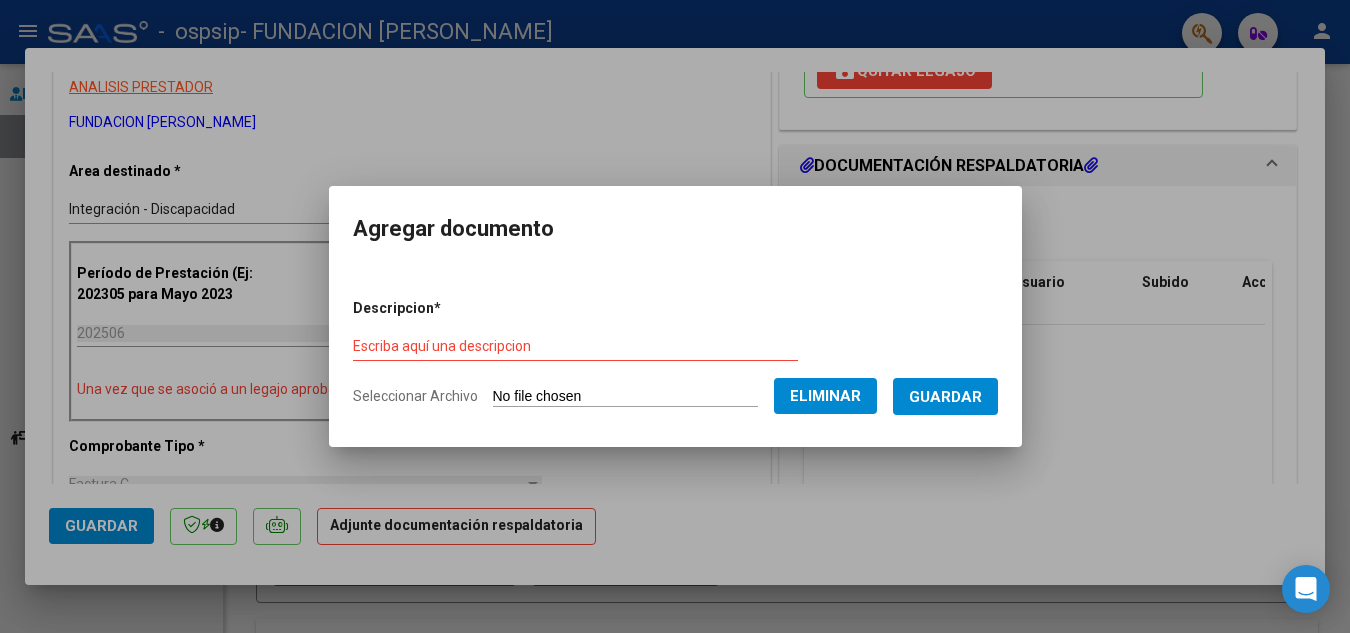click on "Escriba aquí una descripcion" at bounding box center [575, 346] 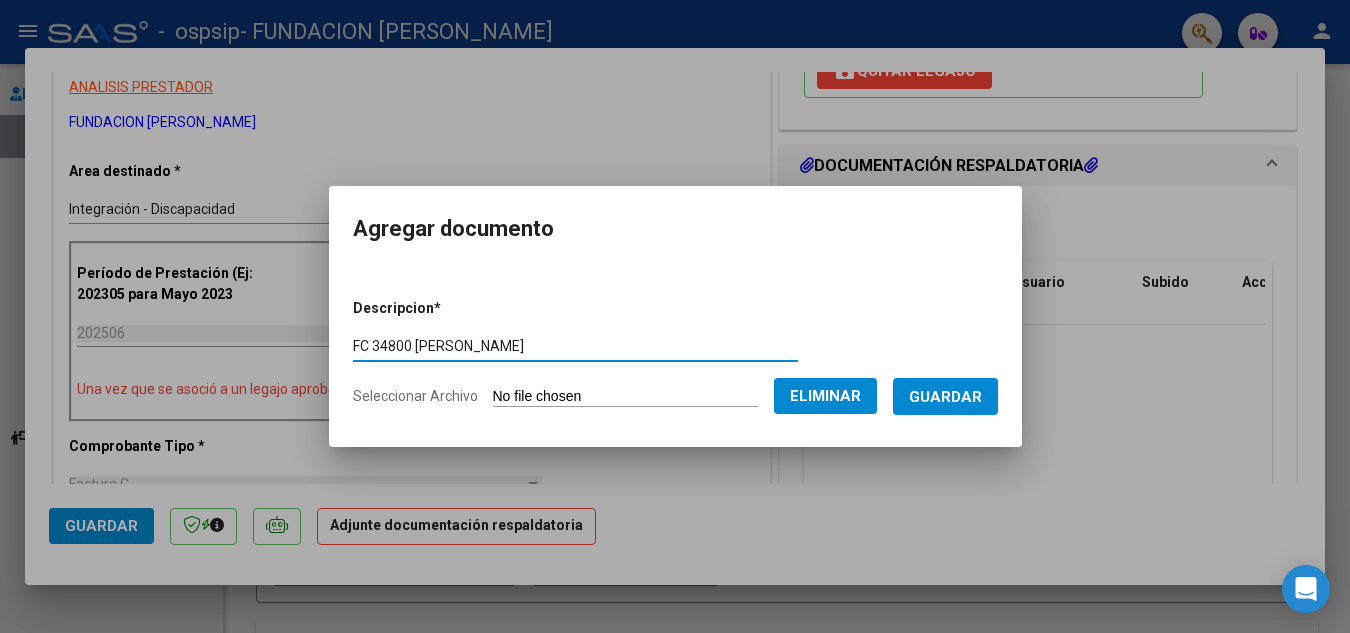 type on "FC 34800 [PERSON_NAME]" 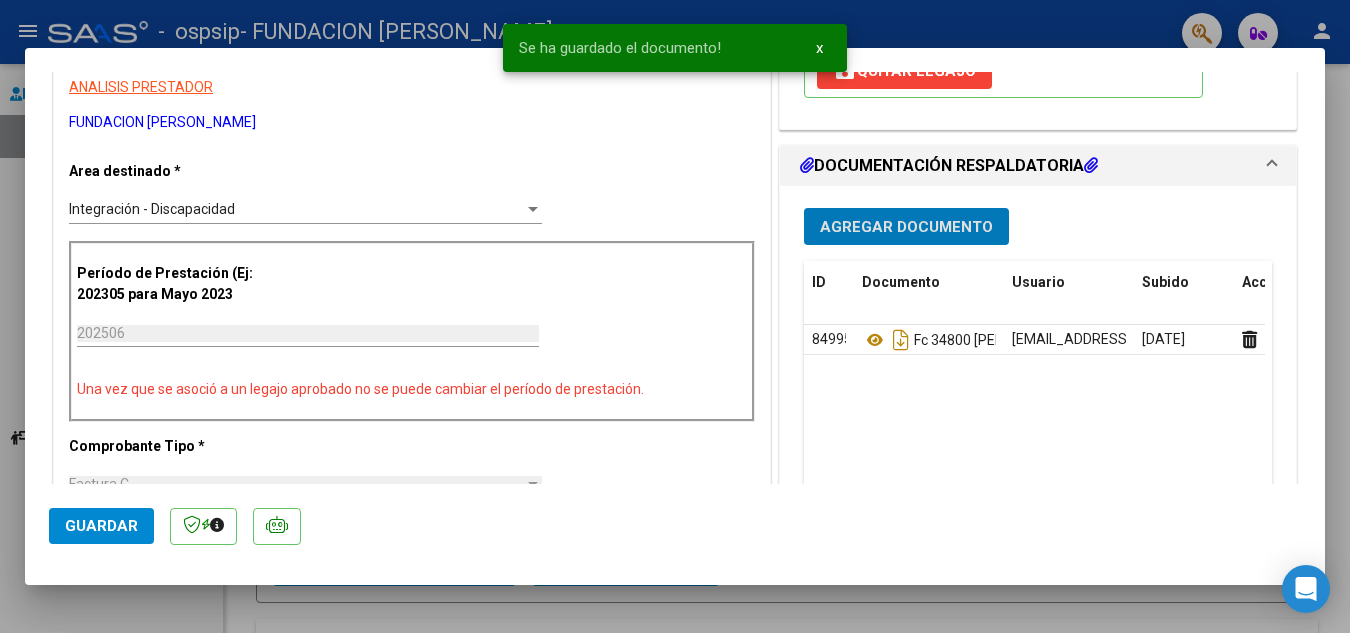 click on "Agregar Documento" at bounding box center [906, 227] 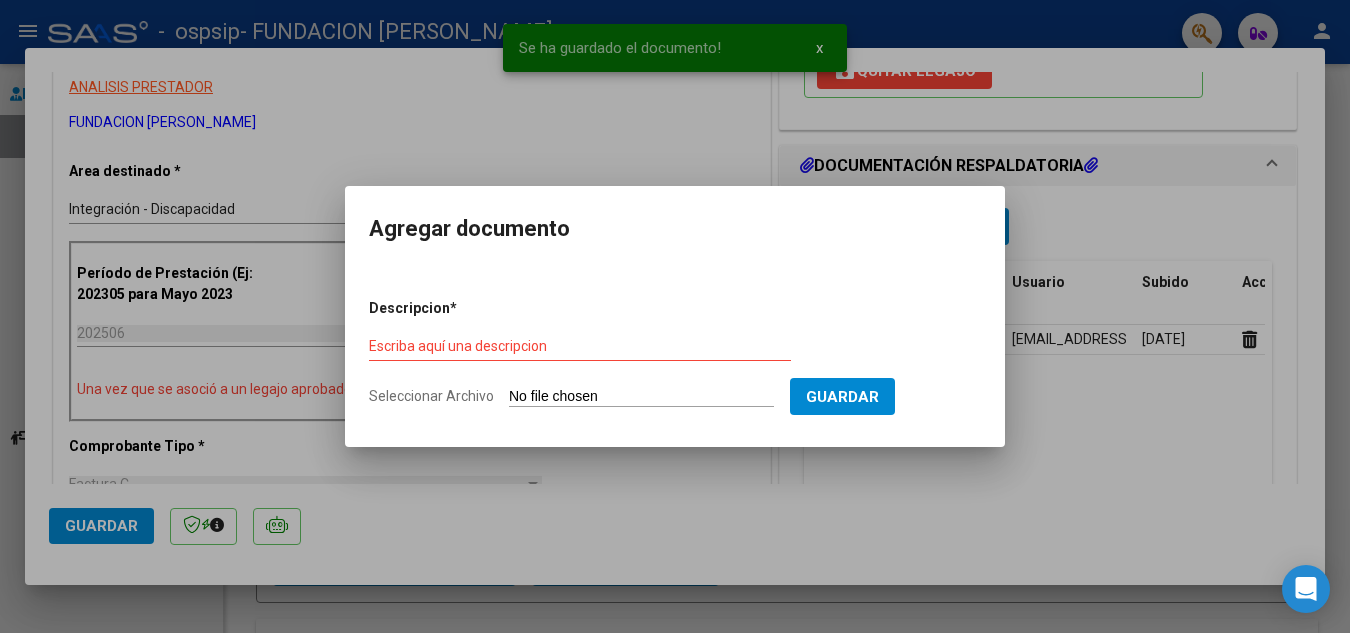 click on "Seleccionar Archivo" at bounding box center (641, 397) 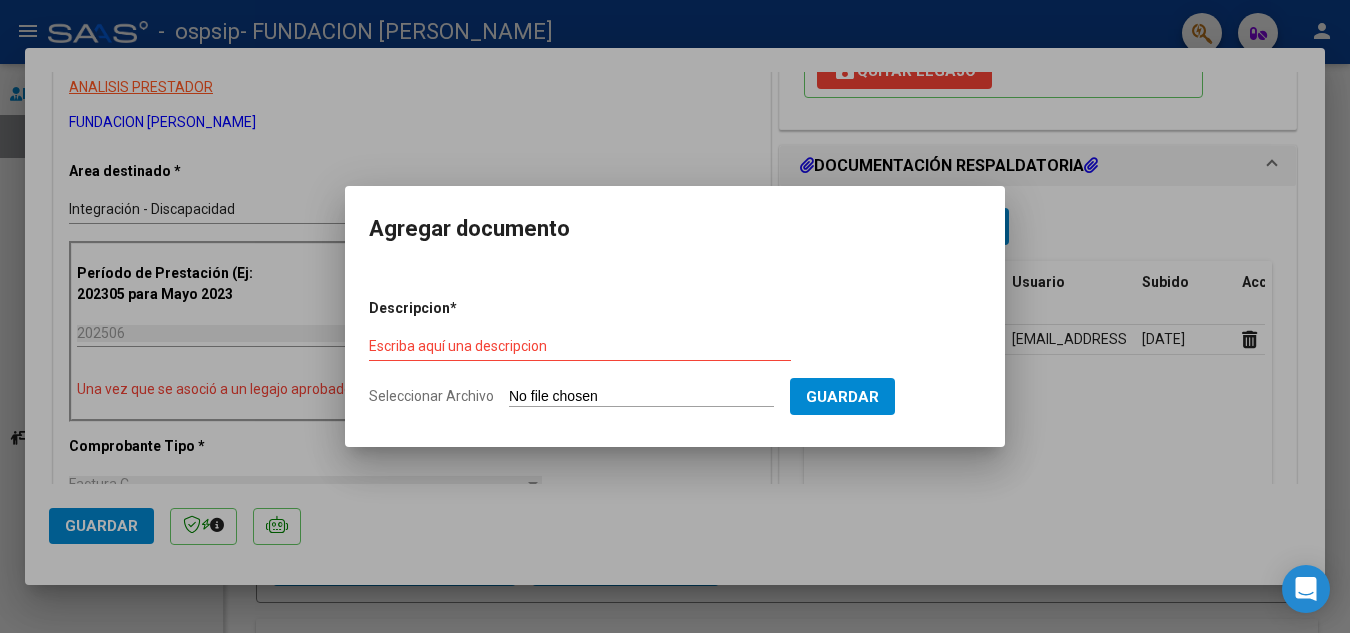 type on "C:\fakepath\PA [PERSON_NAME].pdf" 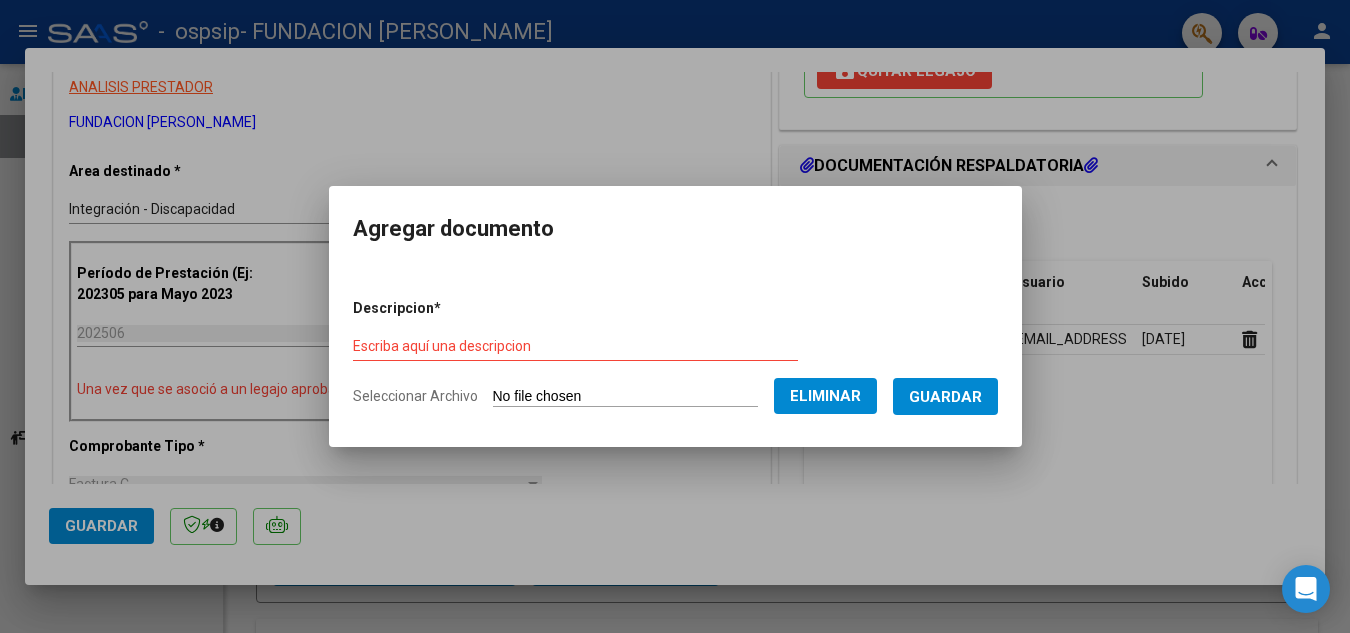 click on "Escriba aquí una descripcion" at bounding box center [575, 346] 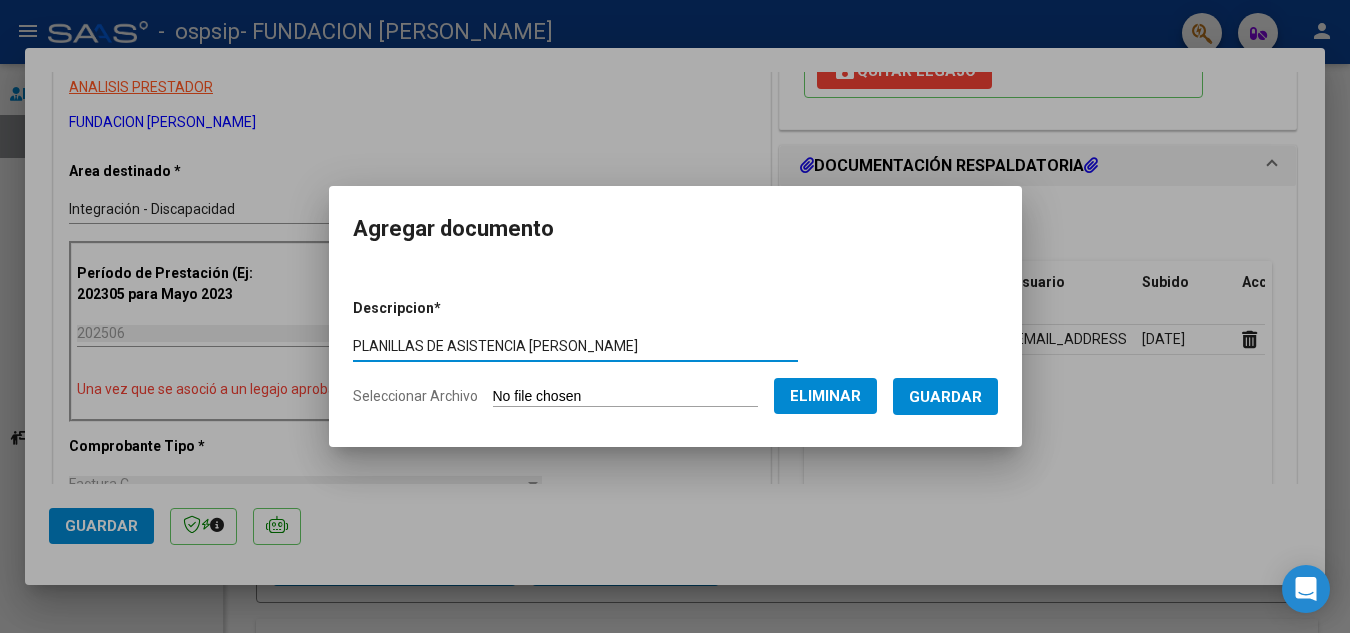 type on "PLANILLAS DE ASISTENCIA [PERSON_NAME]" 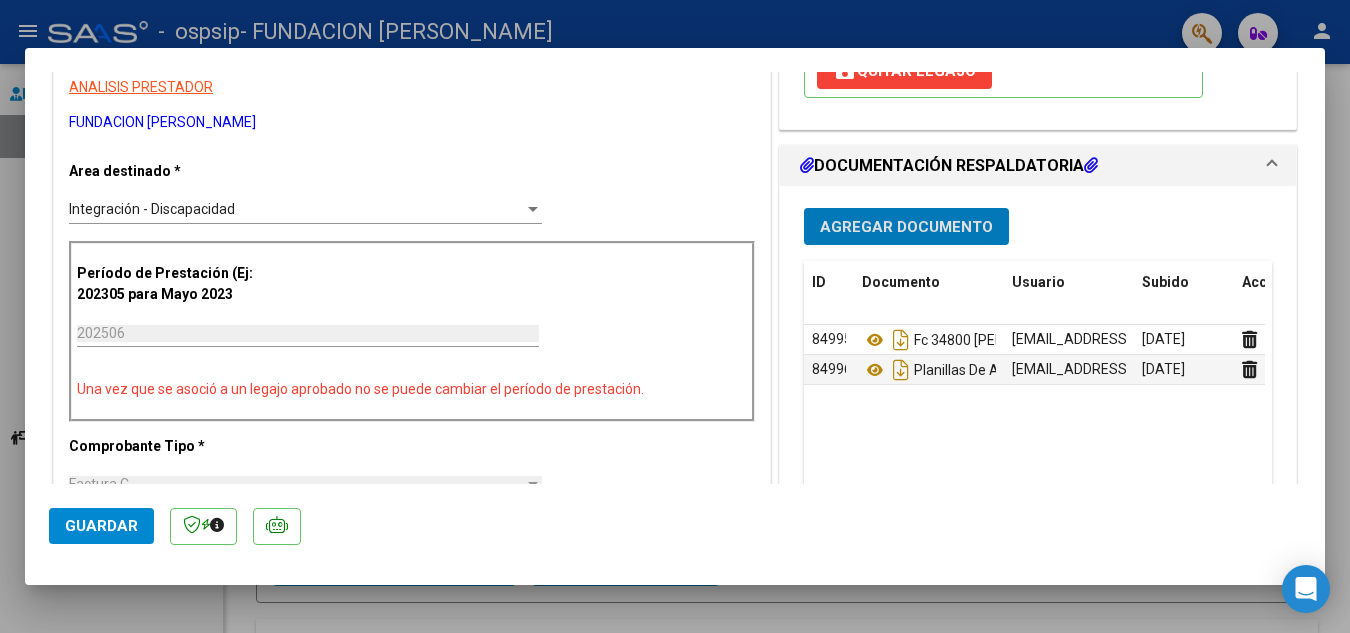 click on "Agregar Documento" at bounding box center [906, 227] 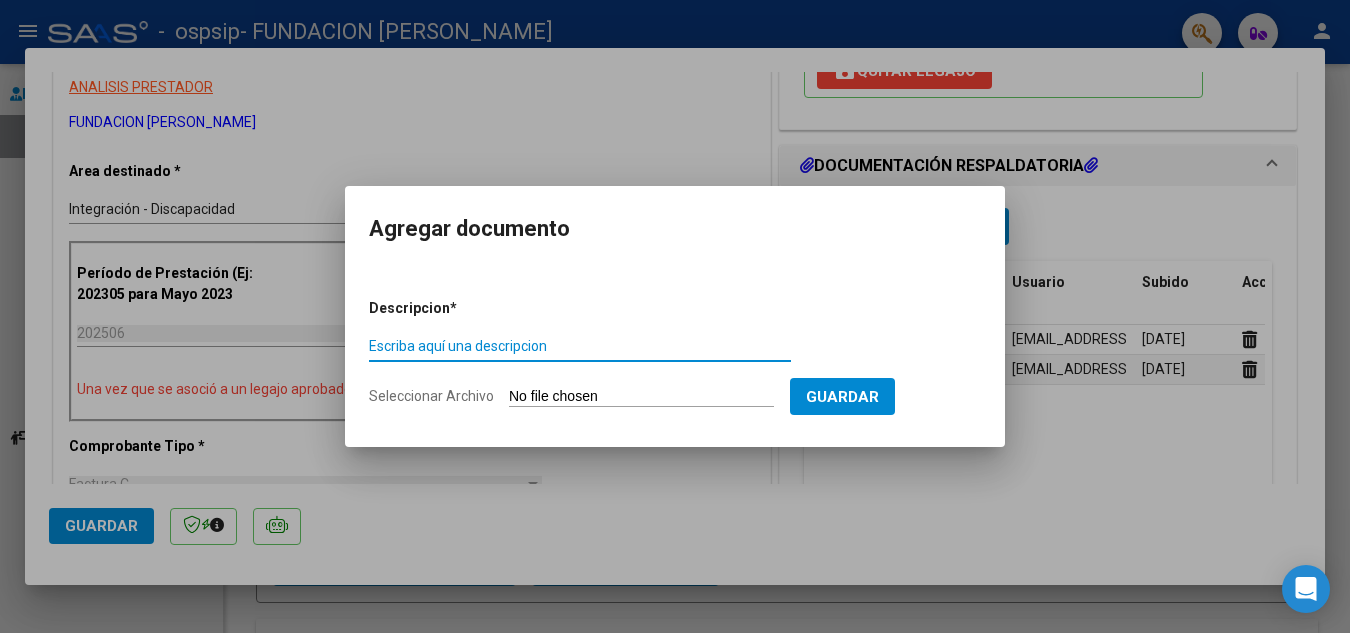 click on "Seleccionar Archivo" at bounding box center (641, 397) 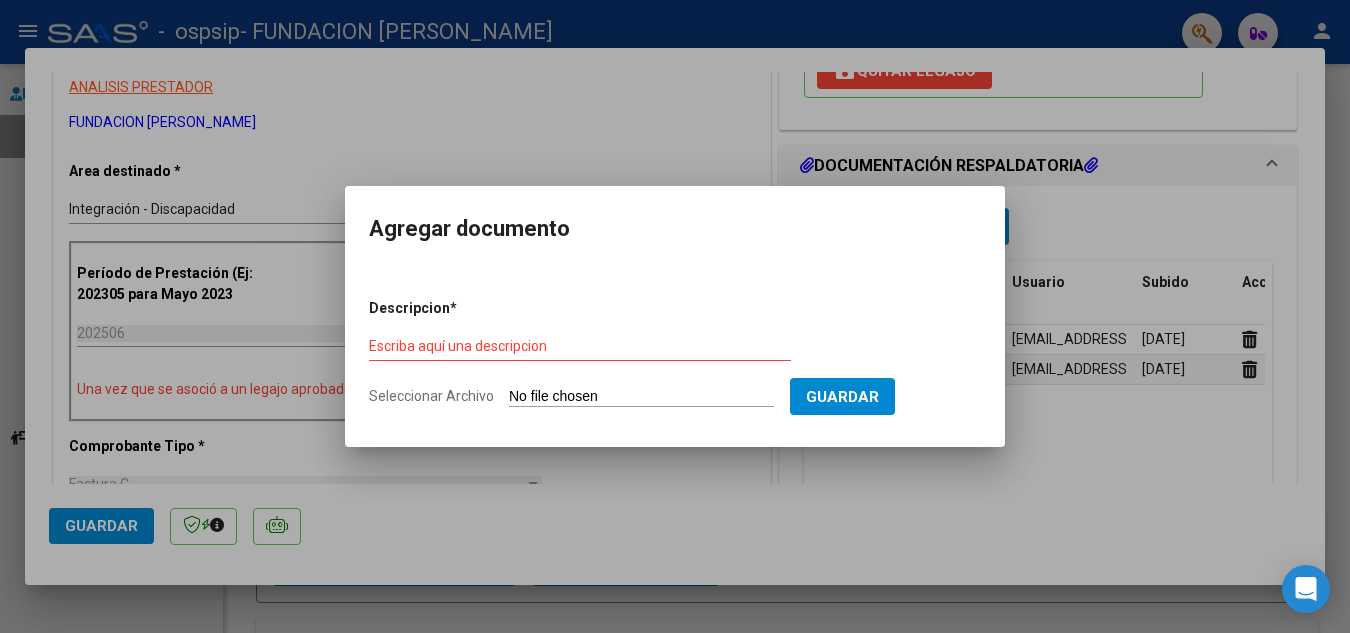 type on "C:\fakepath\[PERSON_NAME] INFORME SEMESTRAL 2025.pdf" 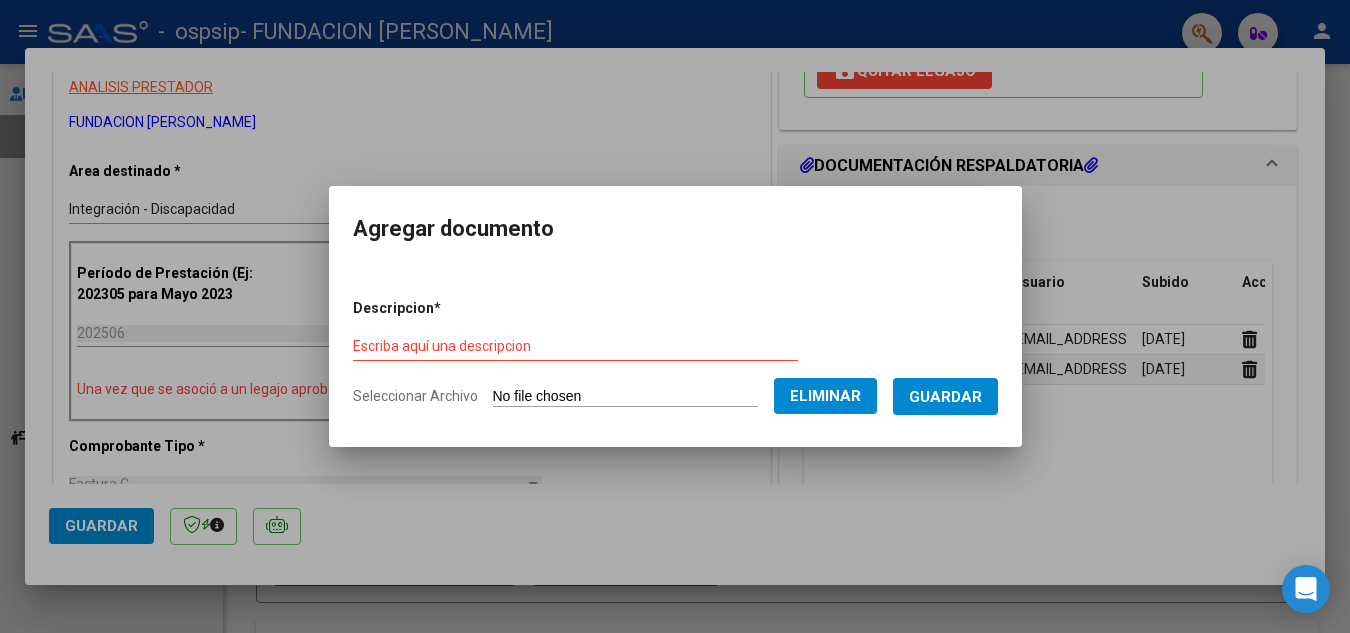 click on "Escriba aquí una descripcion" at bounding box center [575, 346] 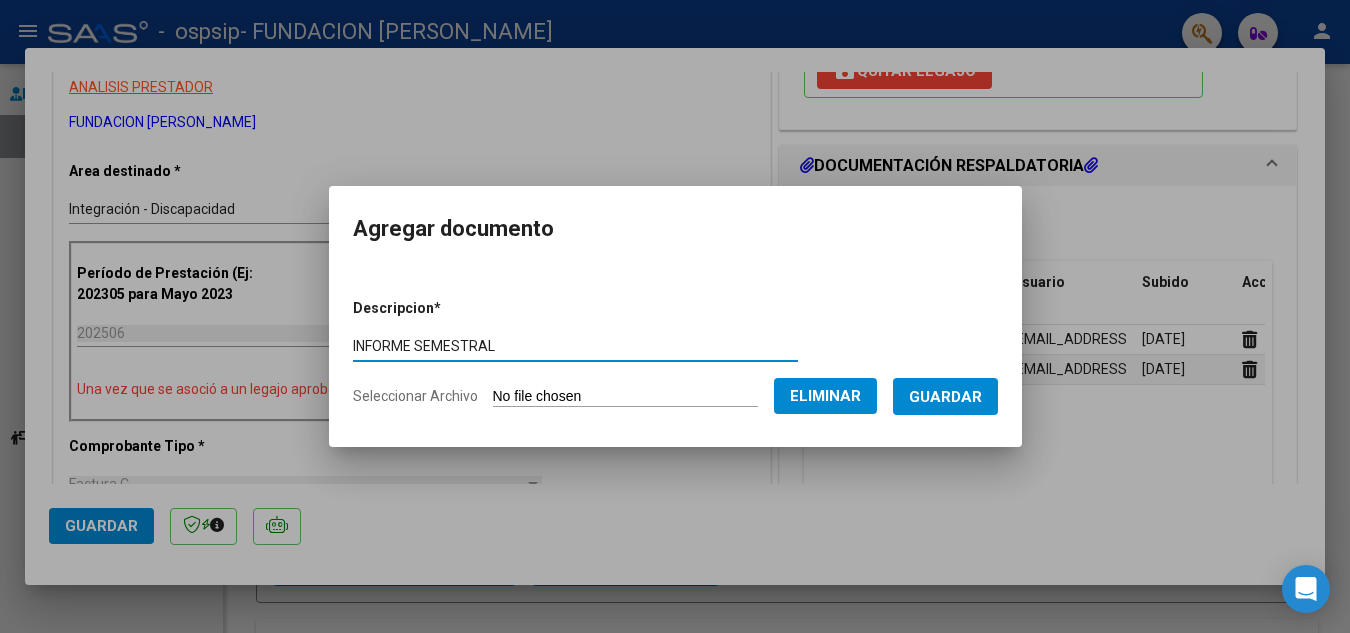 type on "INFORME SEMESTRAL" 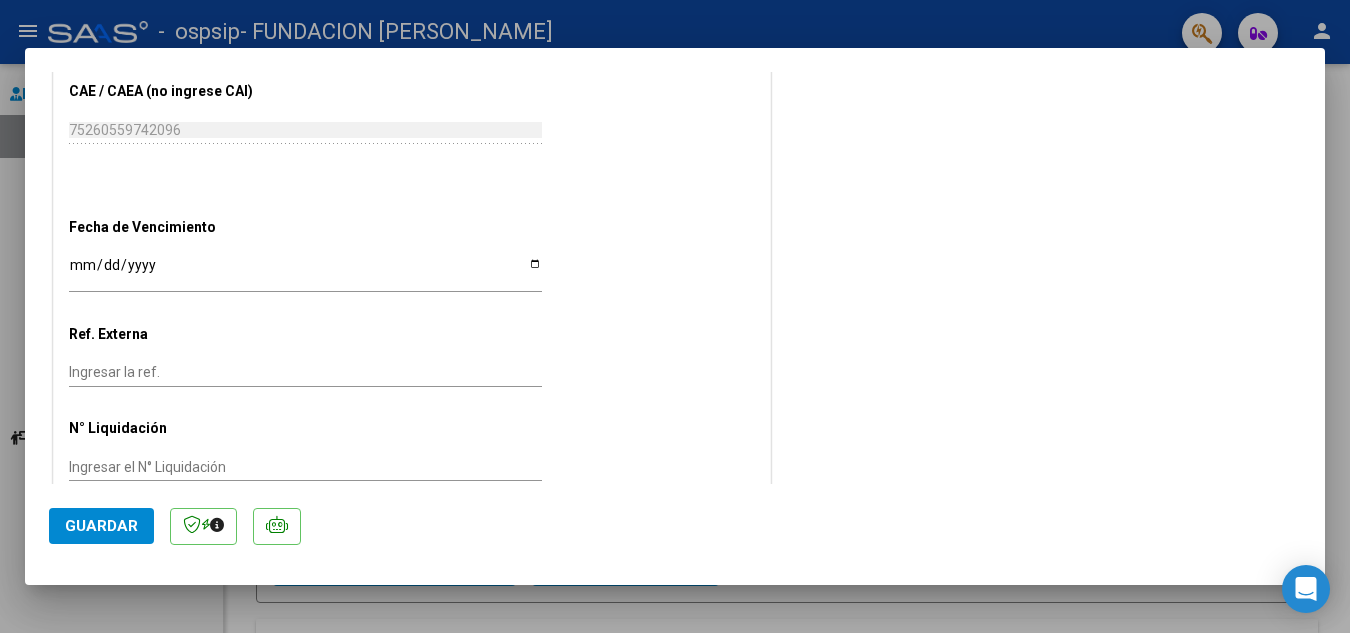 scroll, scrollTop: 1274, scrollLeft: 0, axis: vertical 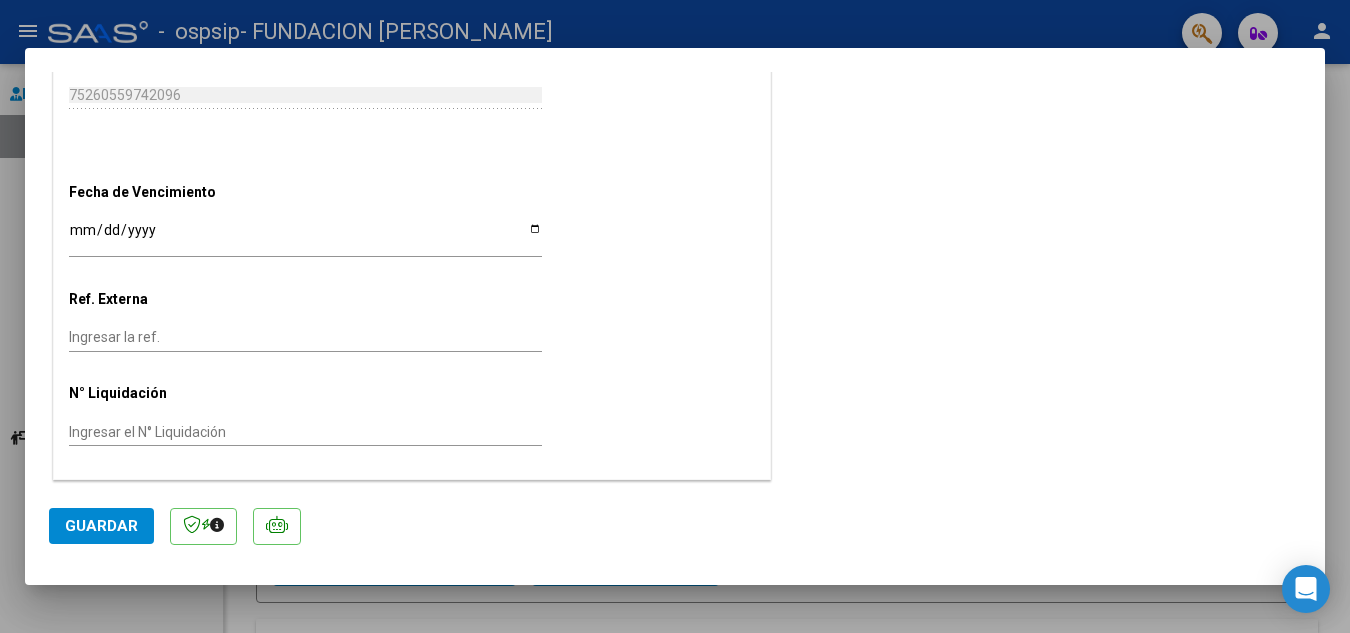 click on "Guardar" 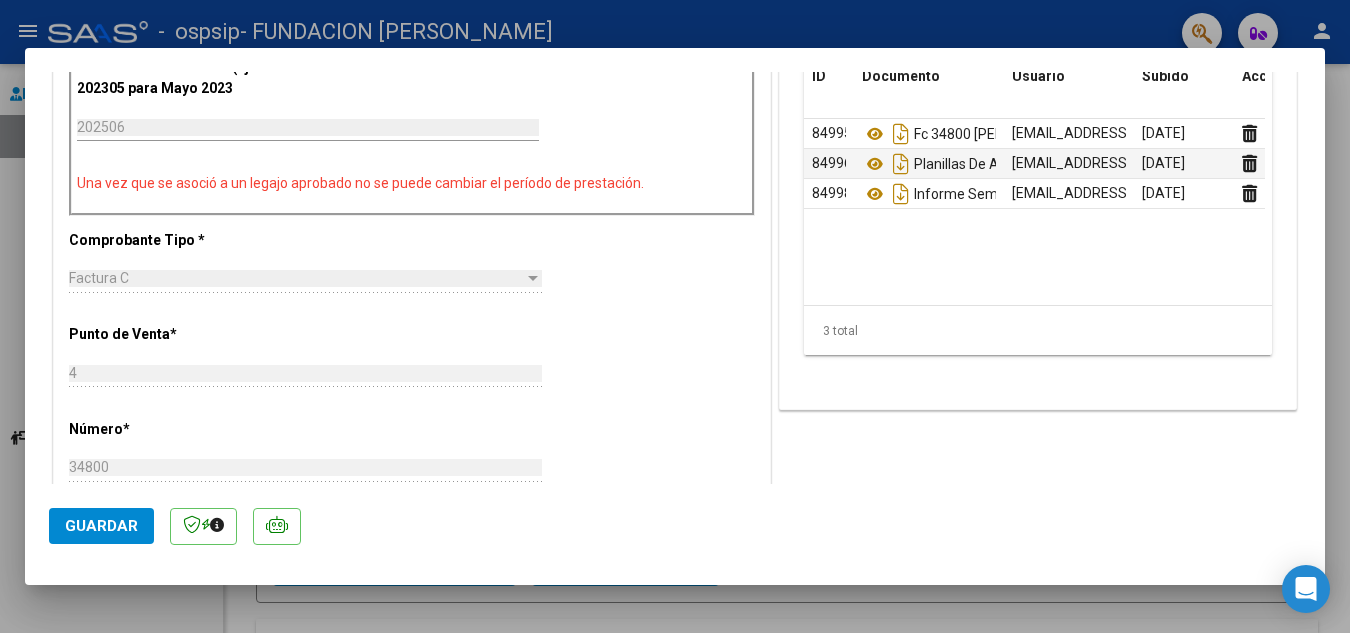 scroll, scrollTop: 674, scrollLeft: 0, axis: vertical 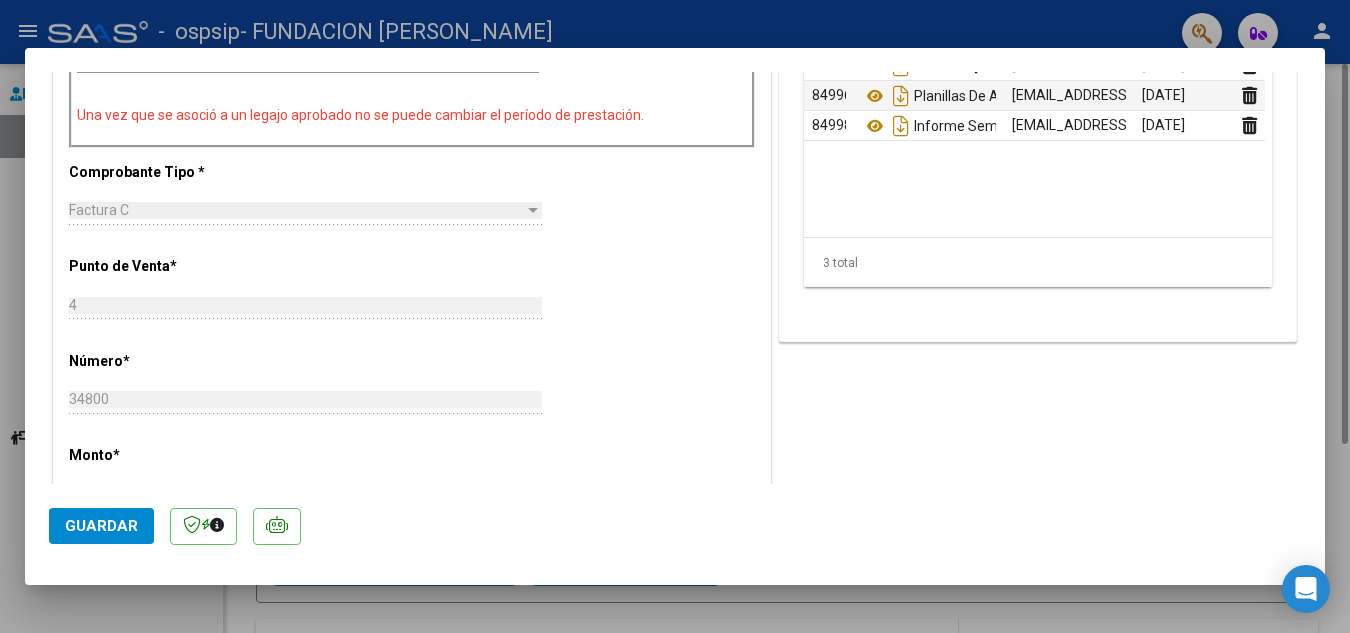 click at bounding box center (675, 316) 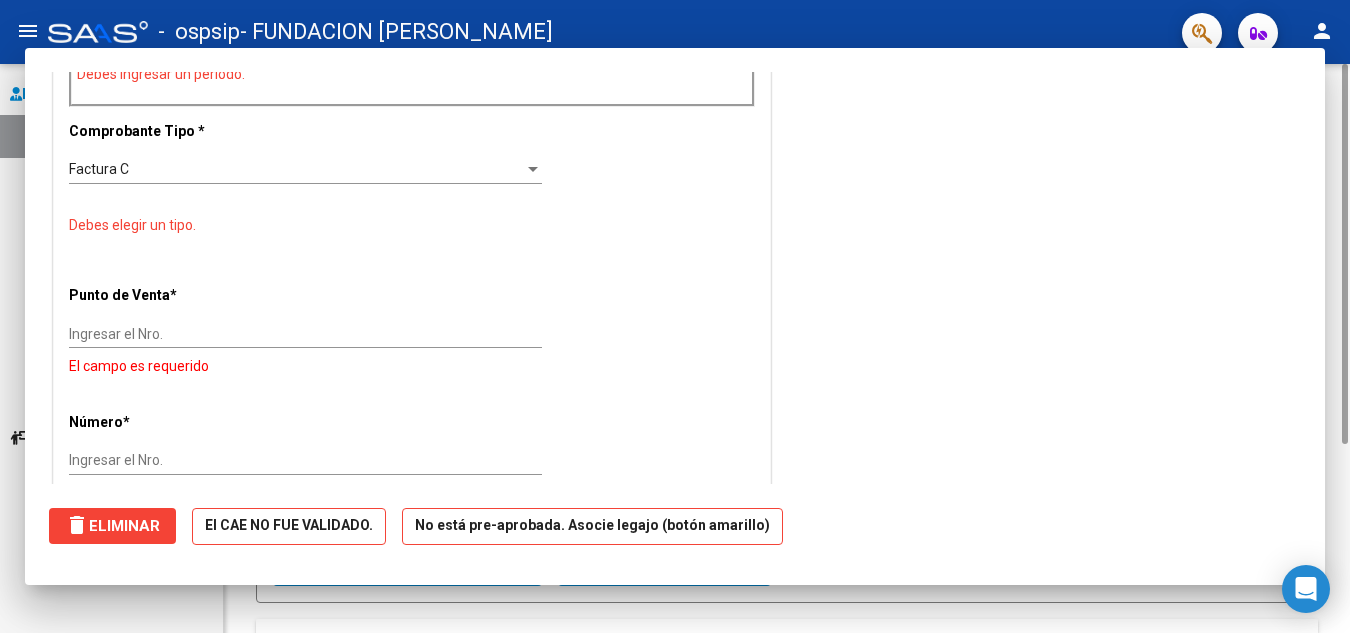 scroll, scrollTop: 0, scrollLeft: 0, axis: both 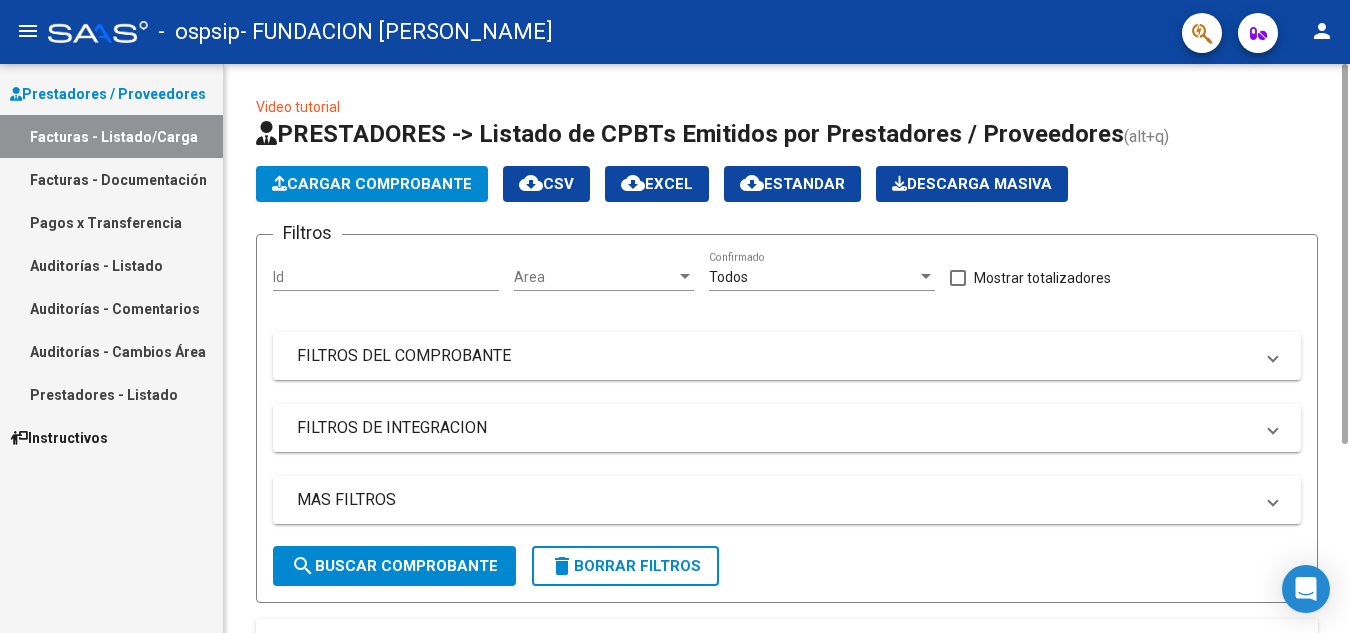 click on "Cargar Comprobante" 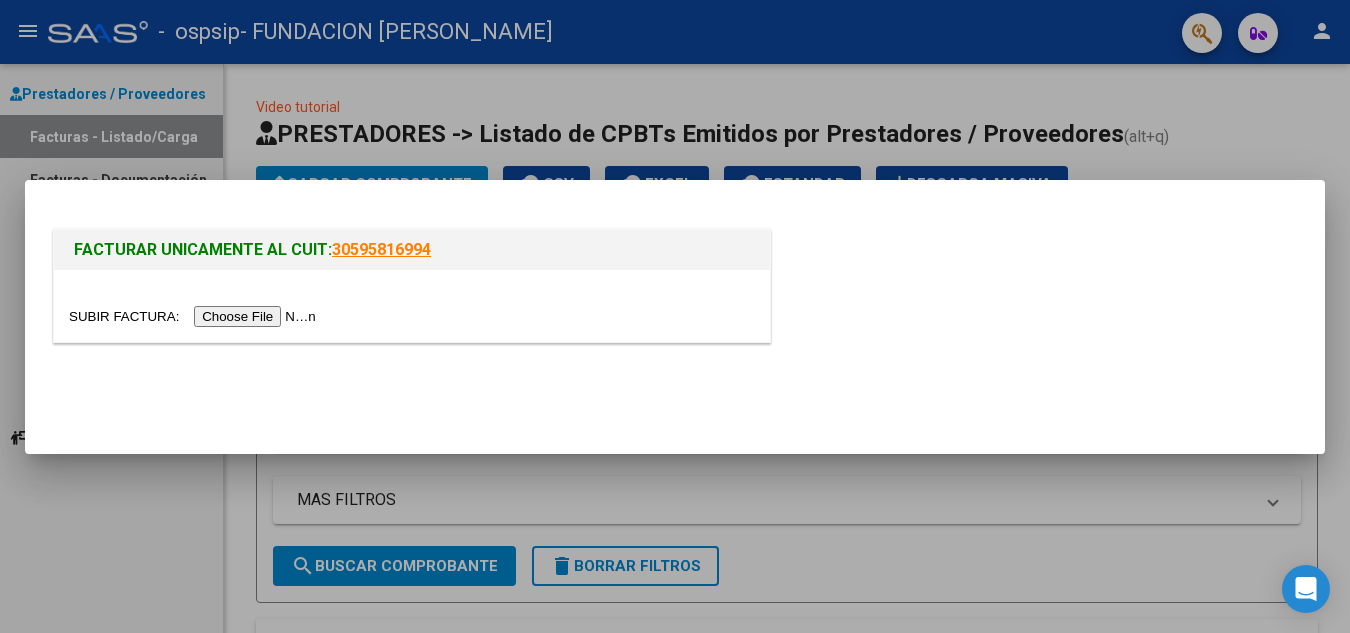 click at bounding box center (195, 316) 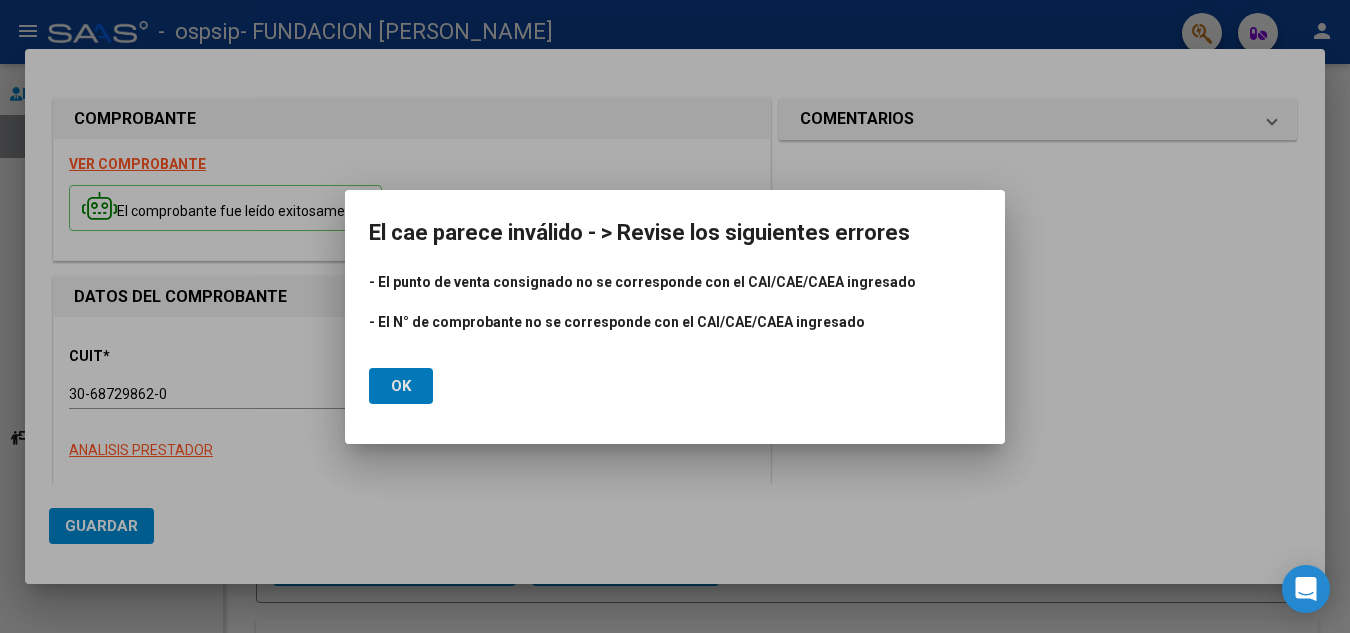 click on "Ok" 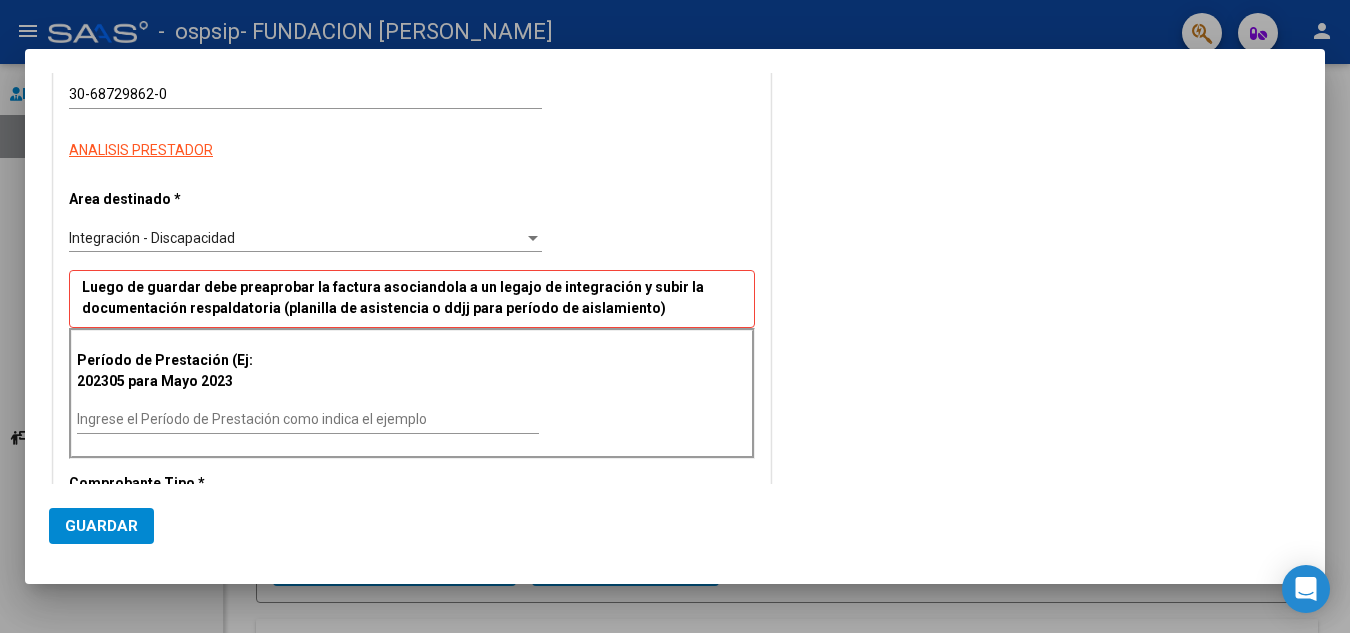 scroll, scrollTop: 400, scrollLeft: 0, axis: vertical 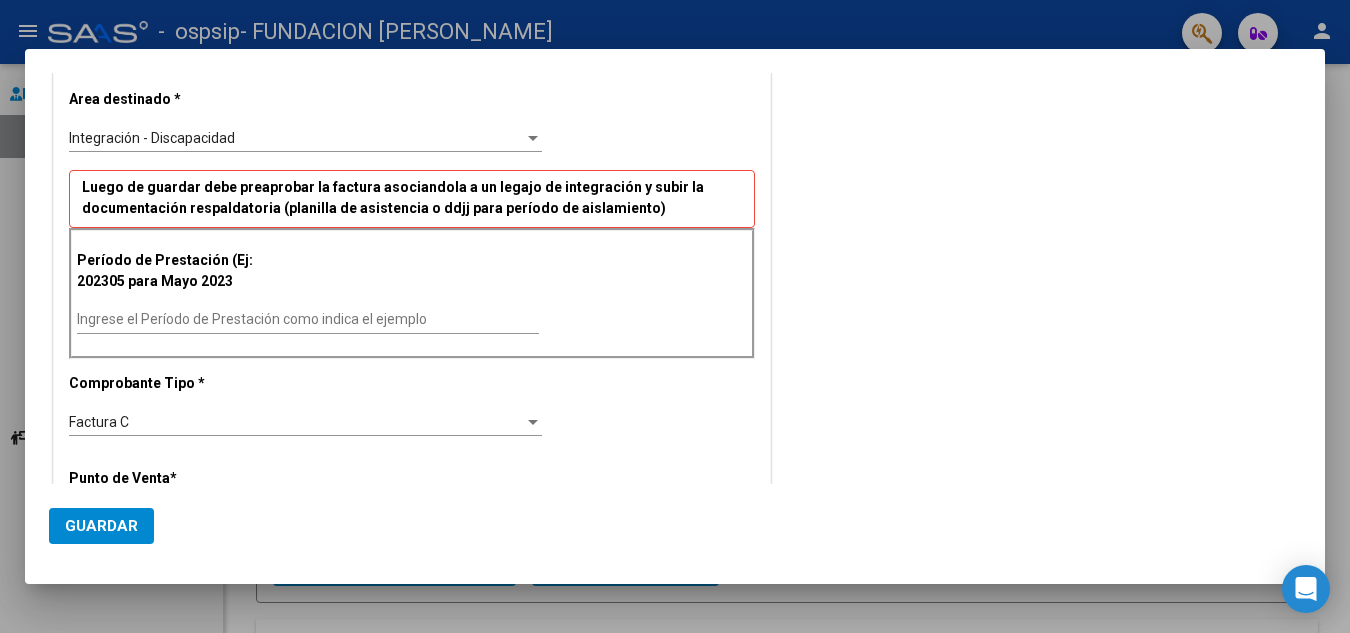 click on "Ingrese el Período de Prestación como indica el ejemplo" at bounding box center [308, 319] 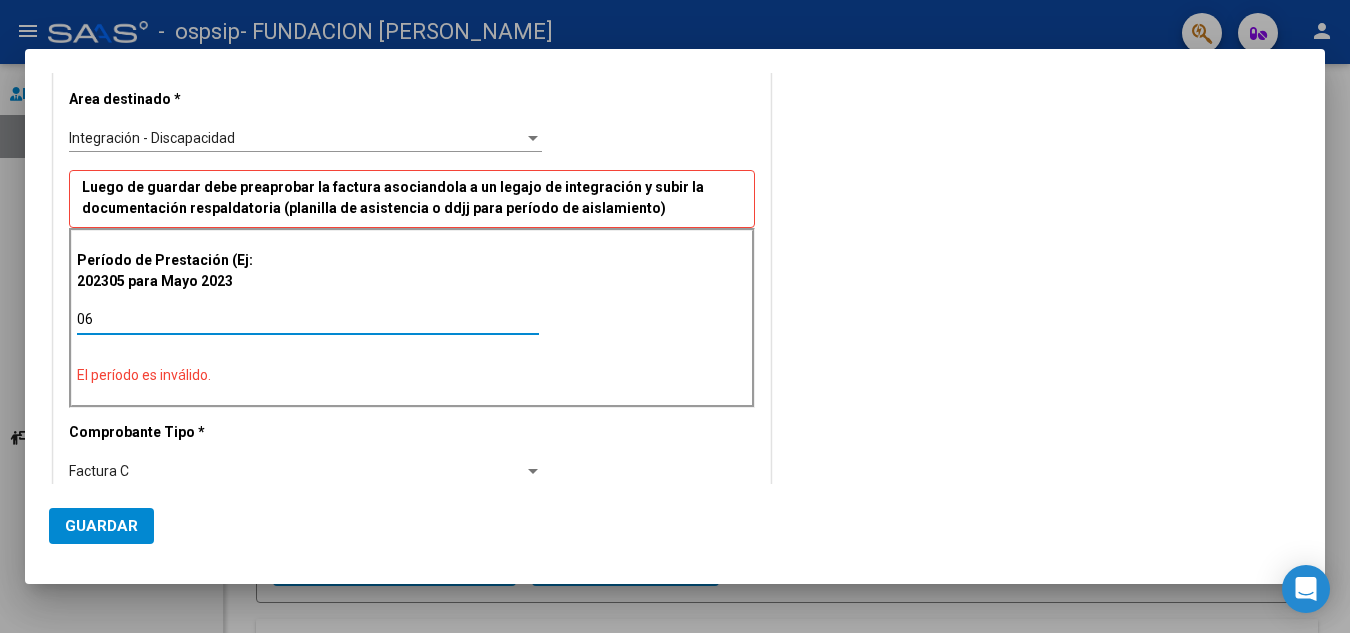 type on "0" 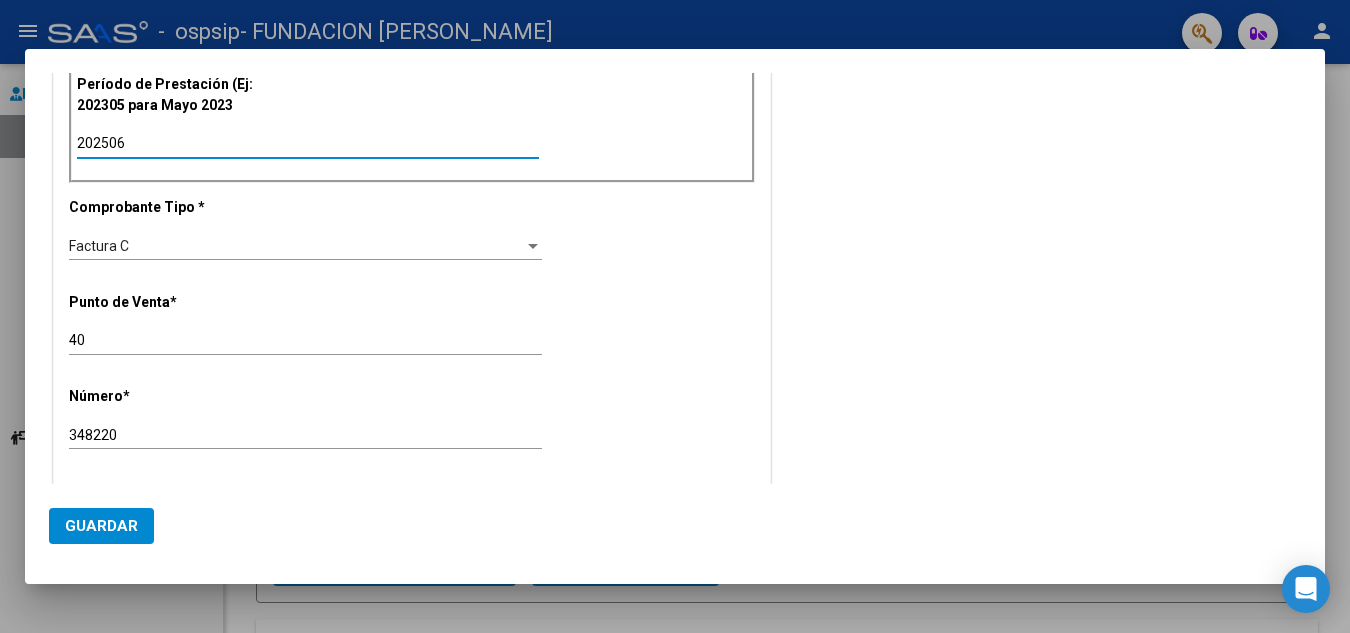 scroll, scrollTop: 600, scrollLeft: 0, axis: vertical 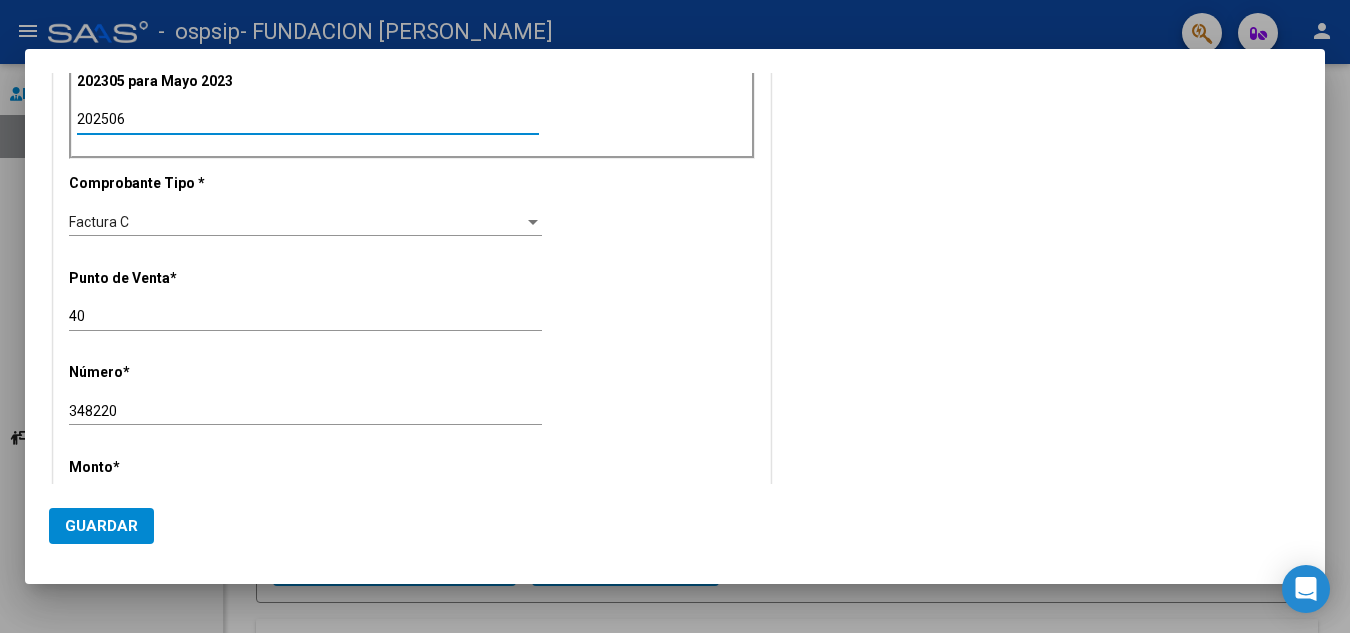 type on "202506" 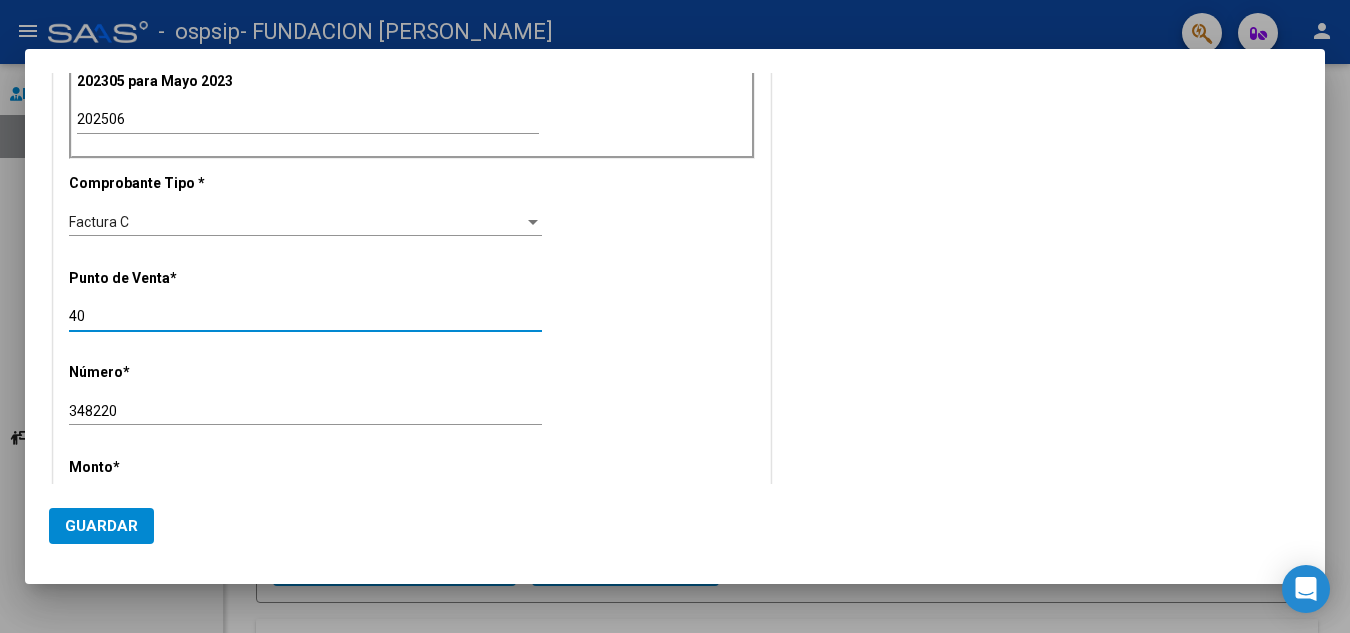 click on "40" at bounding box center [305, 316] 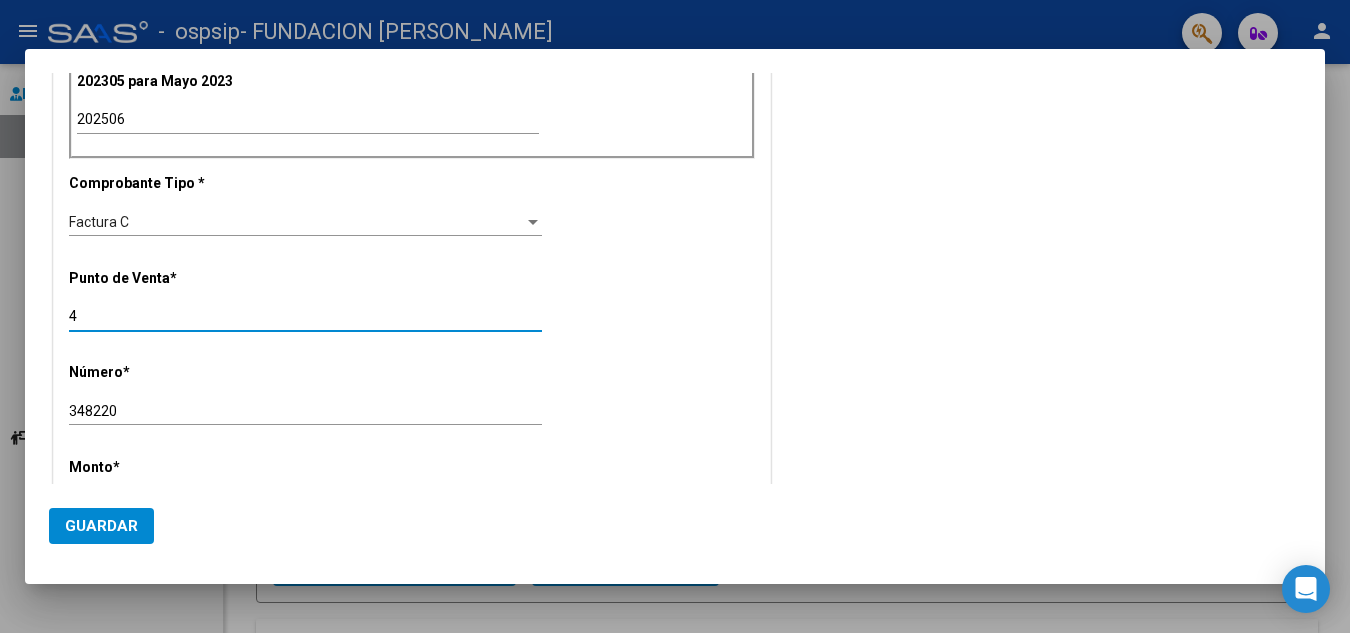 type on "4" 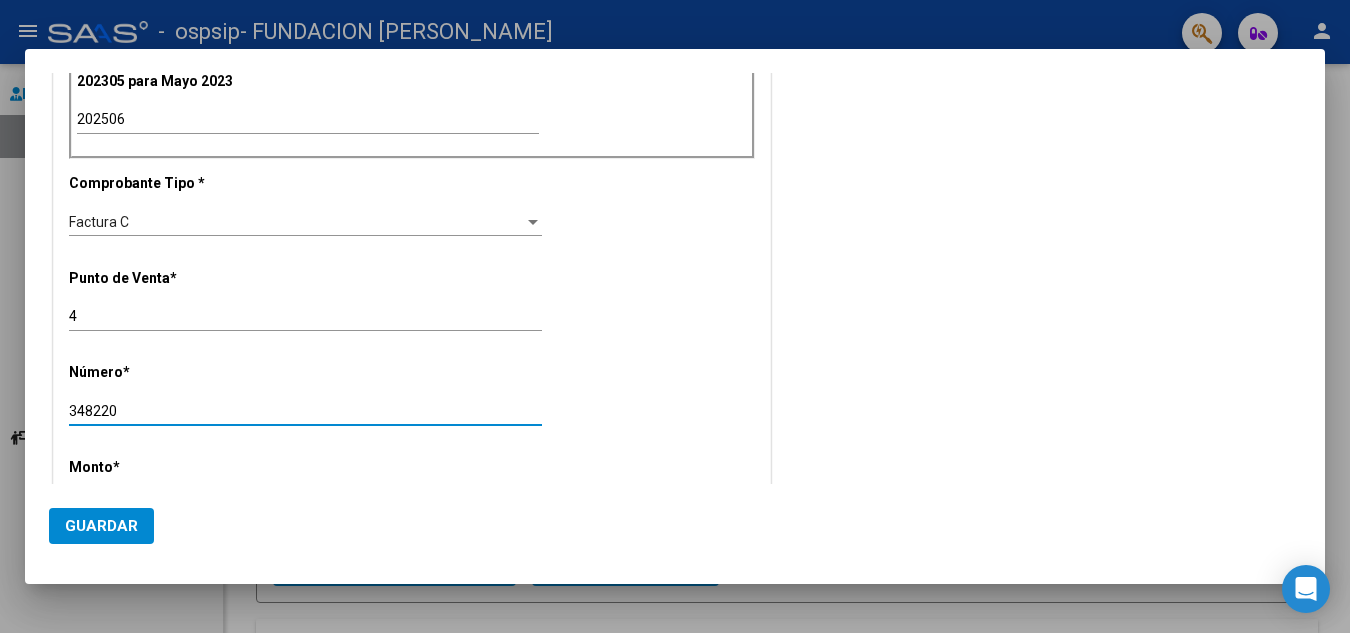 click on "348220" at bounding box center [305, 411] 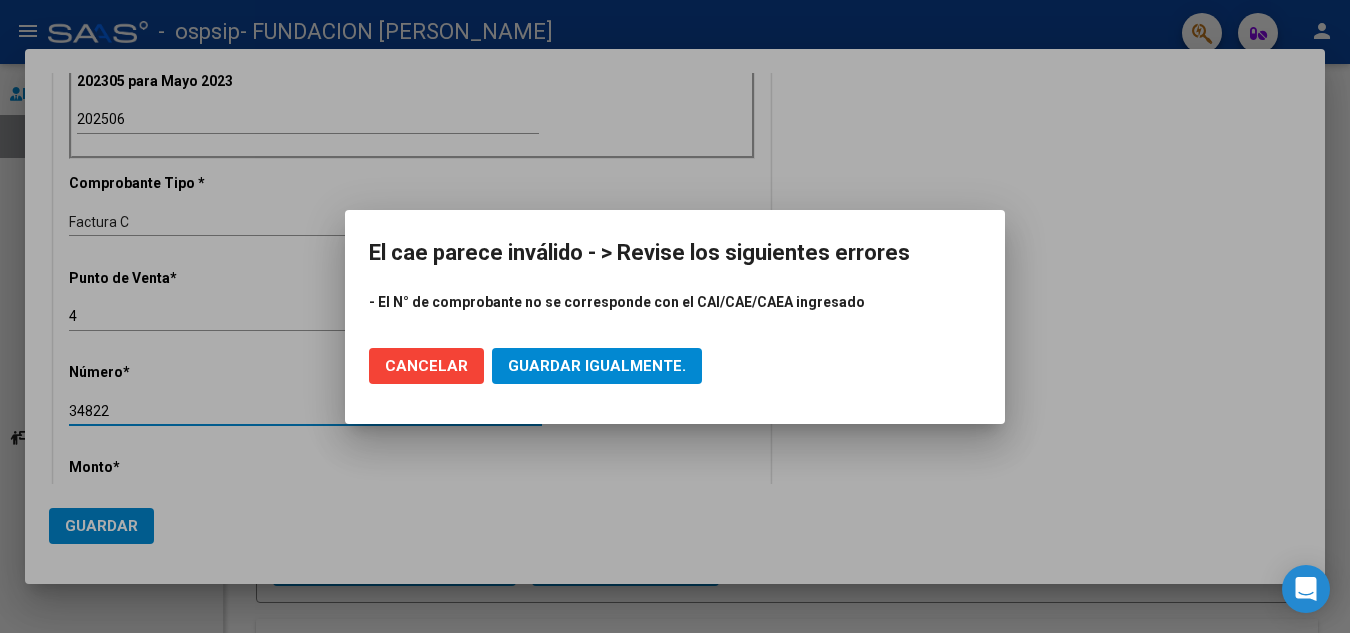type on "34822" 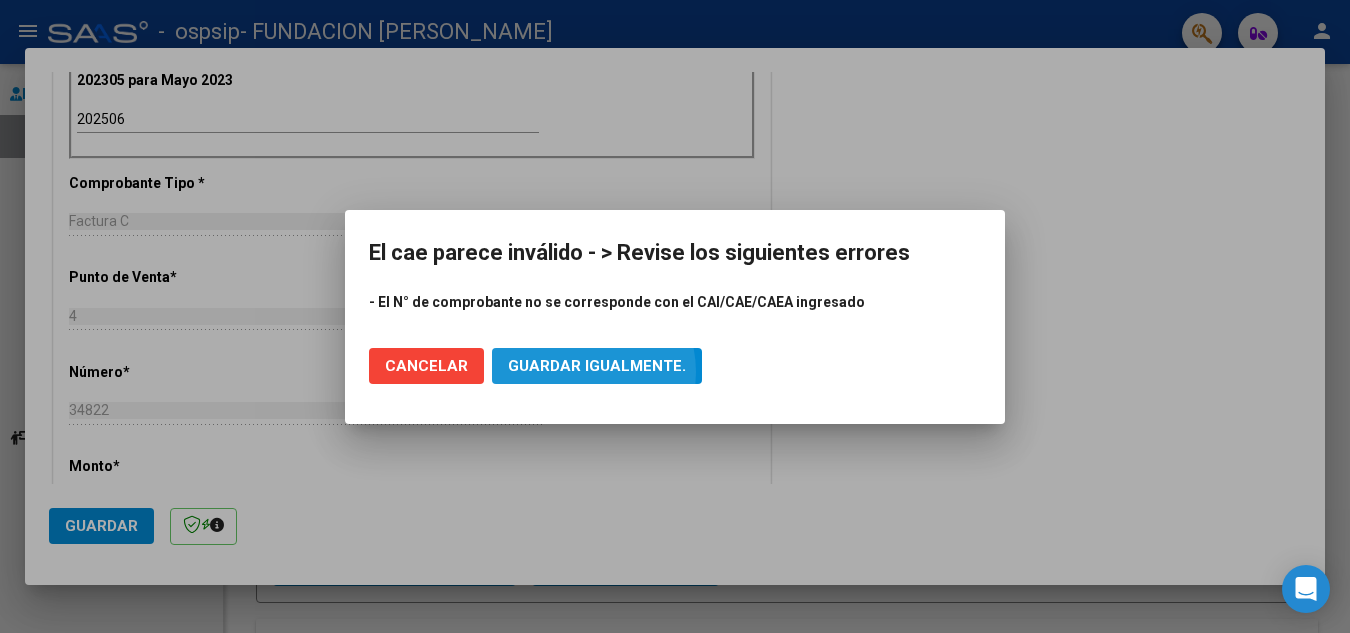 drag, startPoint x: 566, startPoint y: 372, endPoint x: 547, endPoint y: 371, distance: 19.026299 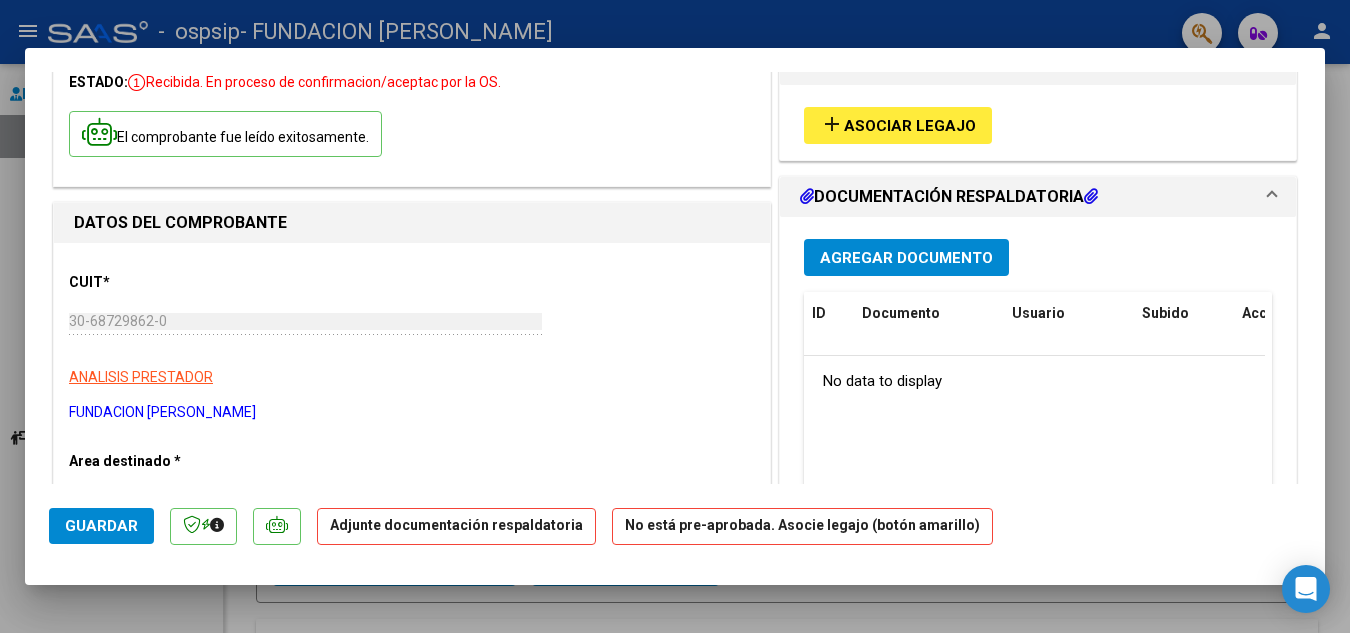scroll, scrollTop: 200, scrollLeft: 0, axis: vertical 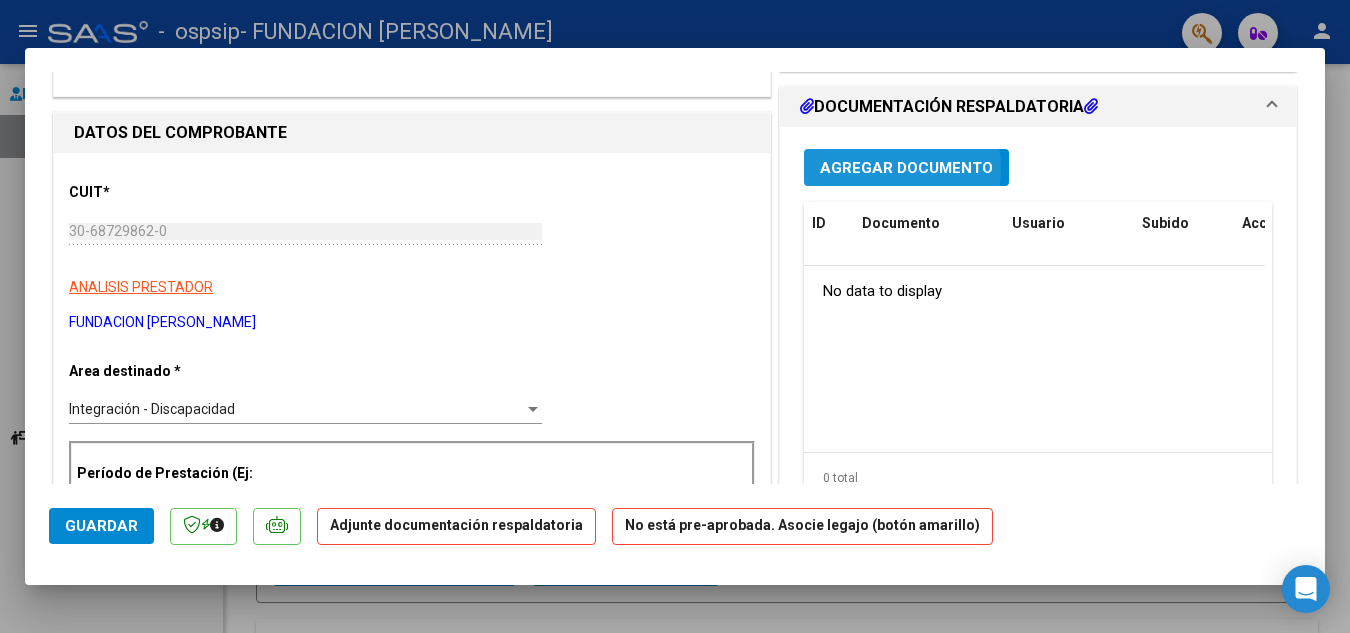 click on "Agregar Documento" at bounding box center [906, 168] 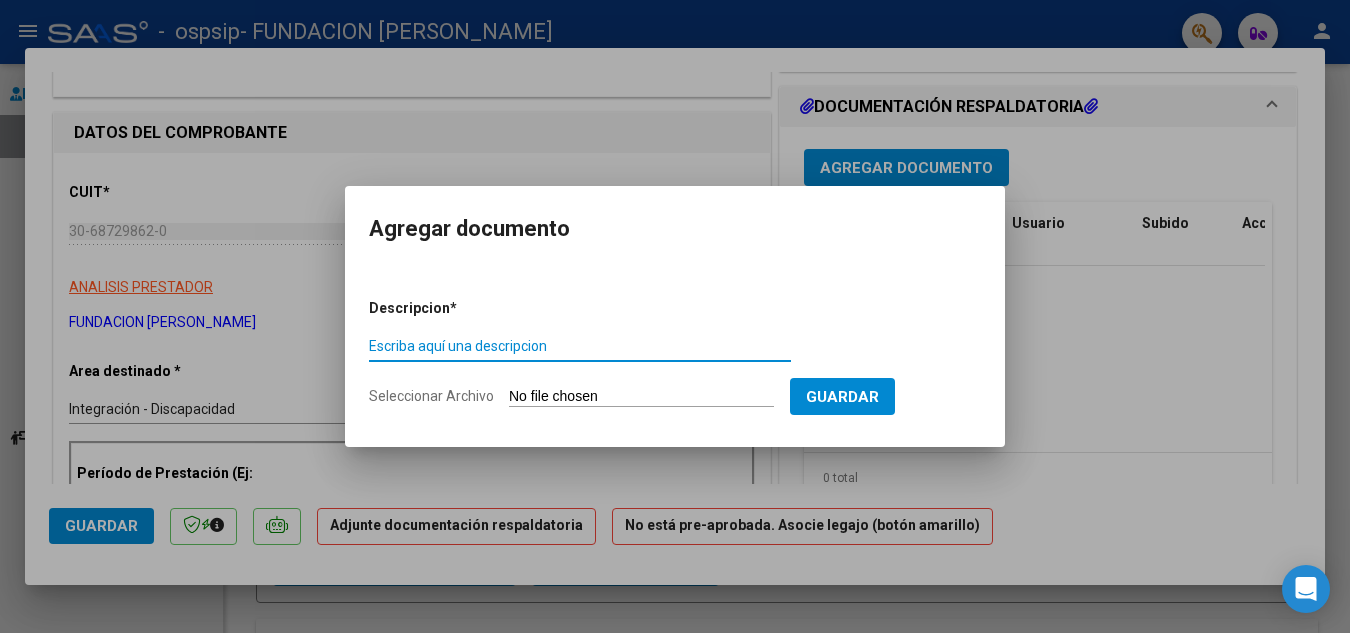 click at bounding box center (675, 316) 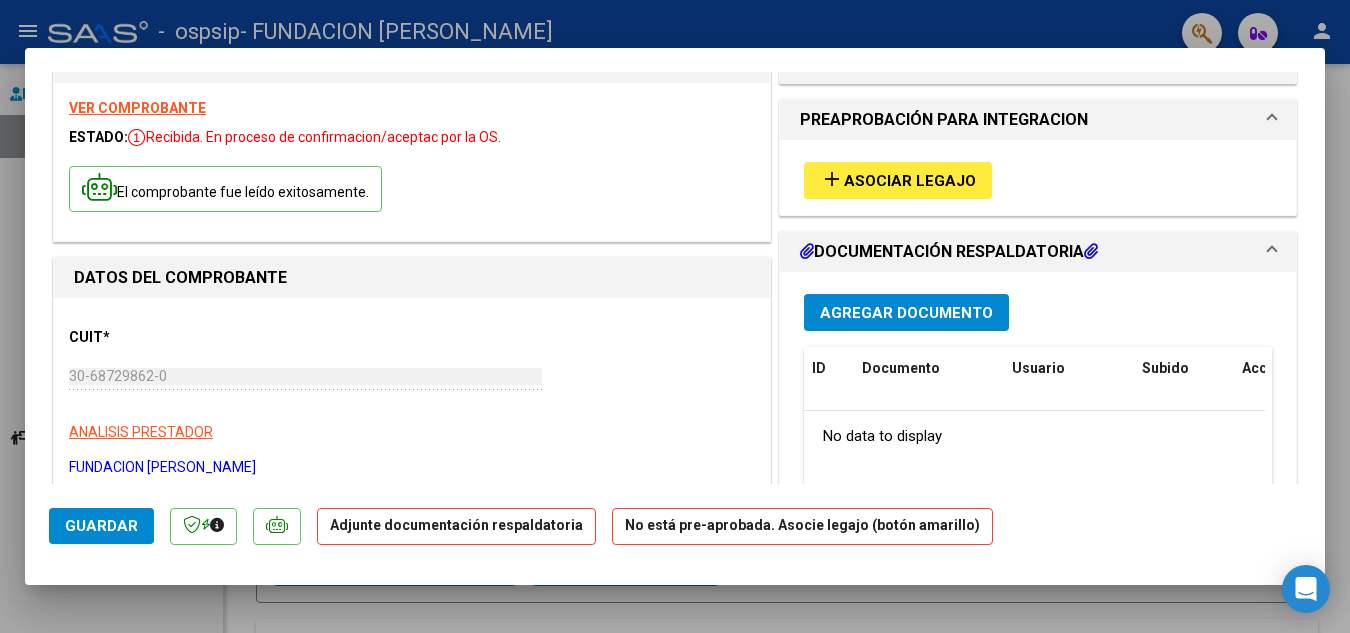 scroll, scrollTop: 0, scrollLeft: 0, axis: both 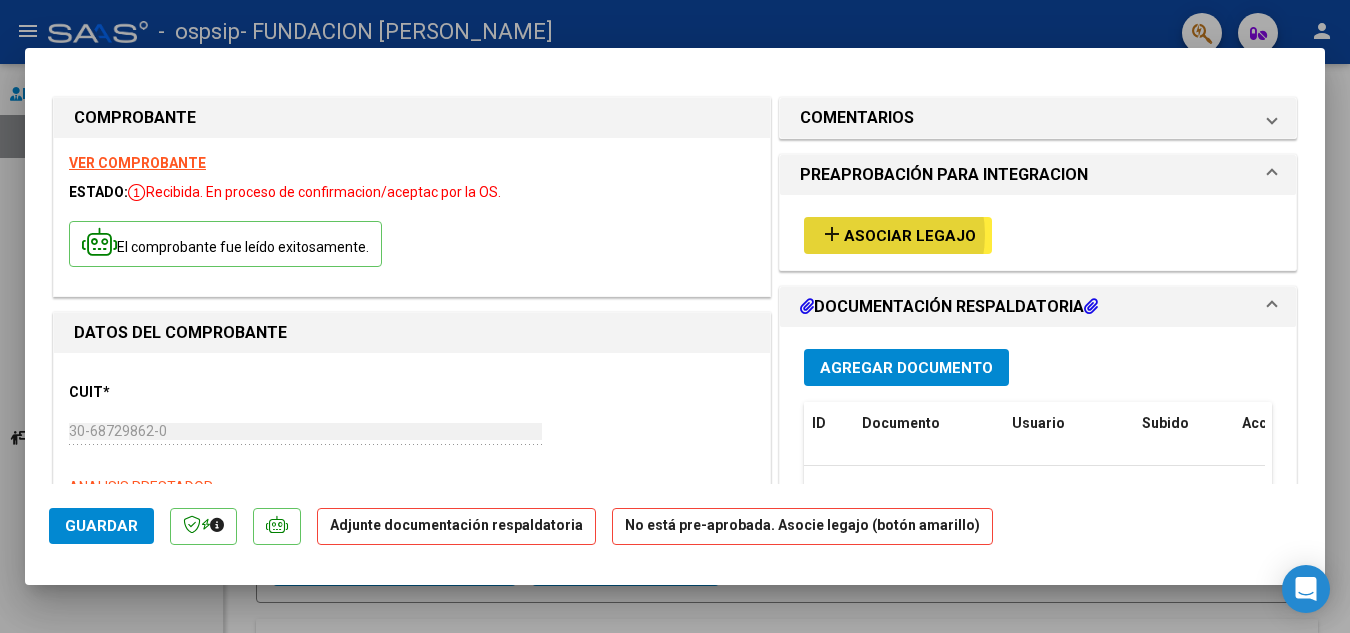 click on "Asociar Legajo" at bounding box center (910, 236) 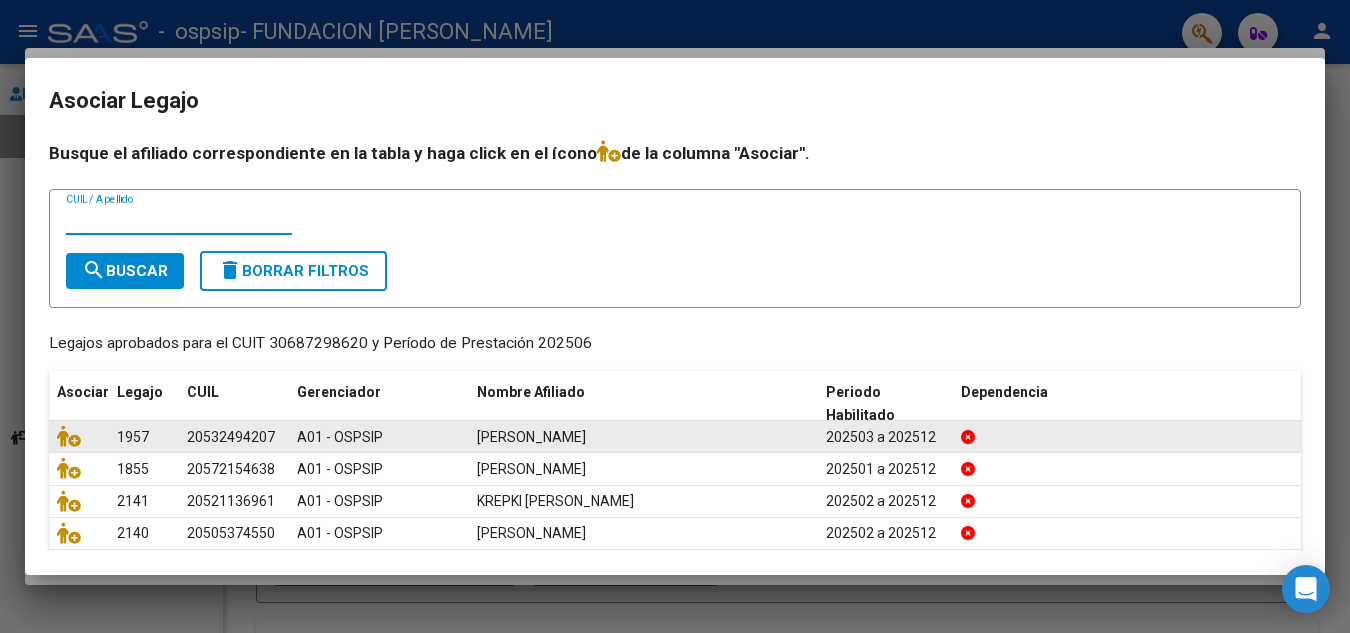 scroll, scrollTop: 100, scrollLeft: 0, axis: vertical 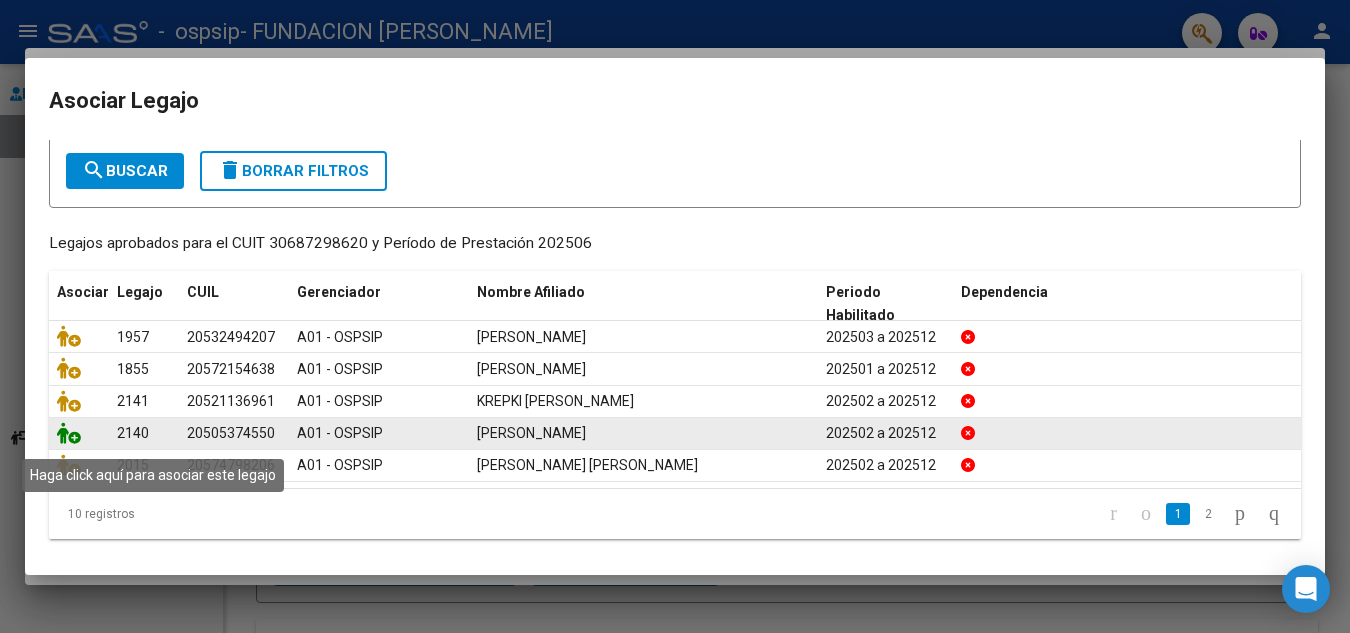 click 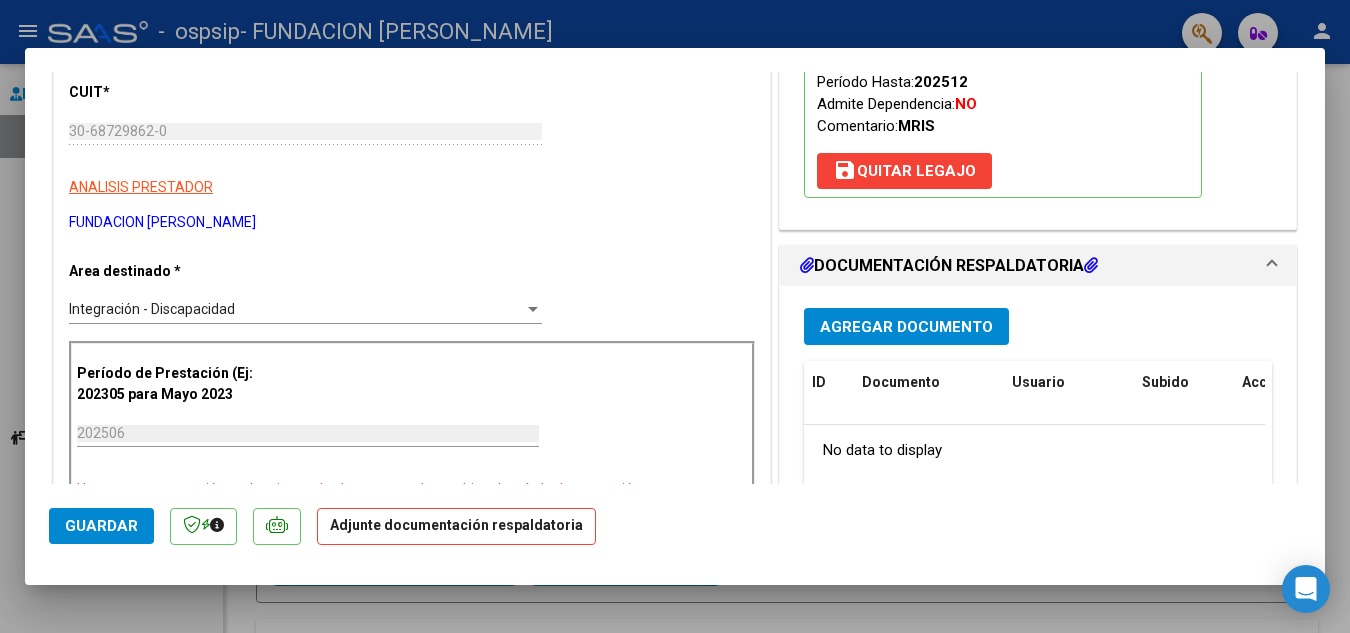 scroll, scrollTop: 400, scrollLeft: 0, axis: vertical 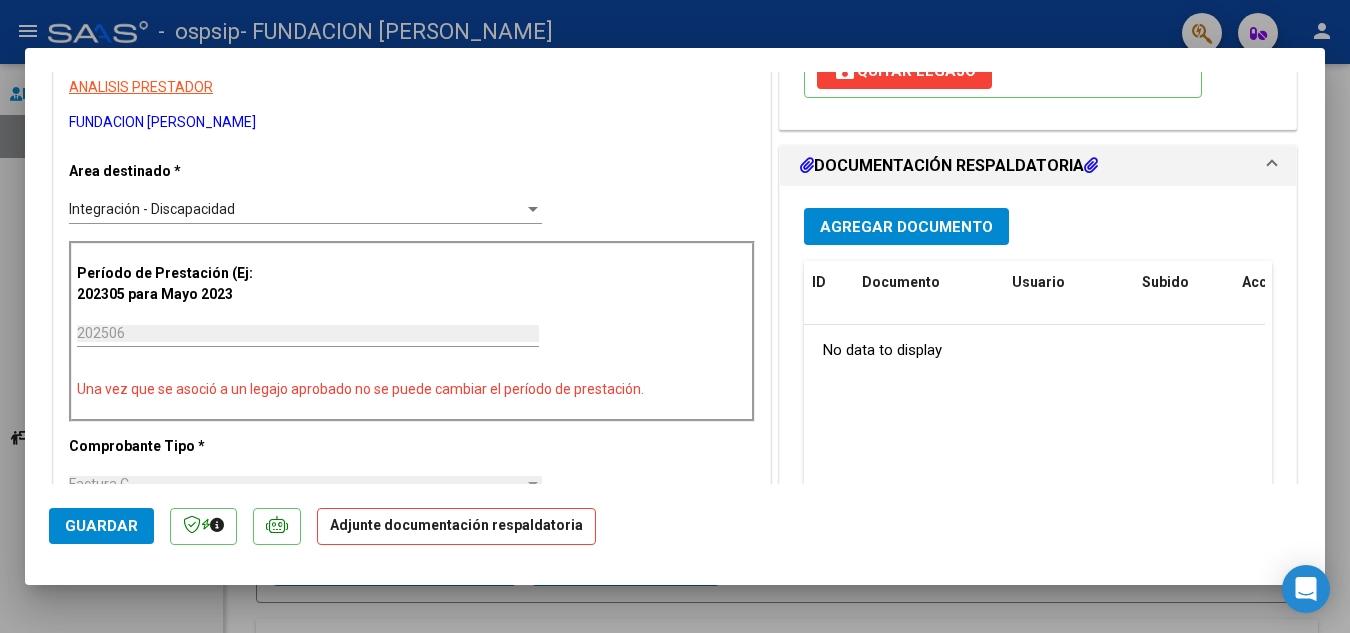 click on "Agregar Documento" at bounding box center (906, 227) 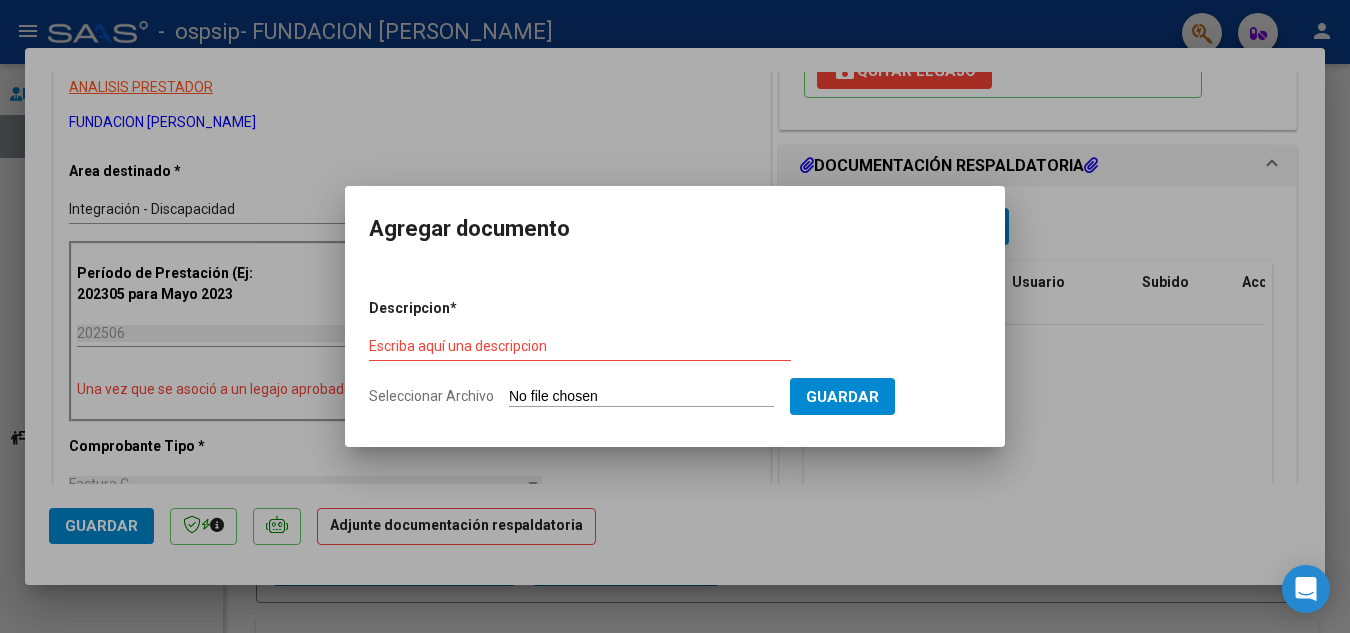 click on "Seleccionar Archivo" at bounding box center [641, 397] 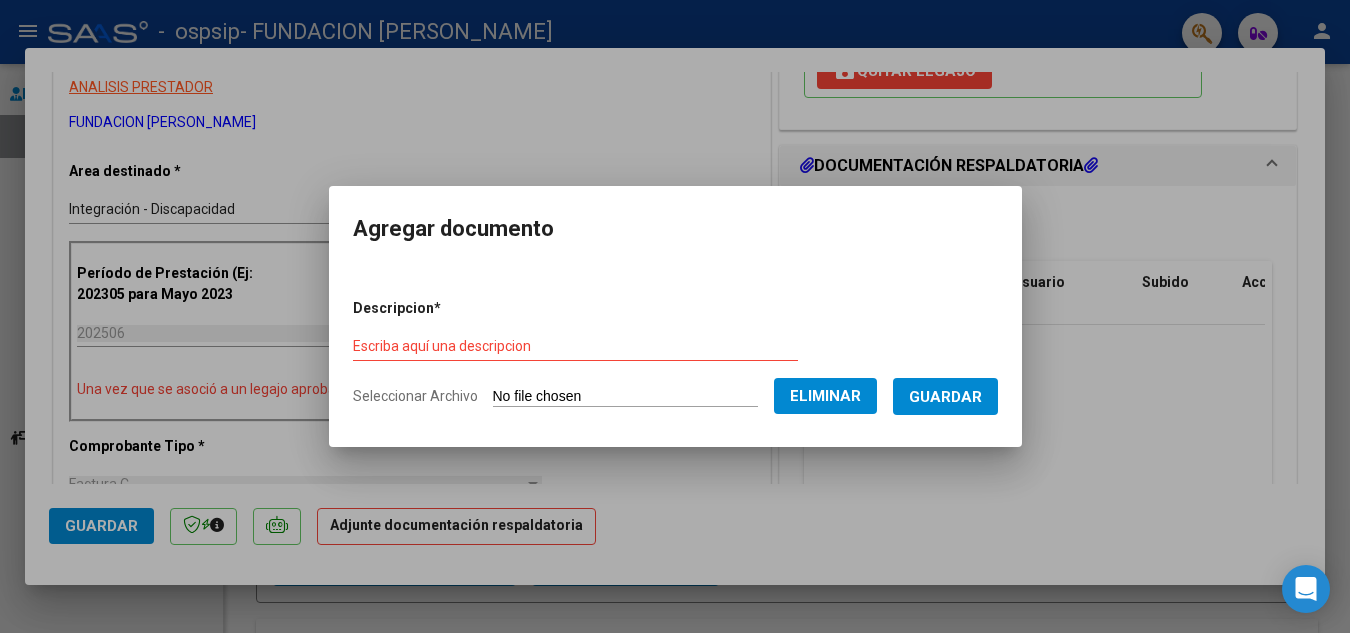 click on "Guardar" at bounding box center [945, 397] 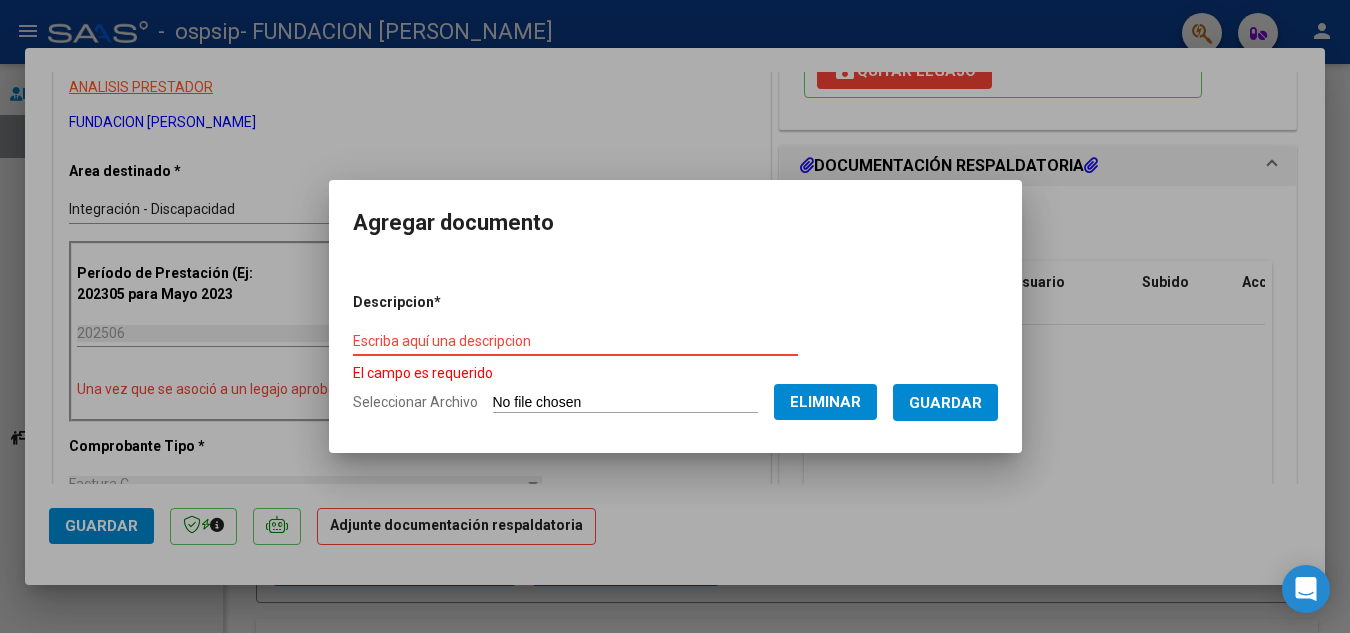 click on "Escriba aquí una descripcion" at bounding box center (575, 341) 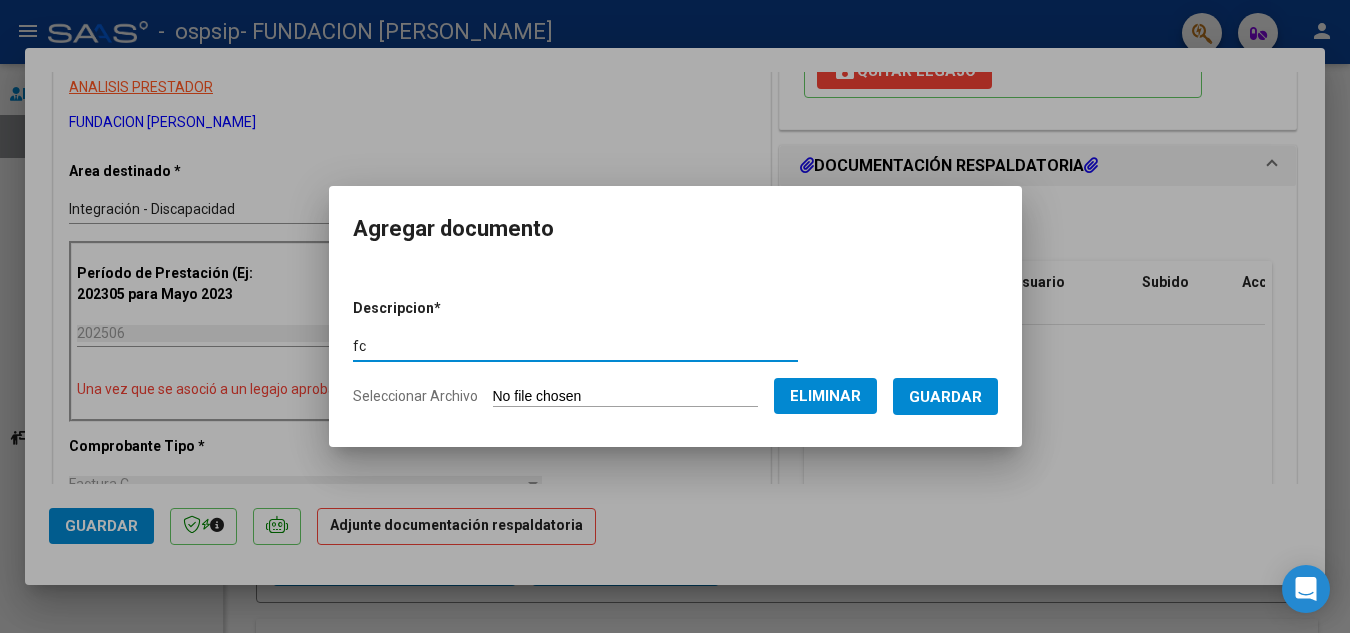 type on "f" 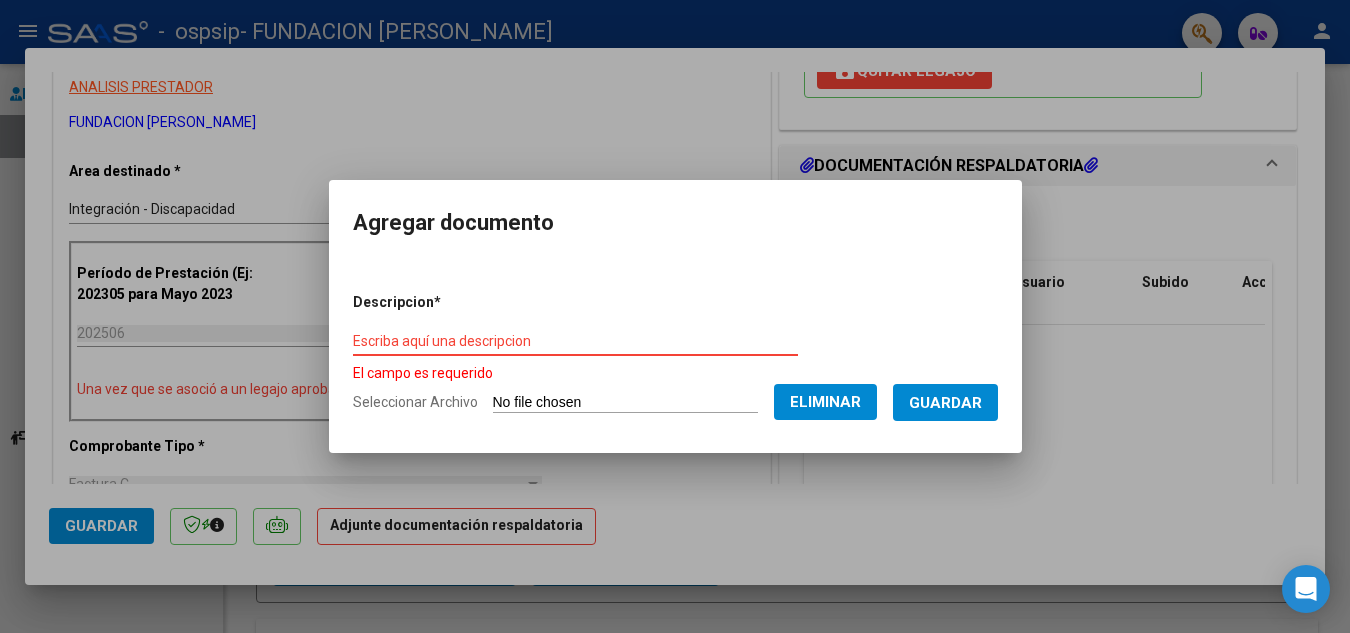 type on "f" 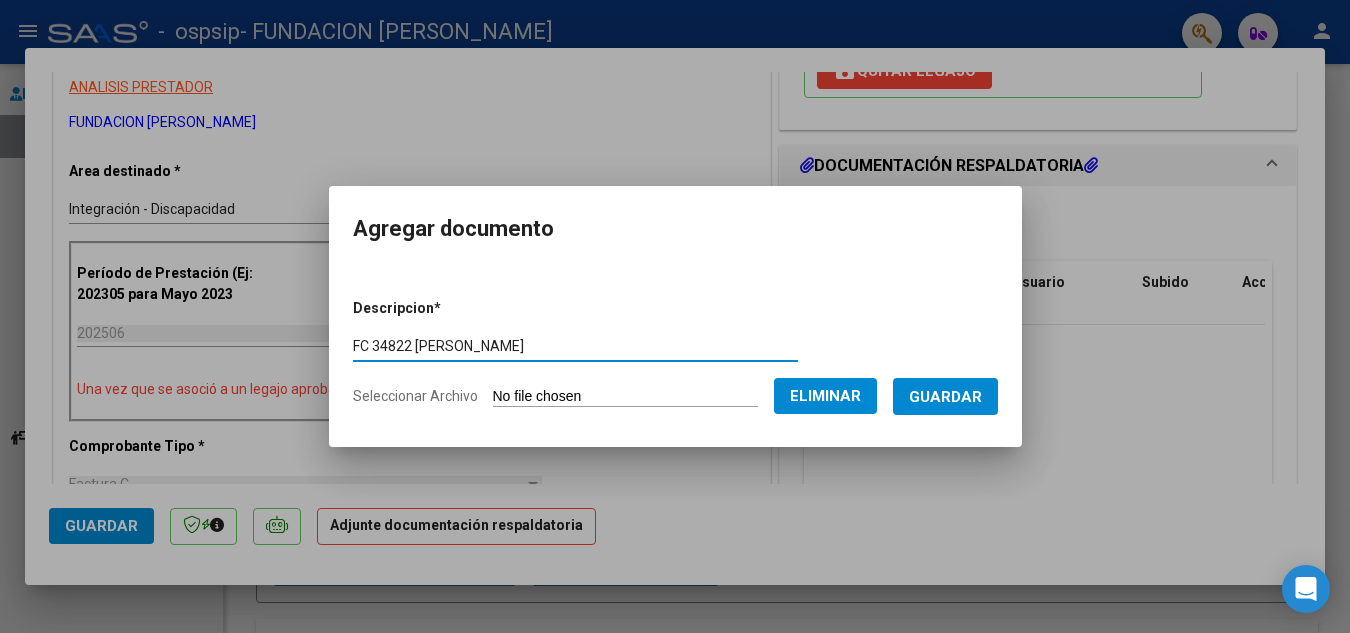type on "FC 34822 [PERSON_NAME]" 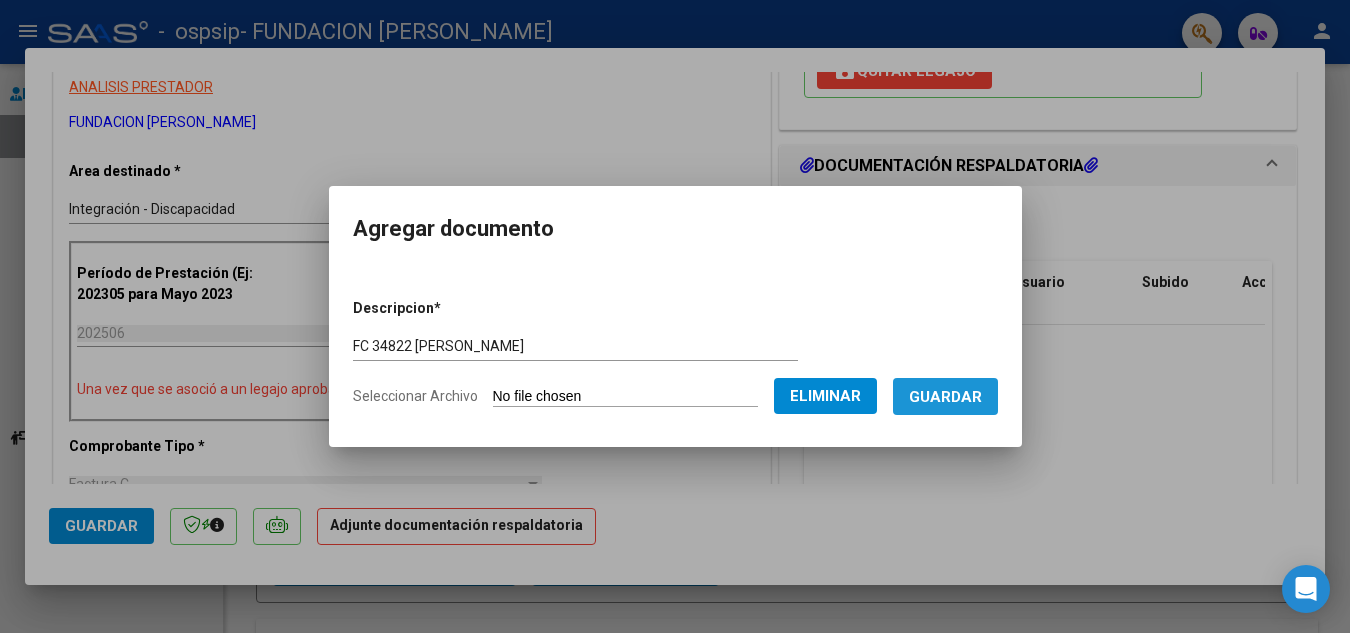 click on "Guardar" at bounding box center [945, 397] 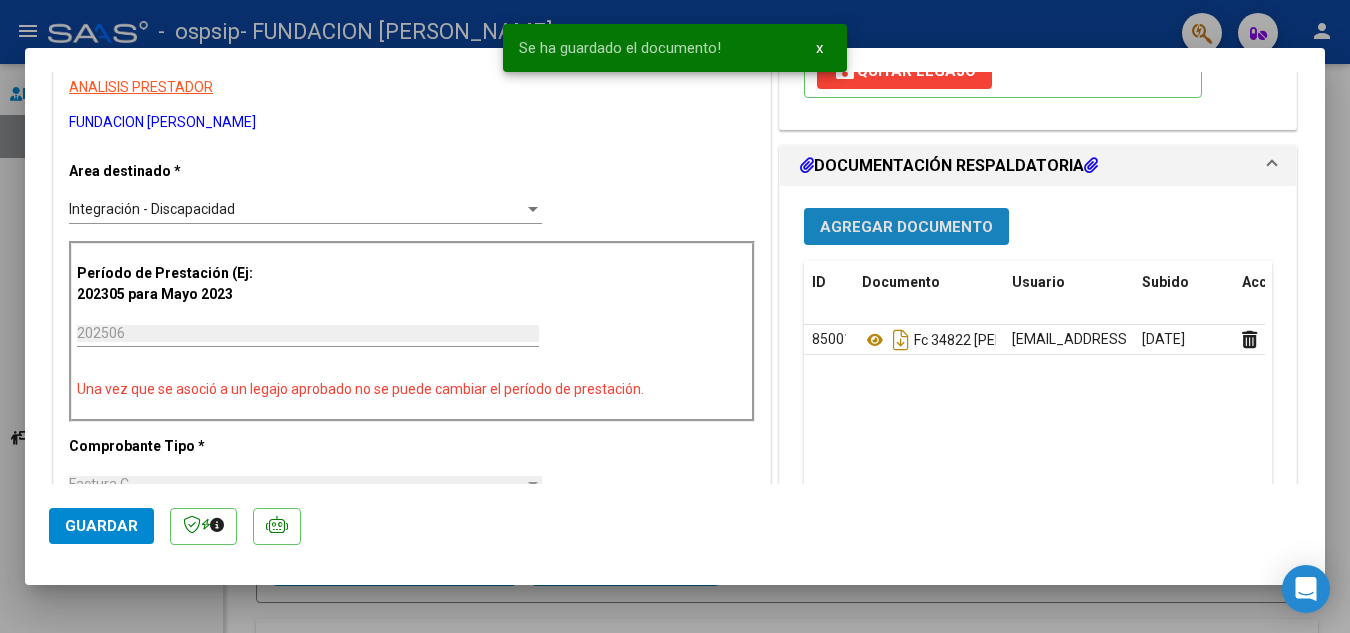 click on "Agregar Documento" at bounding box center [906, 227] 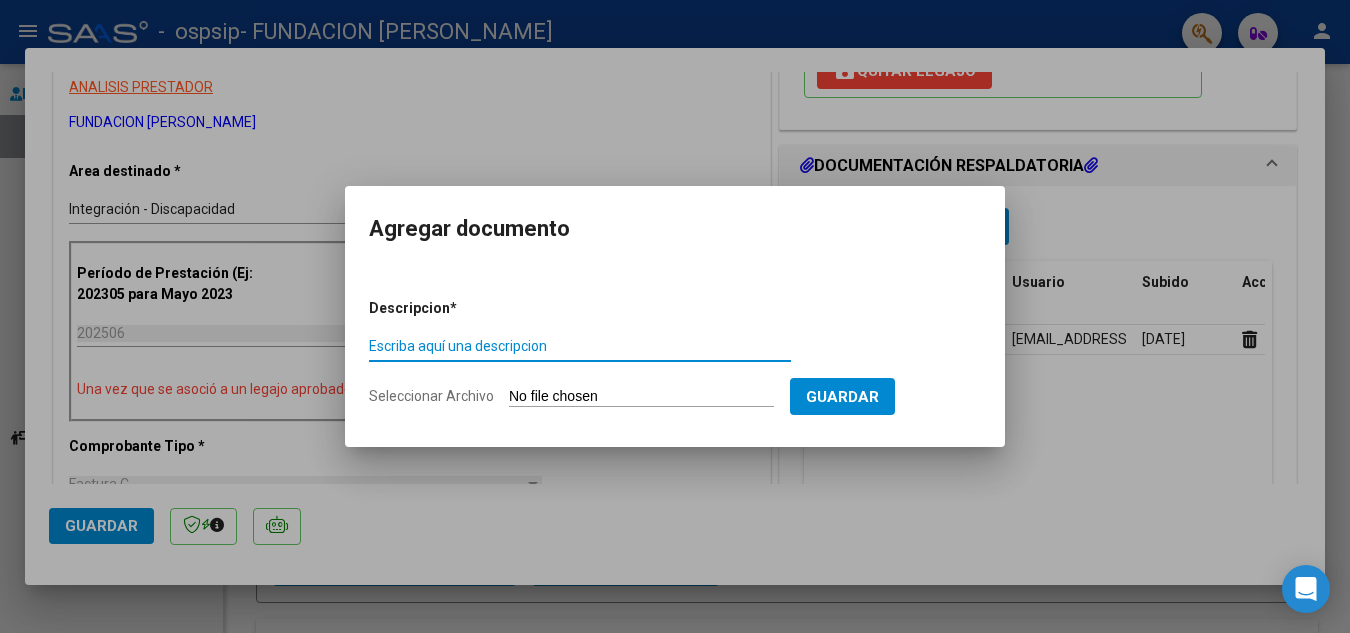 click on "Seleccionar Archivo" at bounding box center (641, 397) 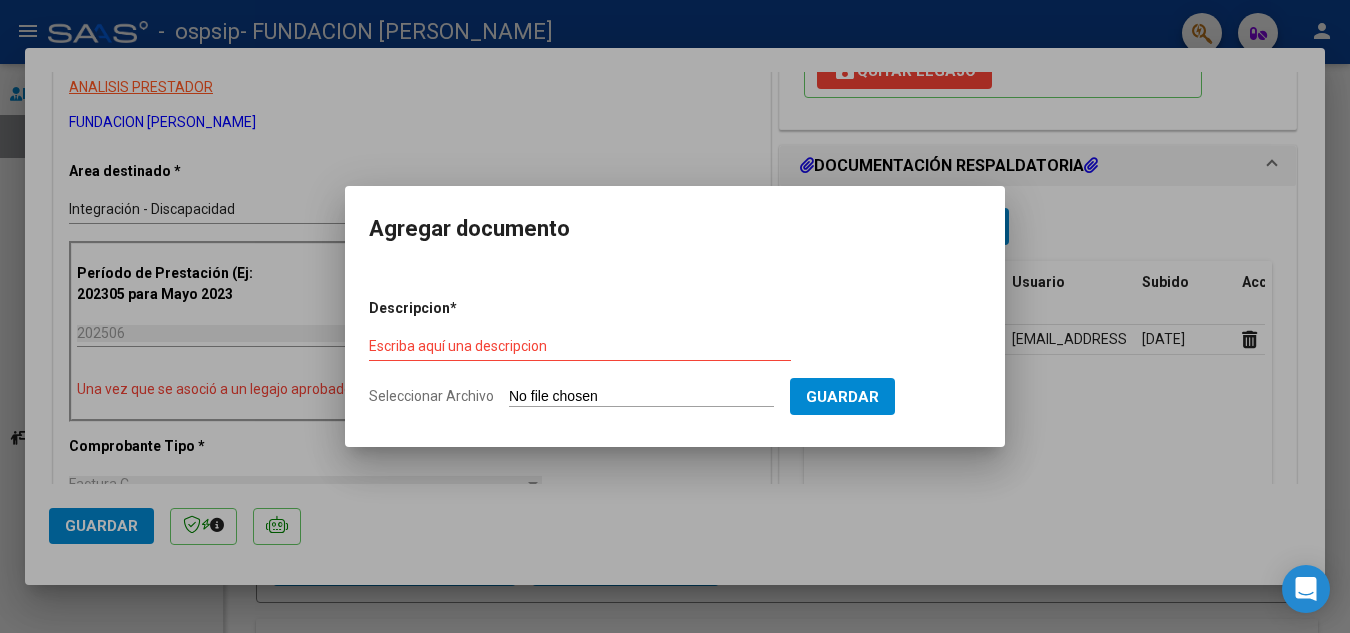 type on "C:\fakepath\PA [PERSON_NAME].pdf" 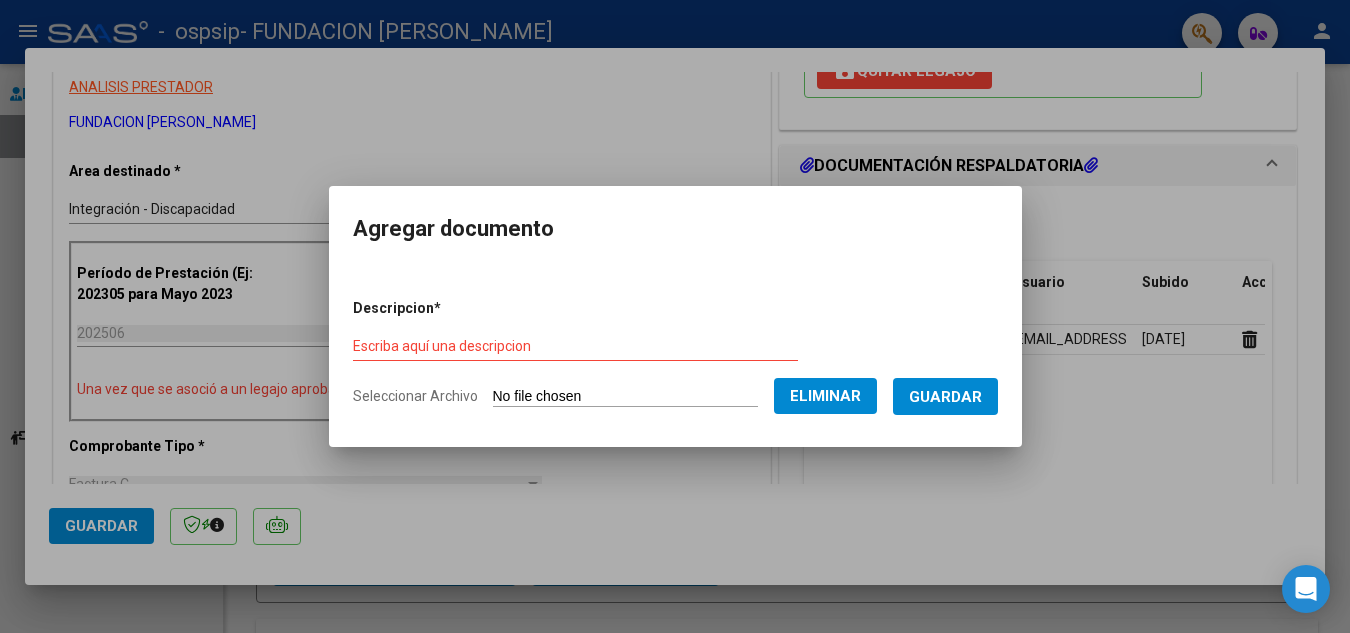 click on "Escriba aquí una descripcion" at bounding box center [575, 346] 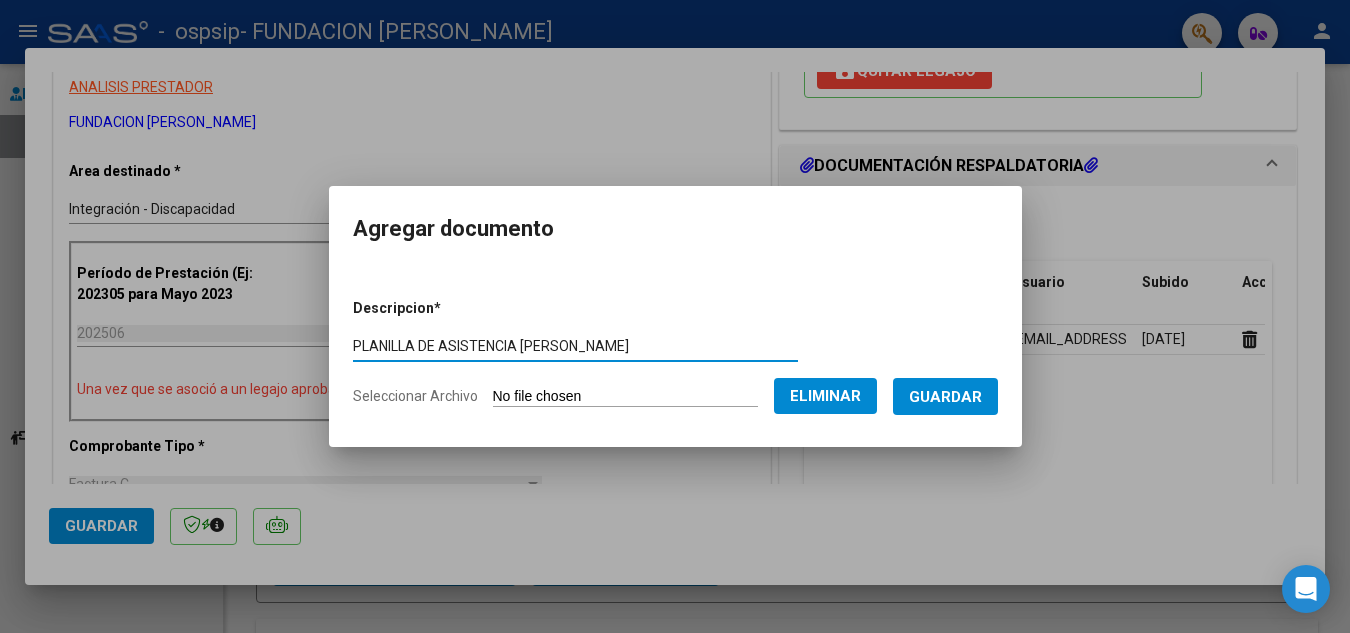 type on "PLANILLA DE ASISTENCIA [PERSON_NAME]" 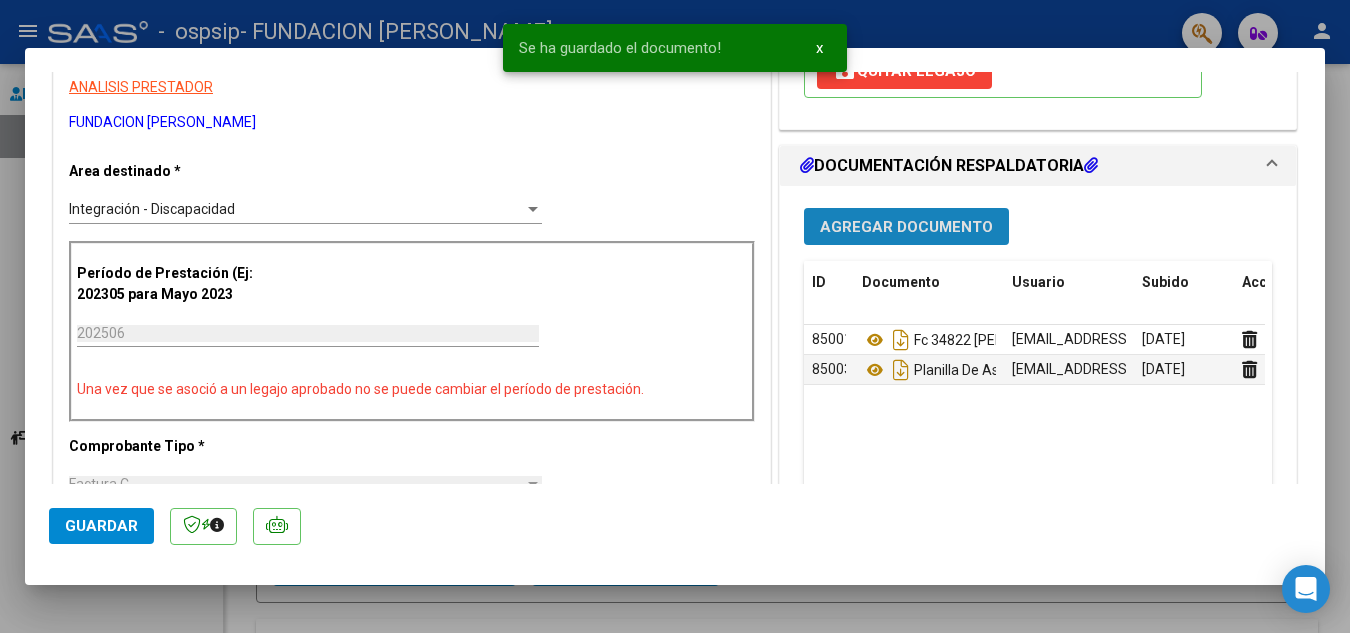click on "Agregar Documento" at bounding box center [906, 227] 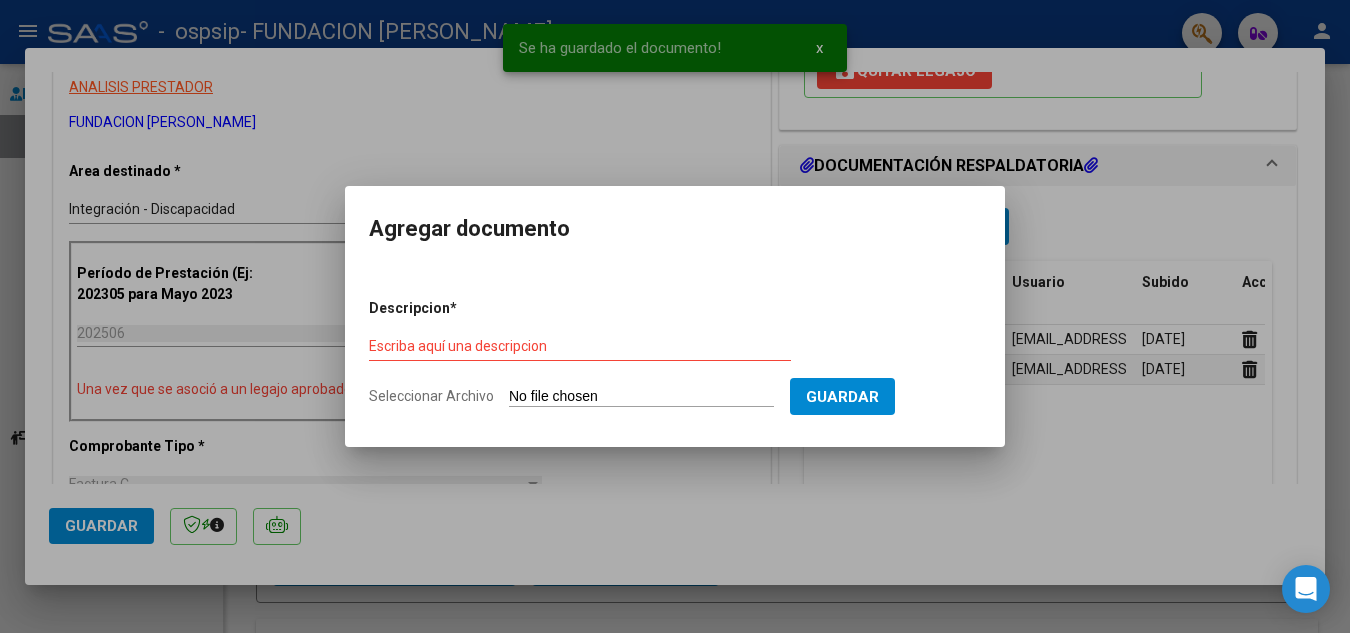 click on "Seleccionar Archivo" at bounding box center [641, 397] 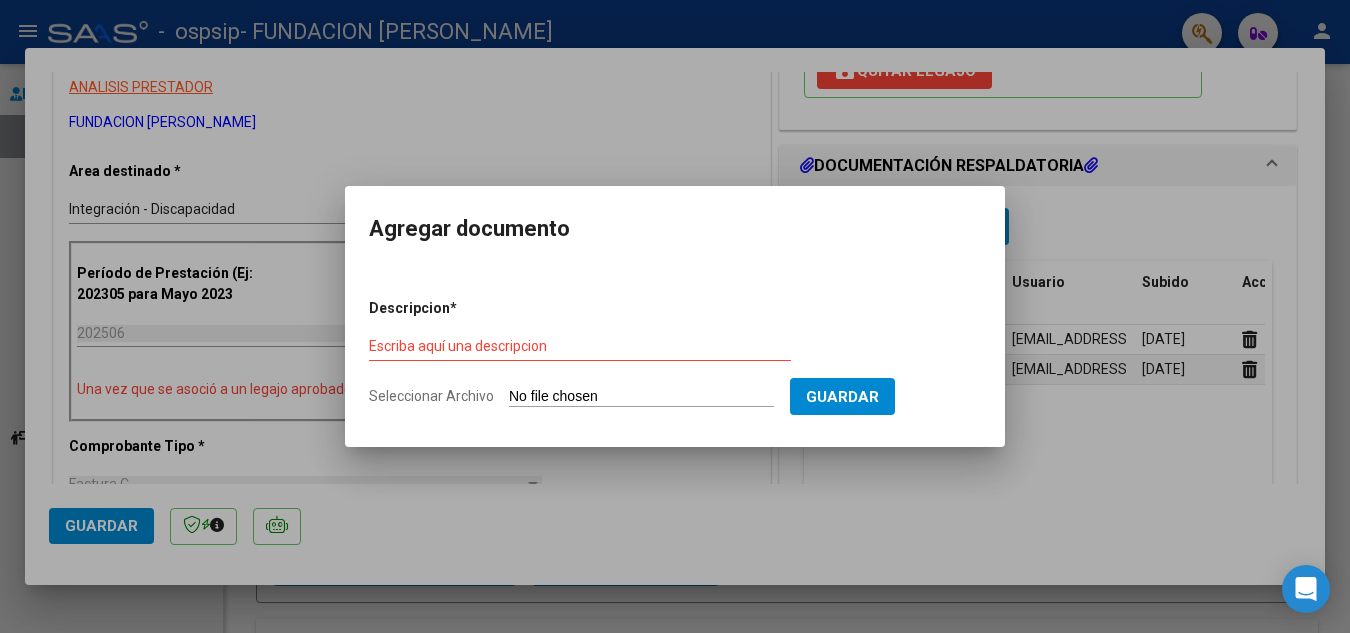 type on "C:\fakepath\KREPKI BAUTISTA INFORME SEMESTRAL 2025 .pdf" 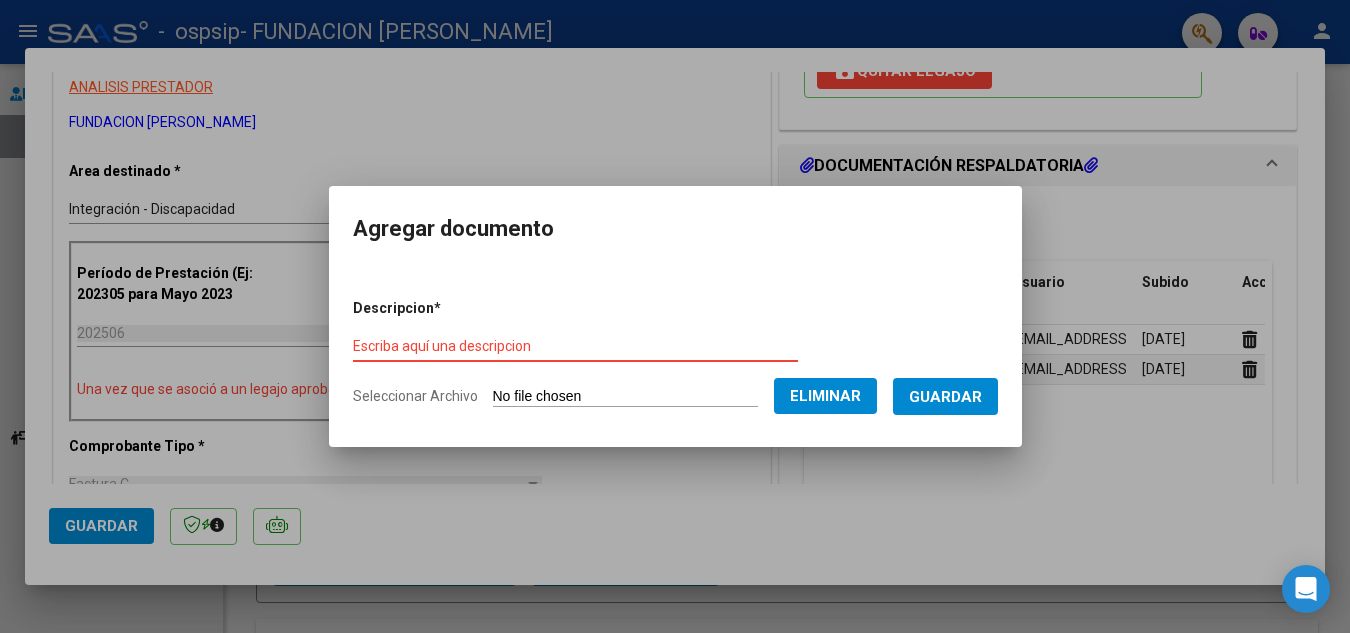 click on "Escriba aquí una descripcion" at bounding box center (575, 346) 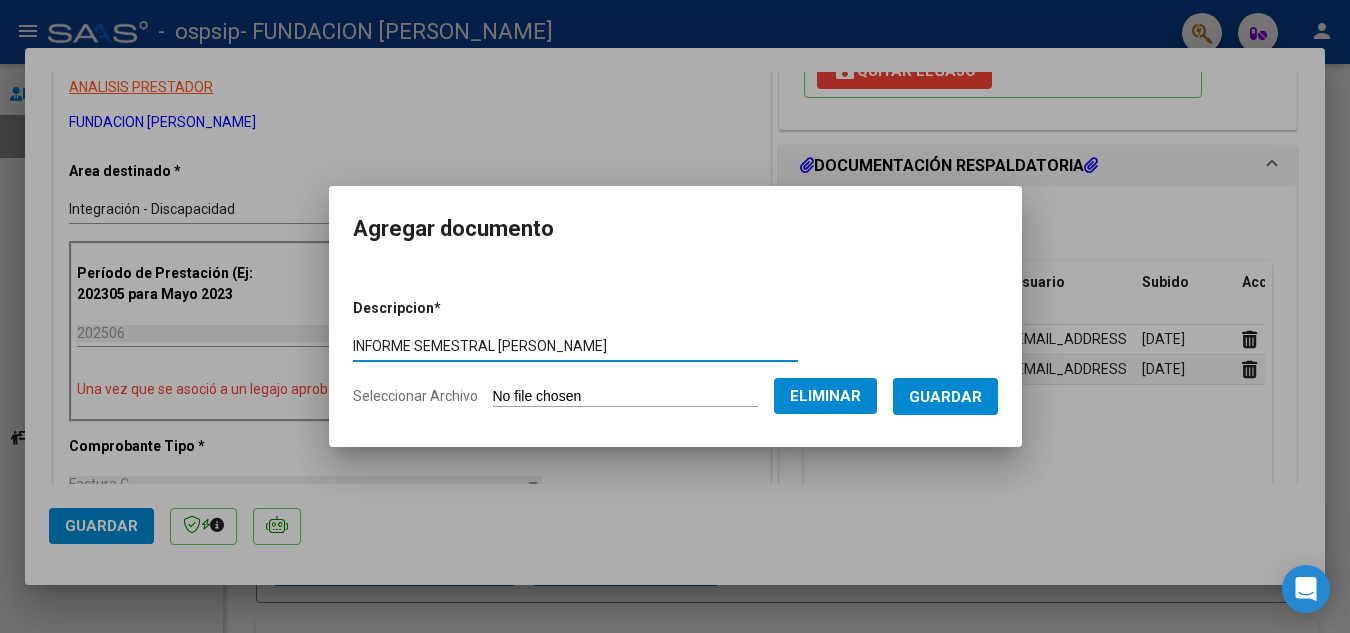 type on "INFORME SEMESTRAL [PERSON_NAME]" 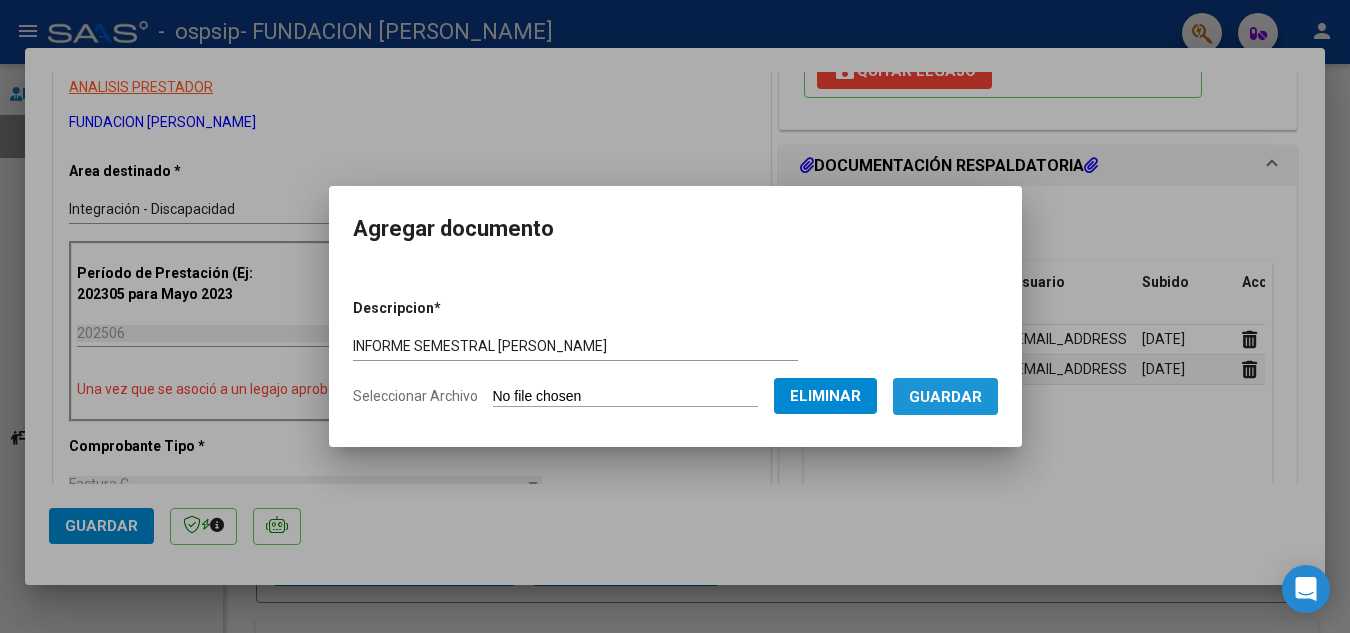 click on "Guardar" at bounding box center (945, 397) 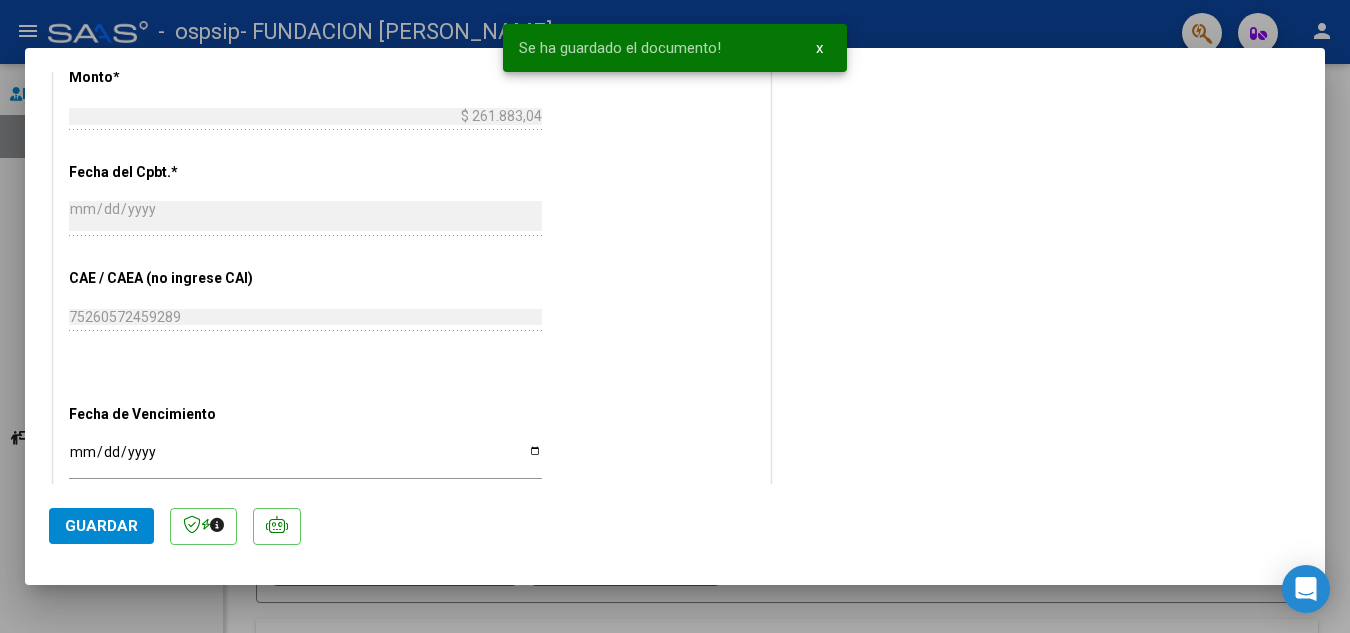 scroll, scrollTop: 1100, scrollLeft: 0, axis: vertical 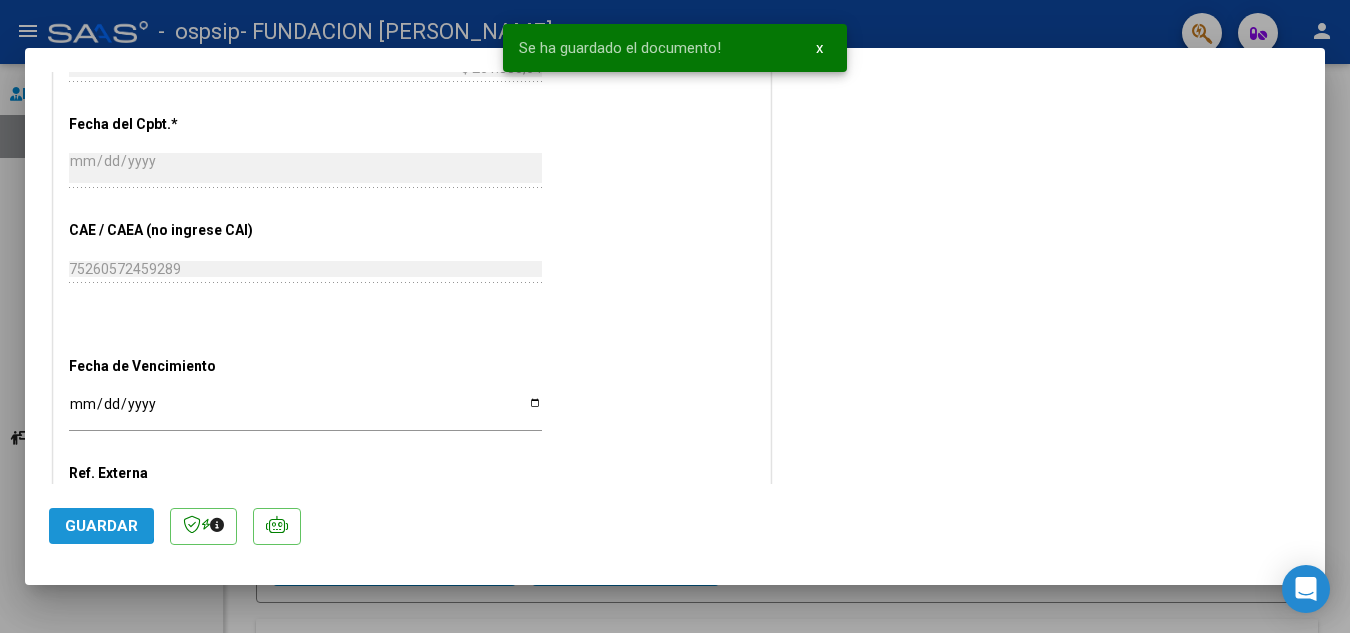click on "Guardar" 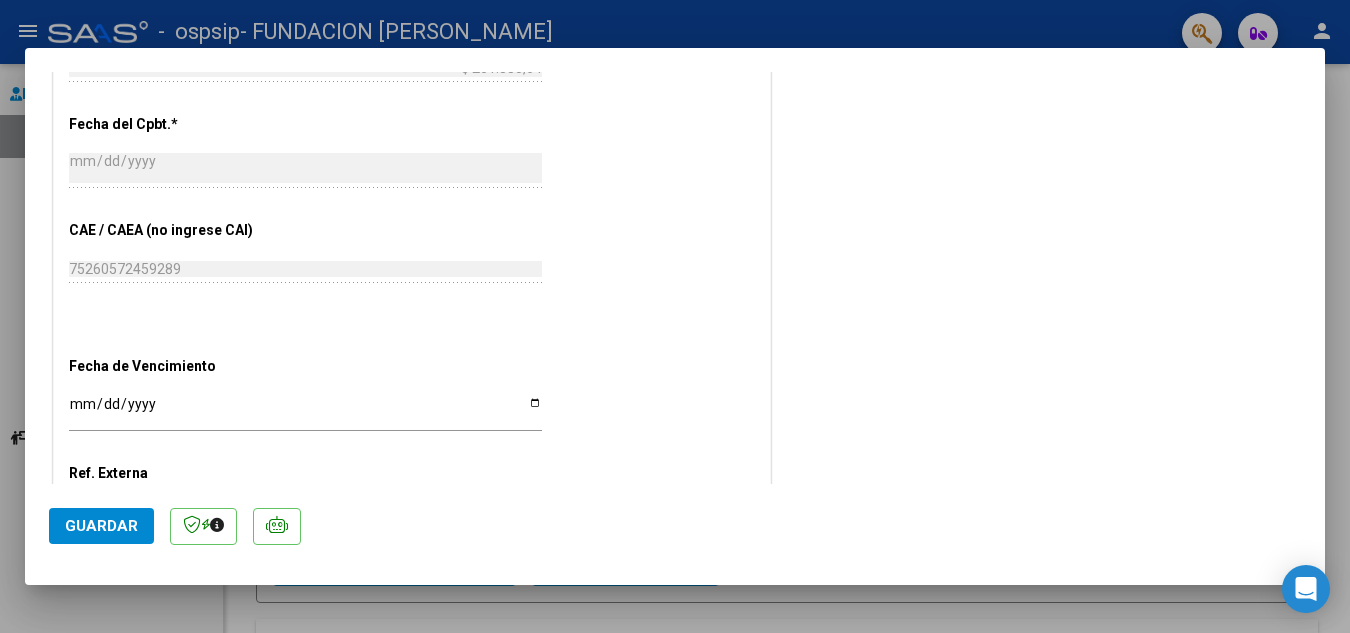 click at bounding box center (675, 316) 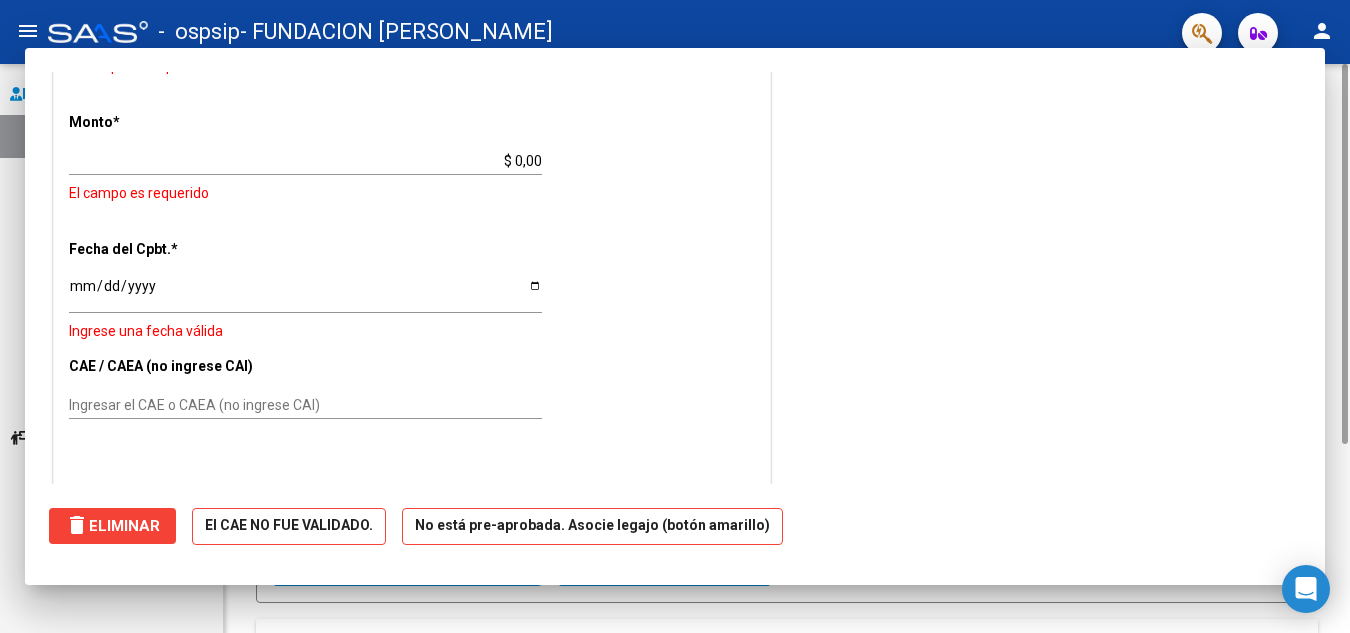 scroll, scrollTop: 0, scrollLeft: 0, axis: both 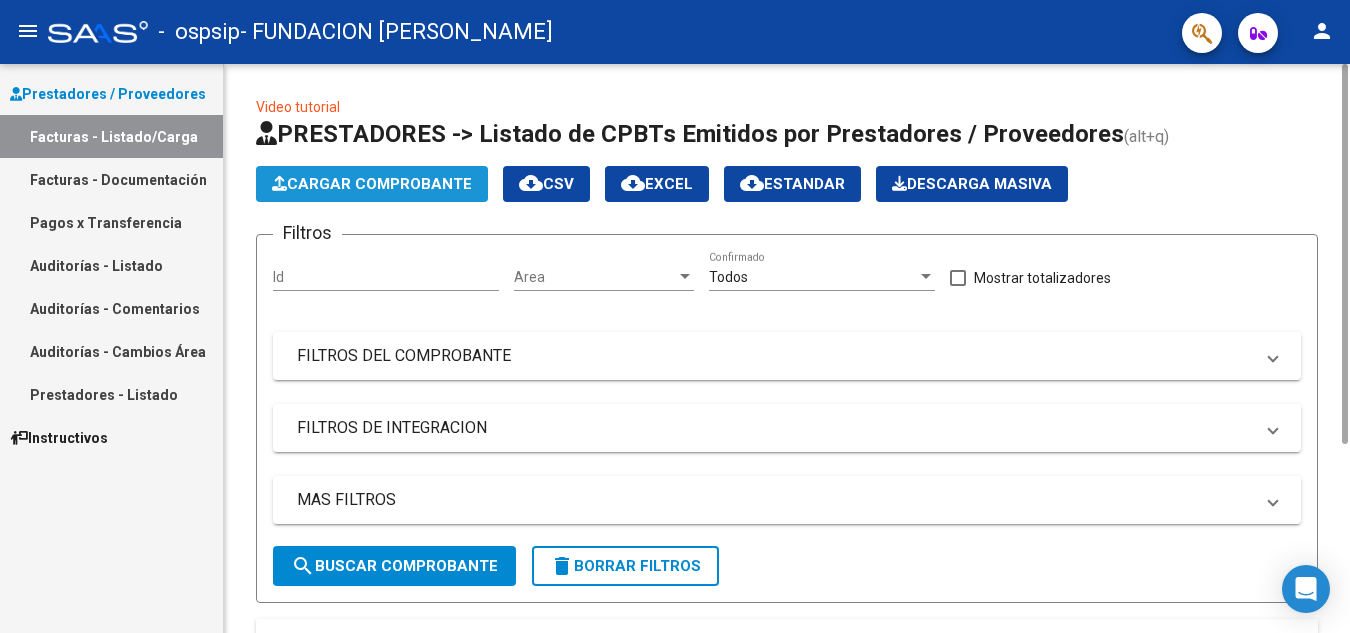 click on "Cargar Comprobante" 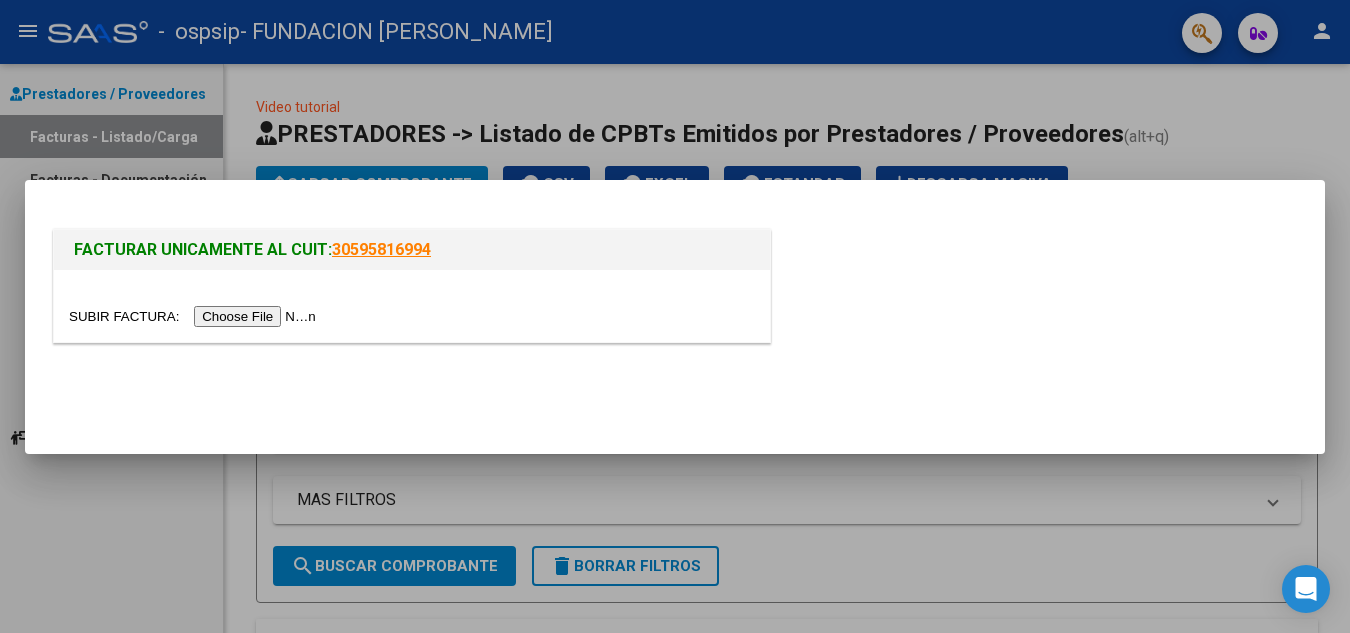 click at bounding box center (195, 316) 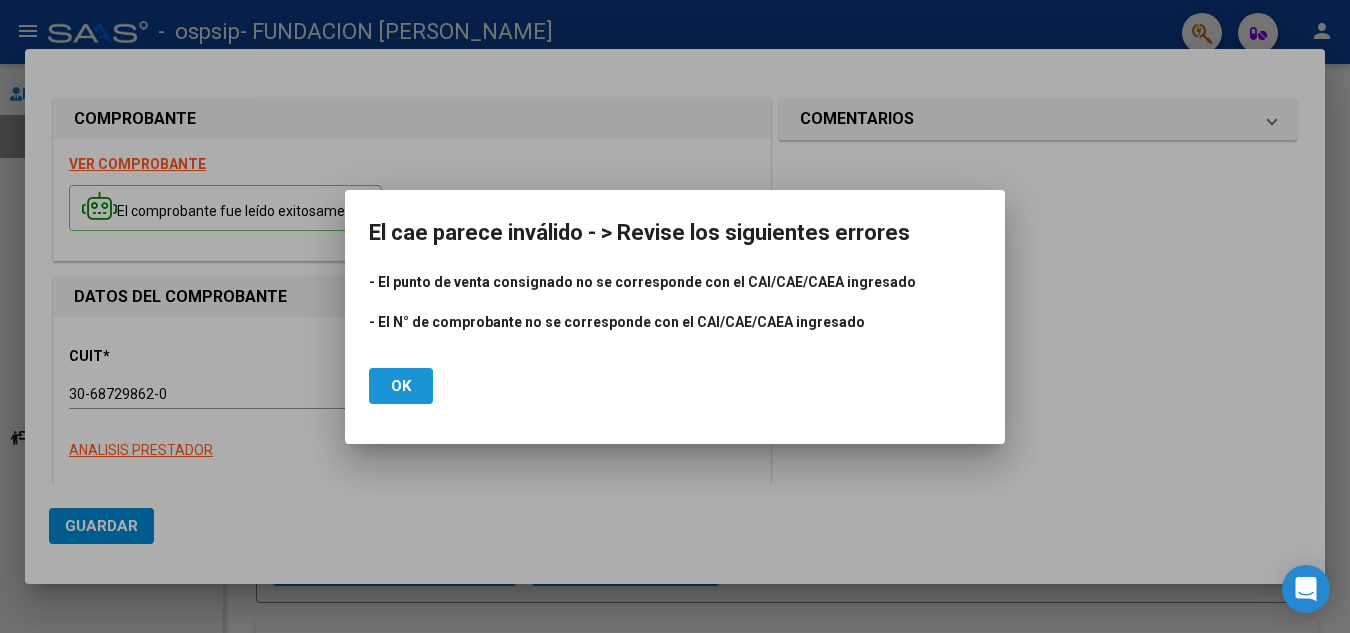 click on "Ok" 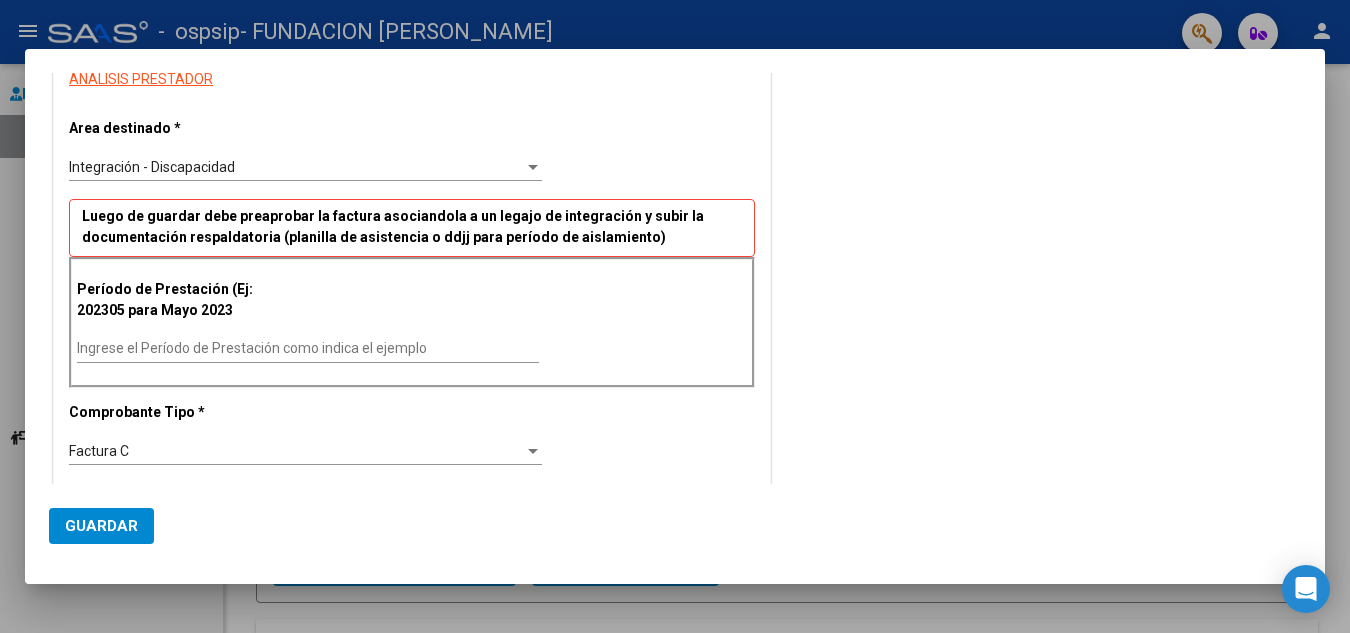 scroll, scrollTop: 400, scrollLeft: 0, axis: vertical 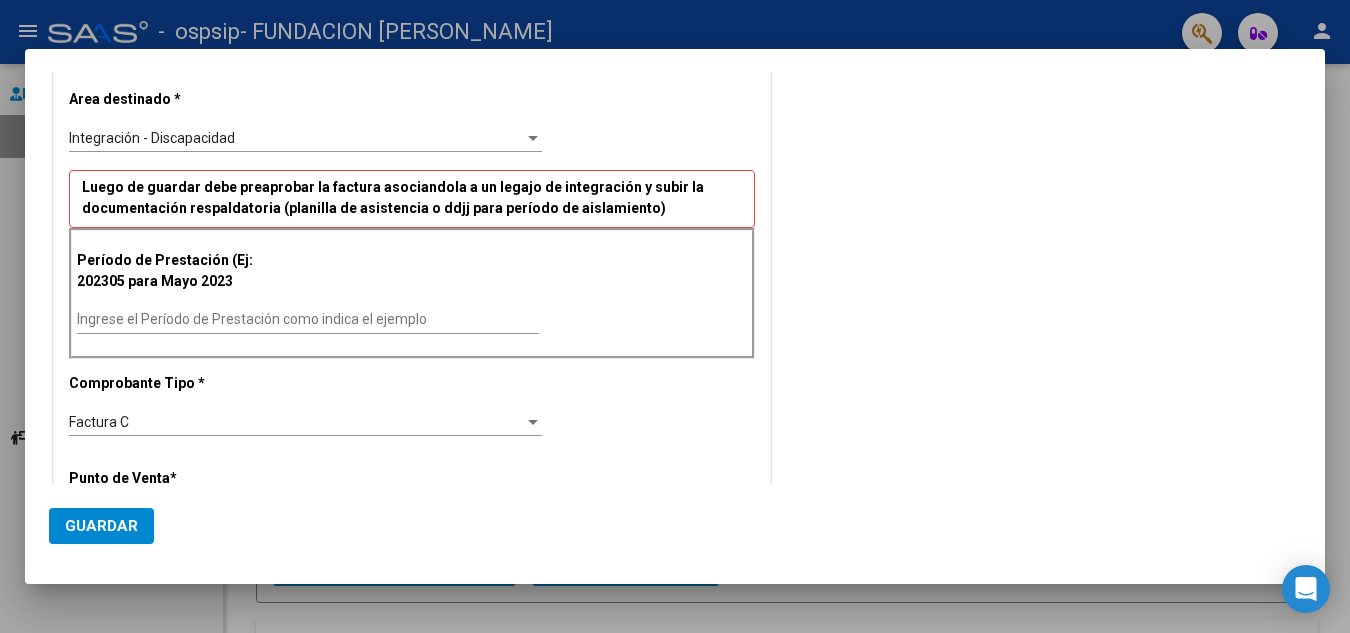 click on "Ingrese el Período de Prestación como indica el ejemplo" at bounding box center [308, 320] 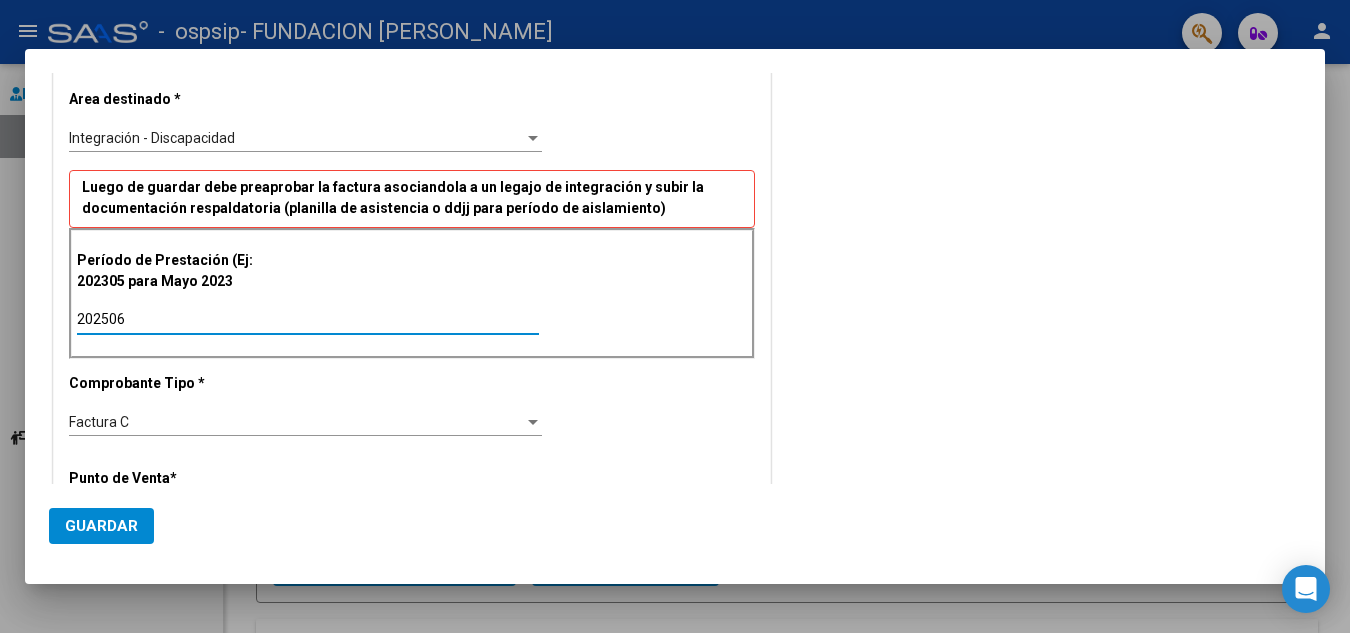 scroll, scrollTop: 500, scrollLeft: 0, axis: vertical 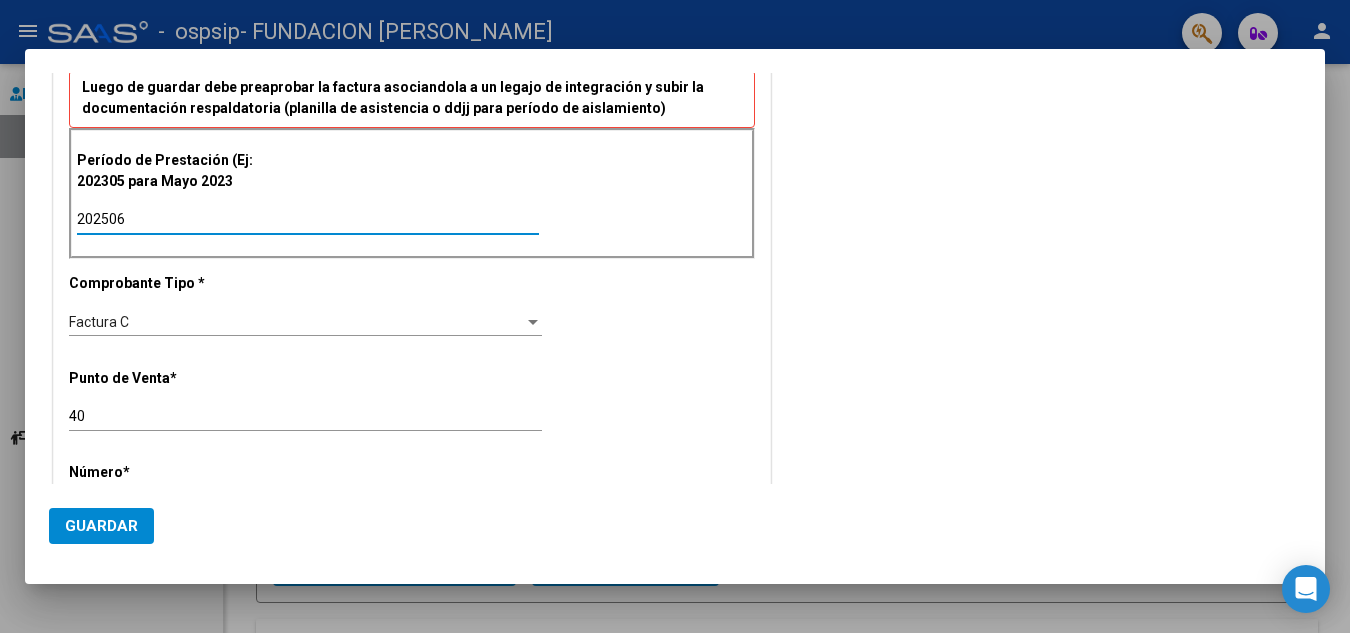 type on "202506" 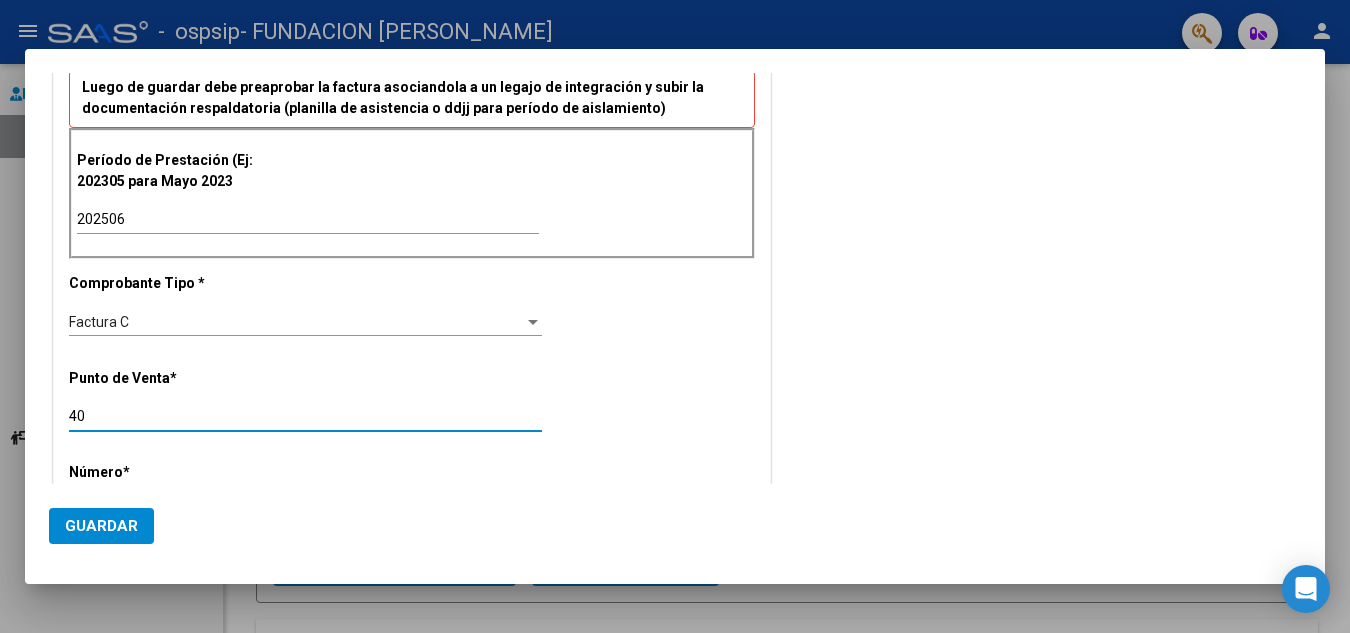 click on "40" at bounding box center [305, 416] 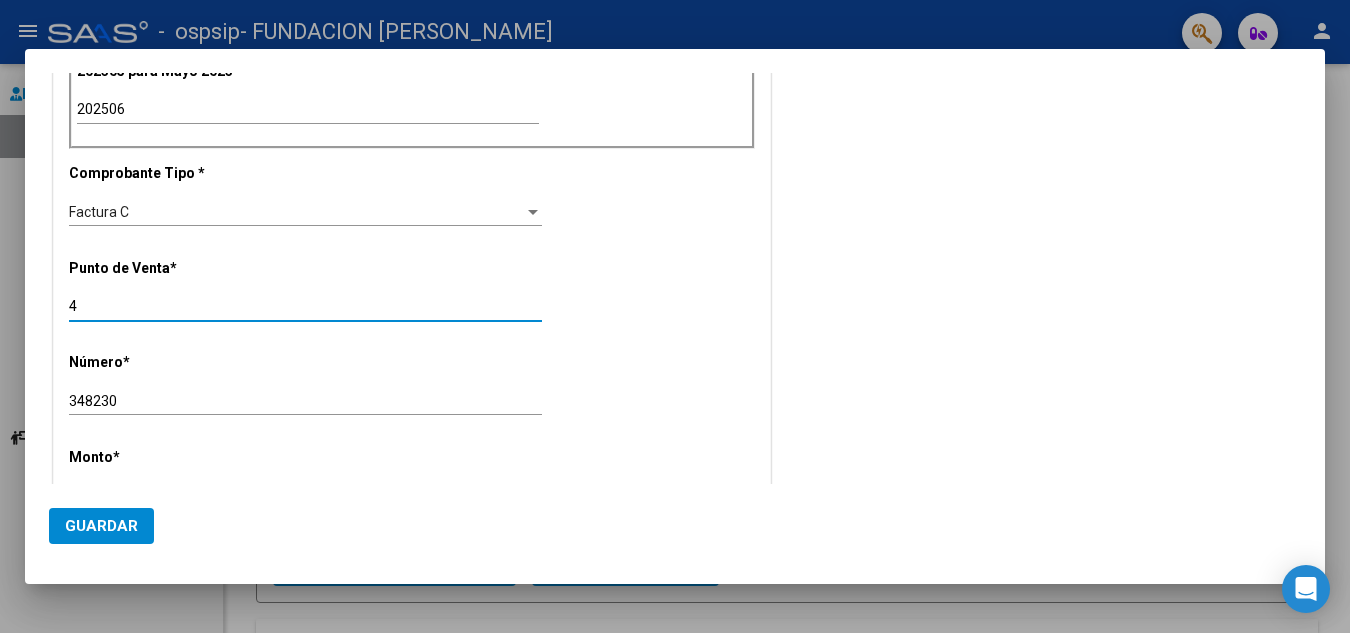 scroll, scrollTop: 700, scrollLeft: 0, axis: vertical 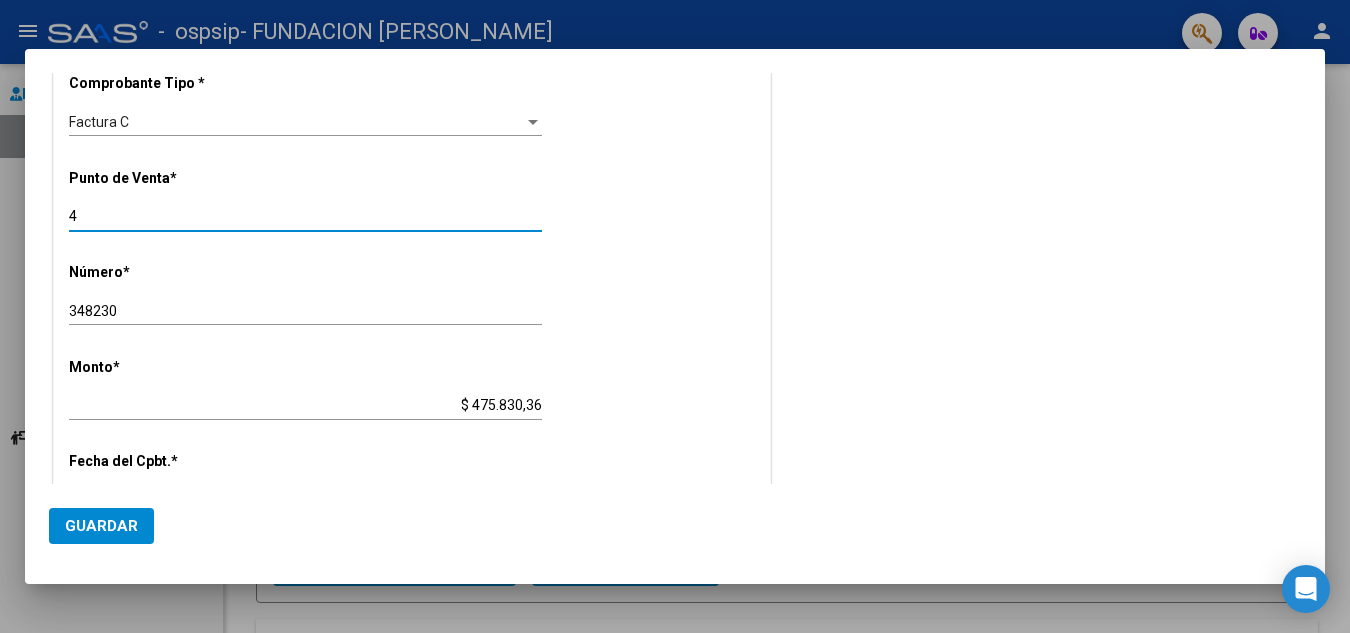 type on "4" 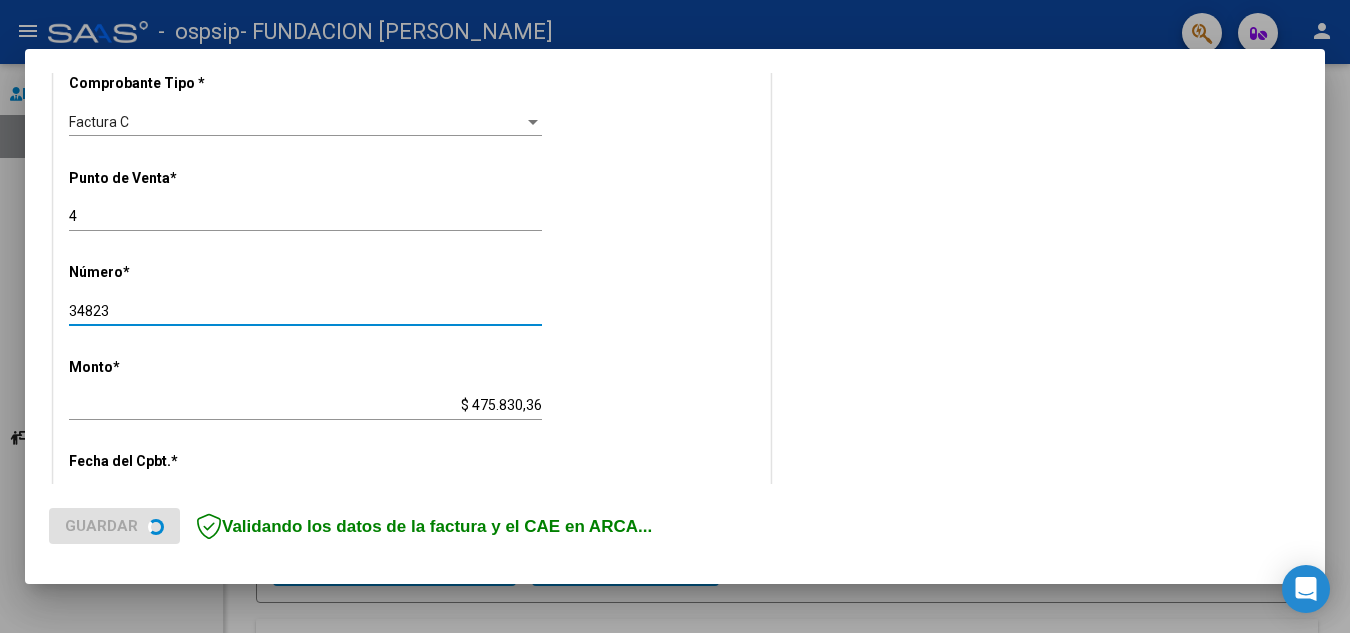 type on "34823" 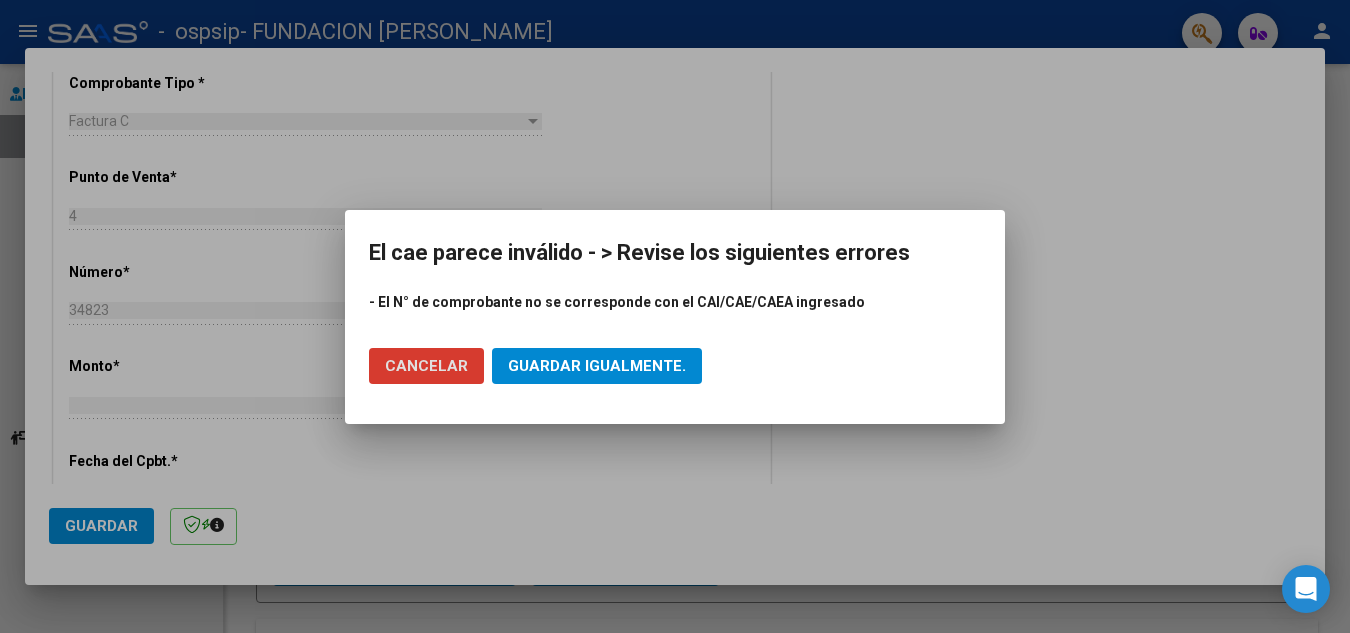 click on "Guardar igualmente." 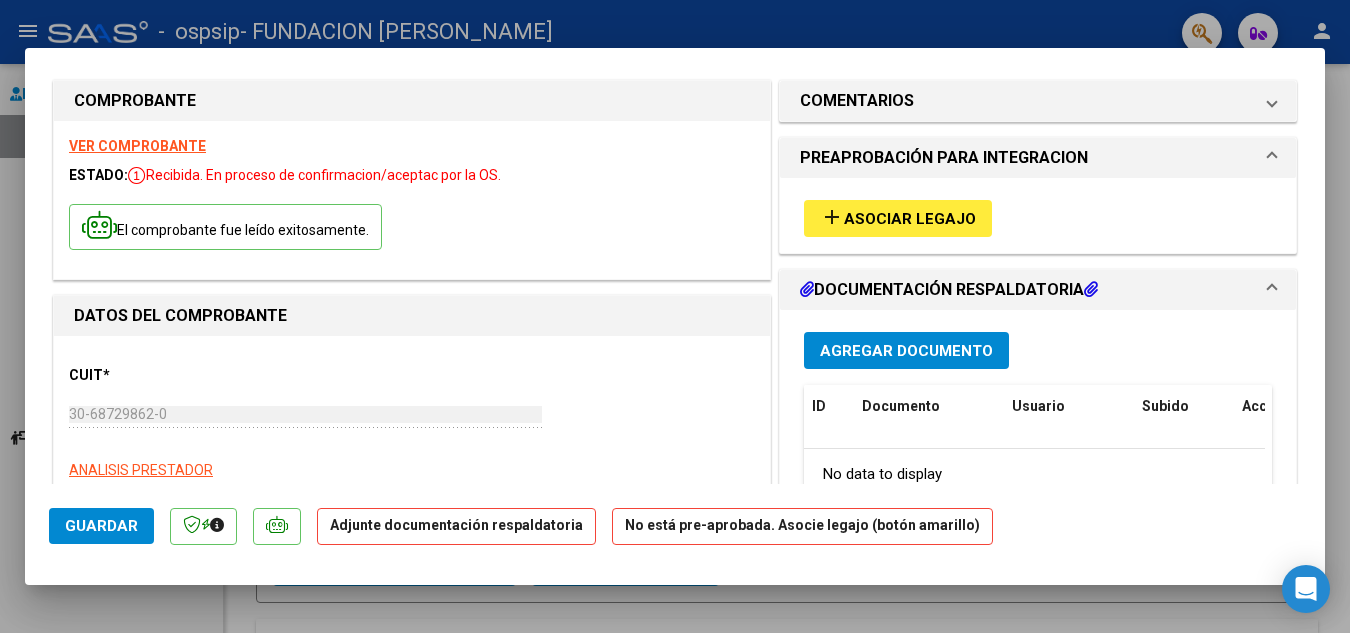 scroll, scrollTop: 0, scrollLeft: 0, axis: both 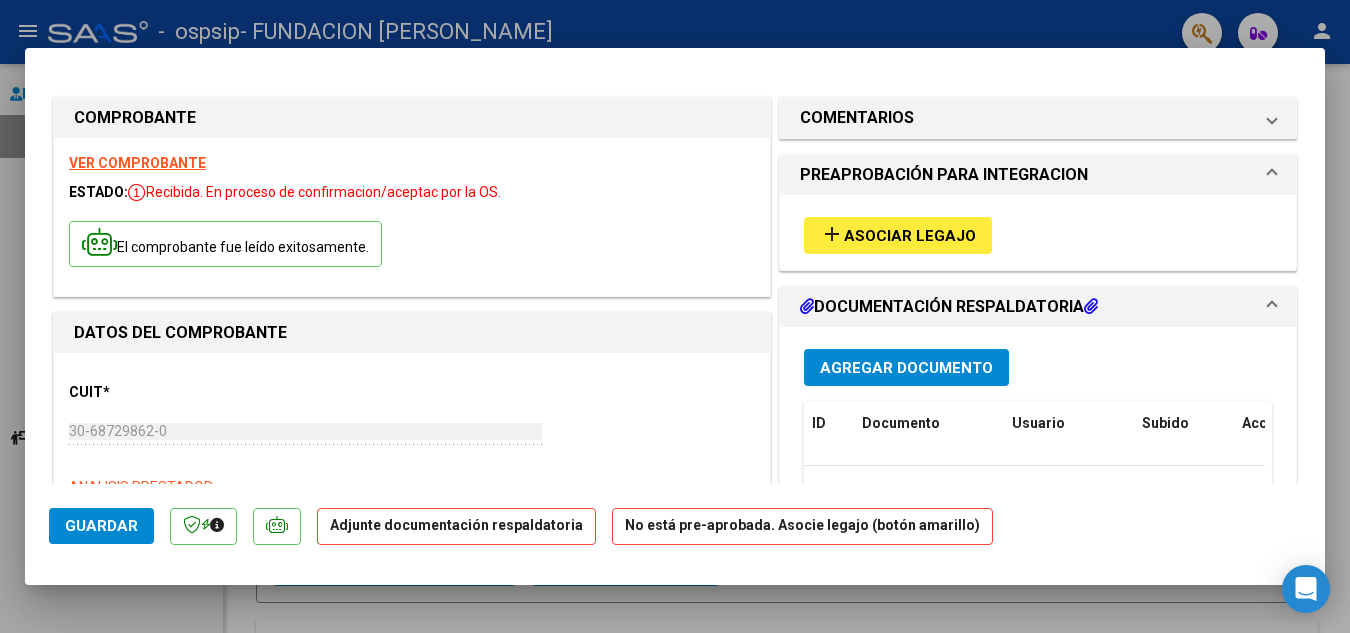 click on "Asociar Legajo" at bounding box center (910, 236) 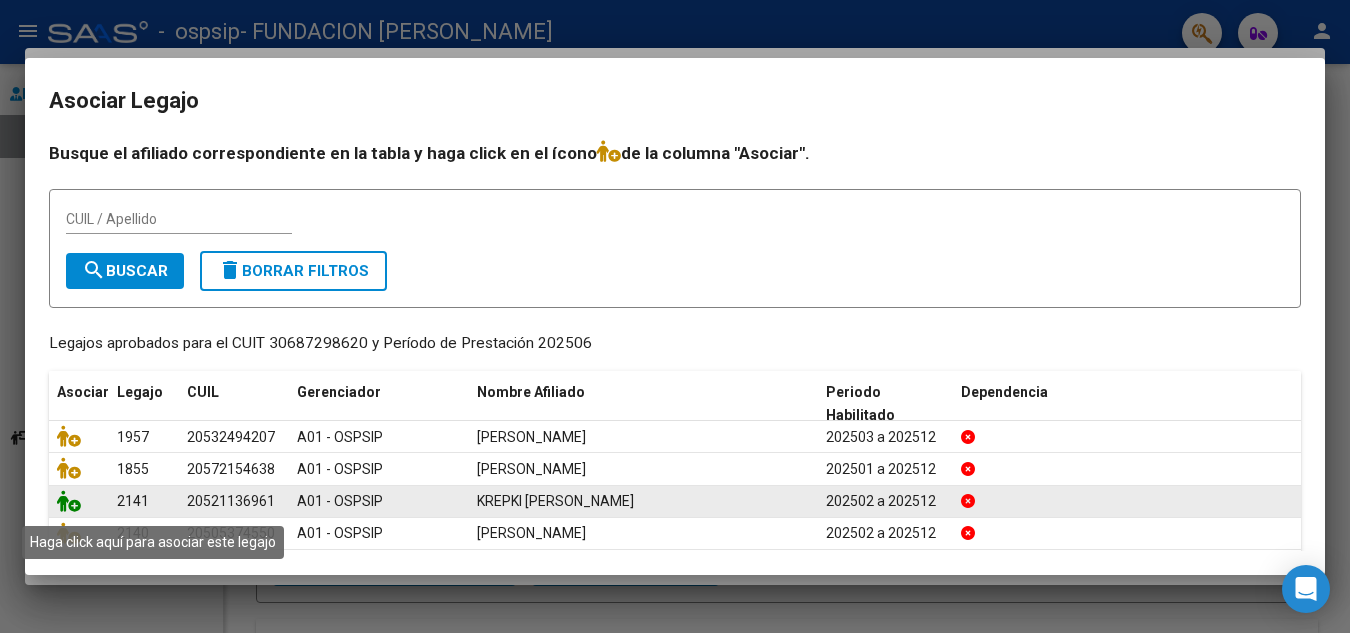 click 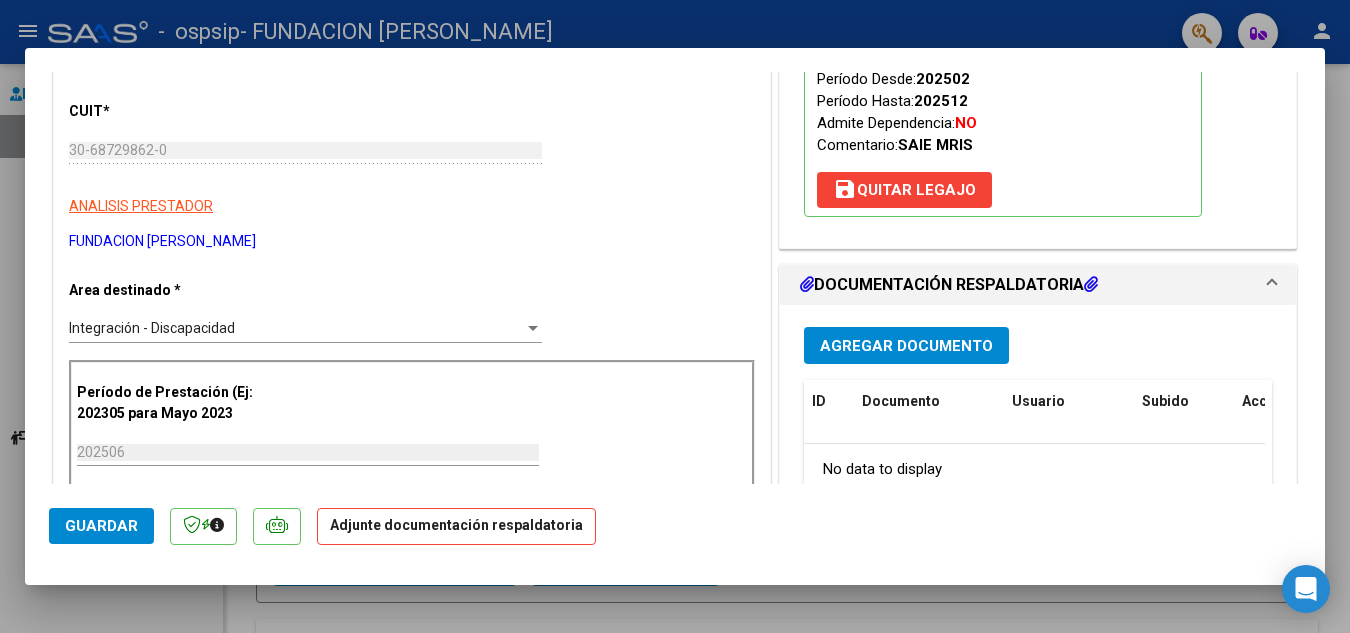 scroll, scrollTop: 300, scrollLeft: 0, axis: vertical 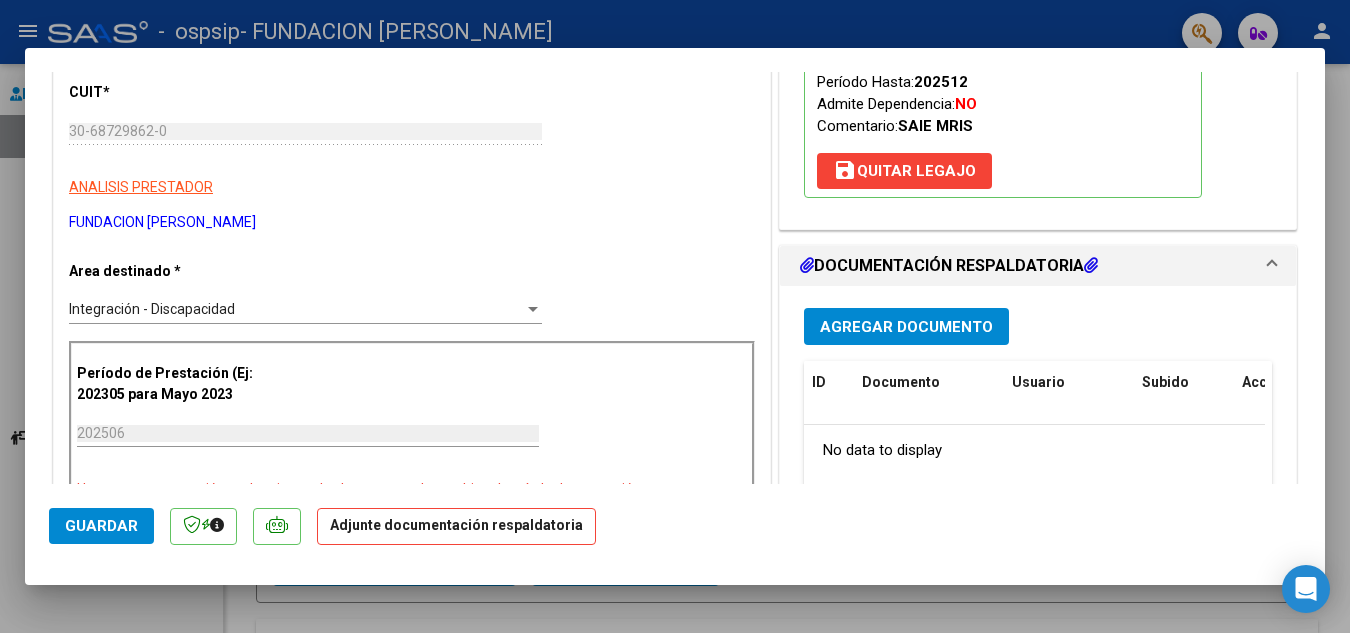click on "Agregar Documento" at bounding box center (906, 327) 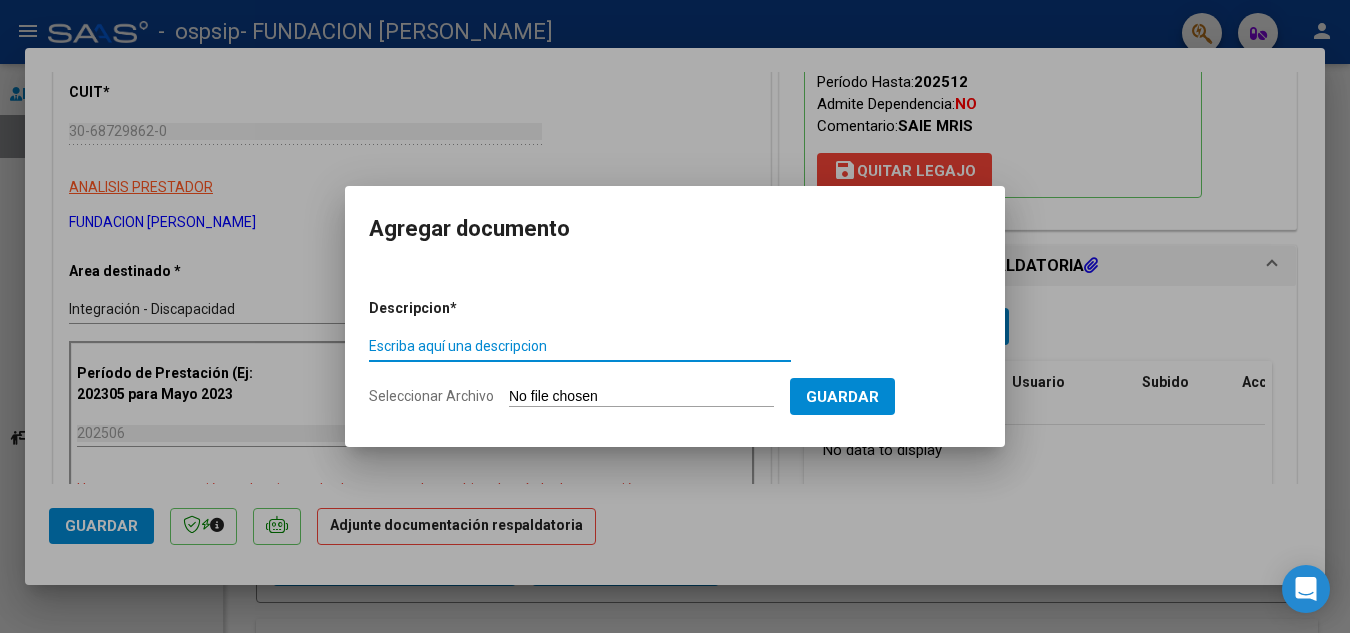 click on "Seleccionar Archivo" at bounding box center (641, 397) 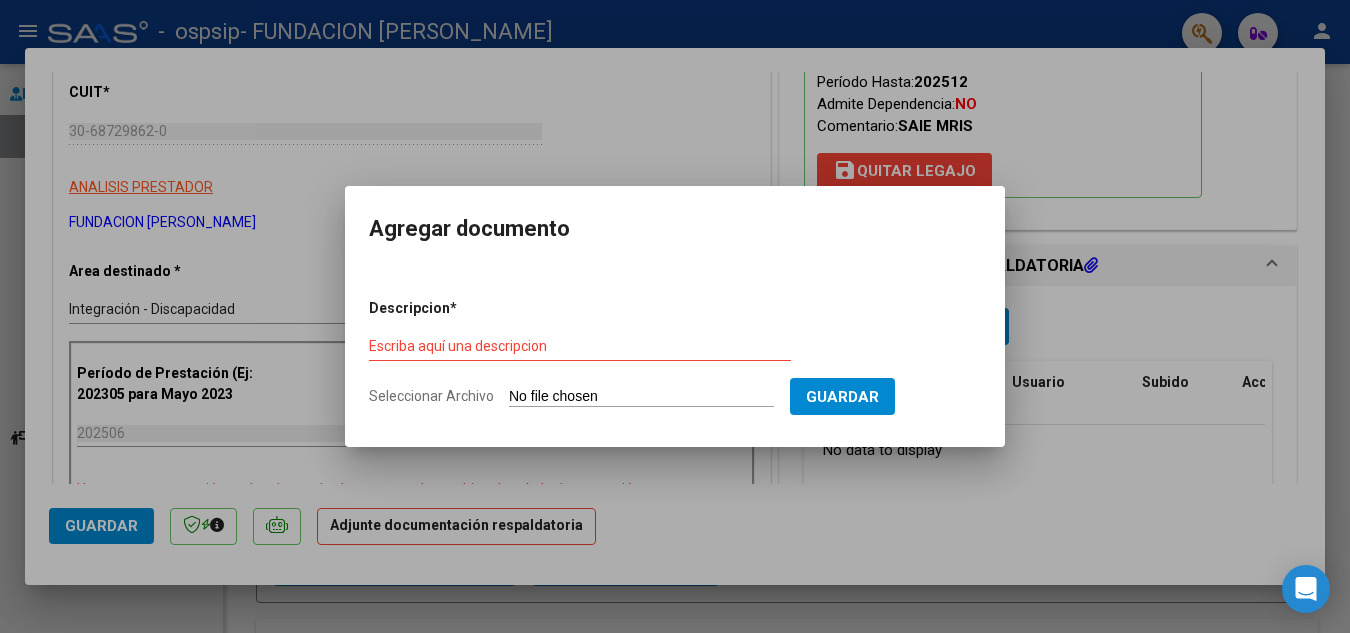 type on "C:\fakepath\FC 34823 KREPKI MAXIMO MIE.pdf" 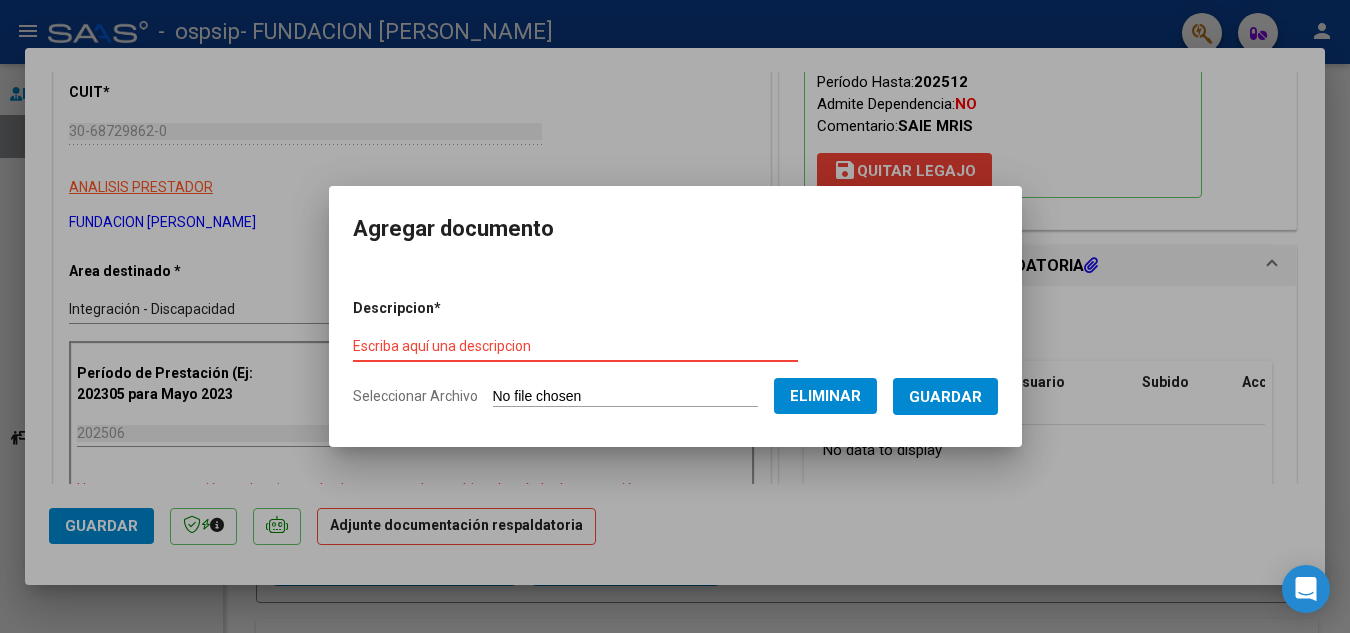 click on "Escriba aquí una descripcion" at bounding box center [575, 346] 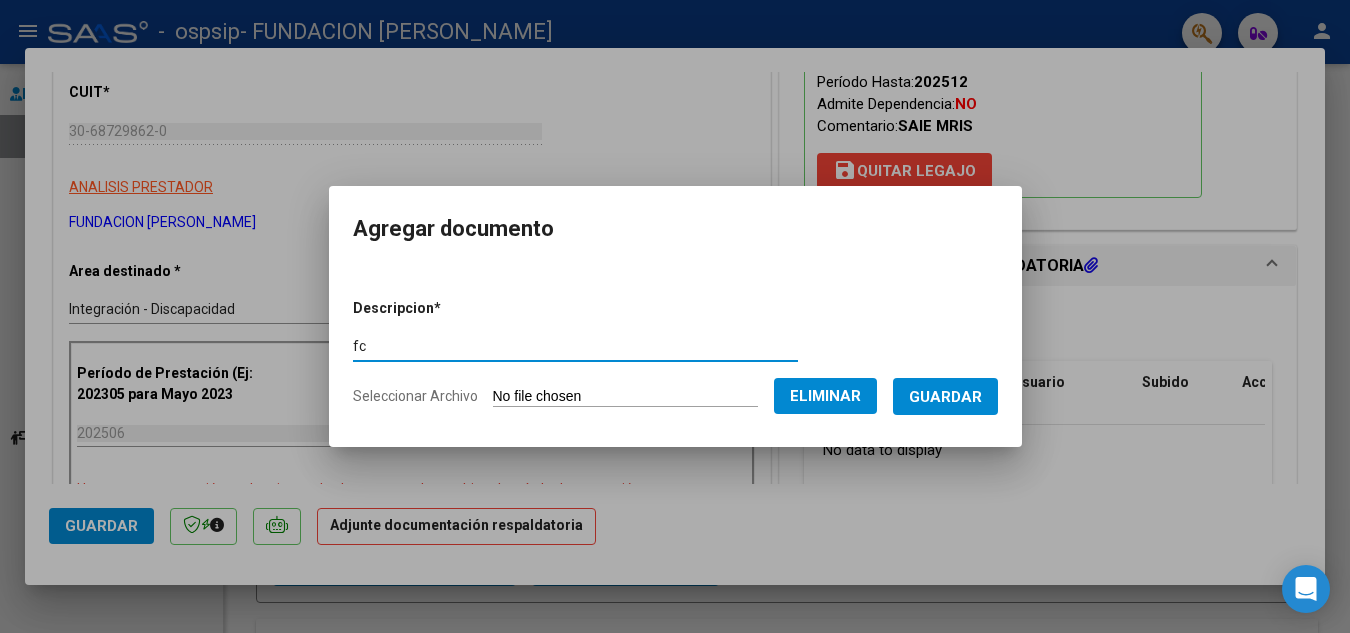 type on "f" 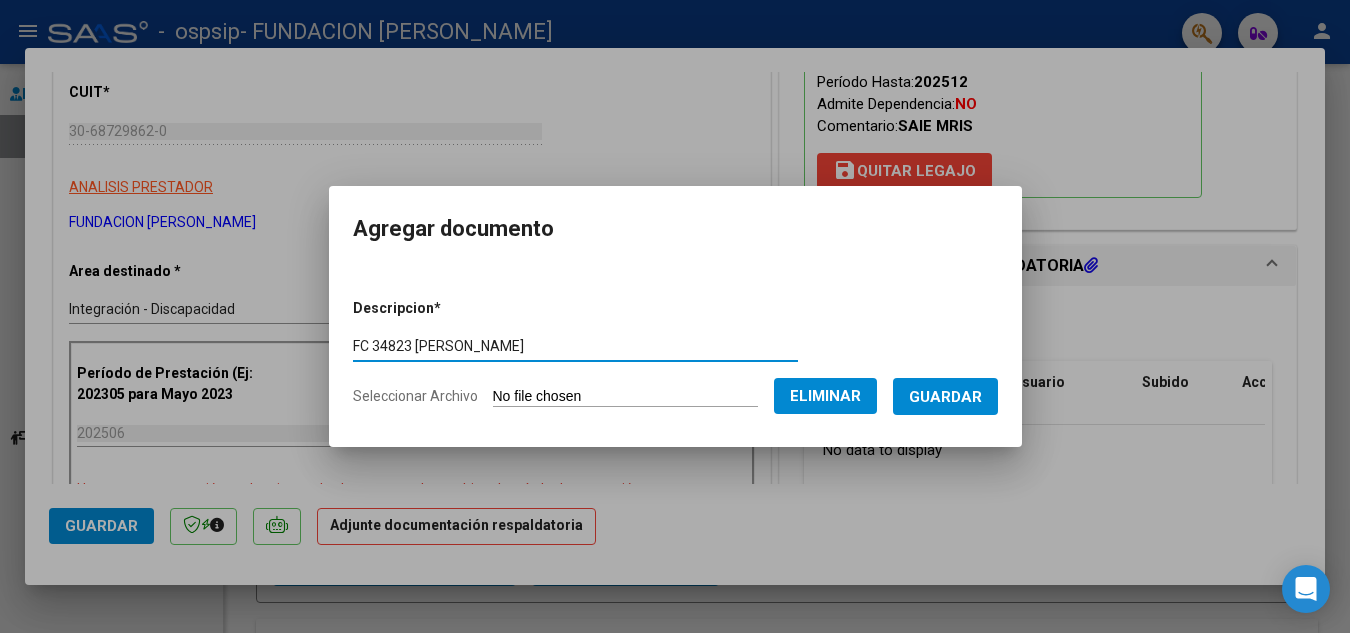 type on "FC 34823 [PERSON_NAME]" 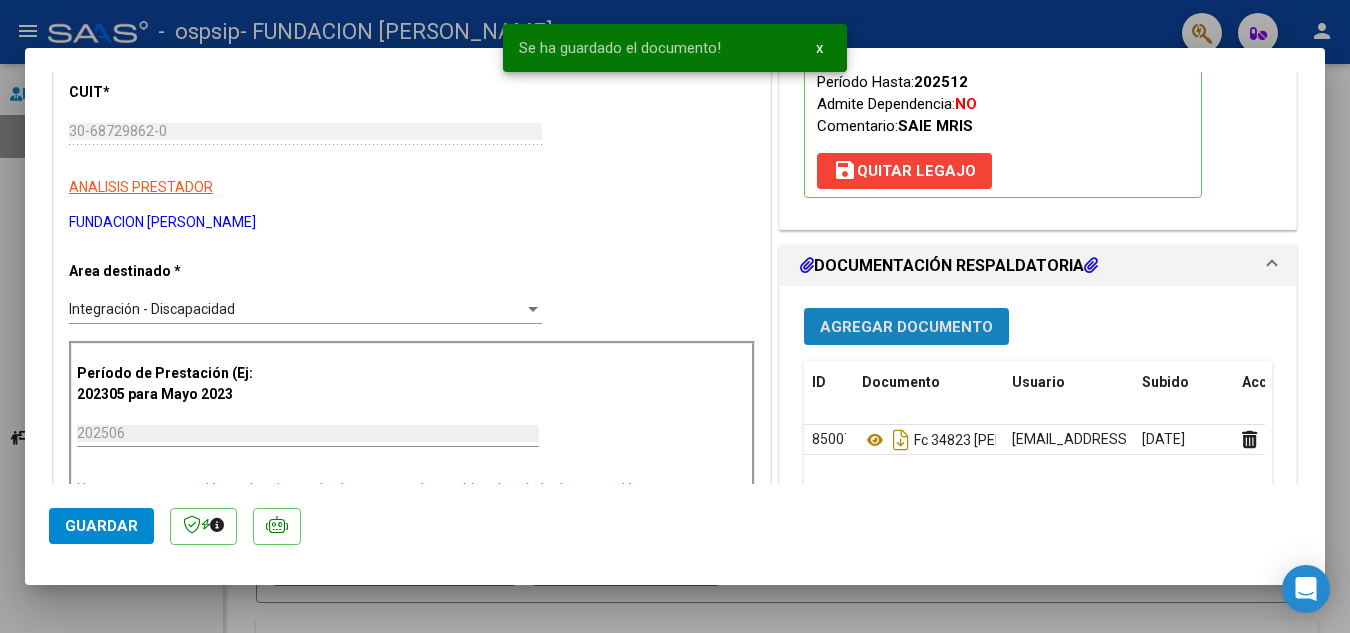 click on "Agregar Documento" at bounding box center [906, 327] 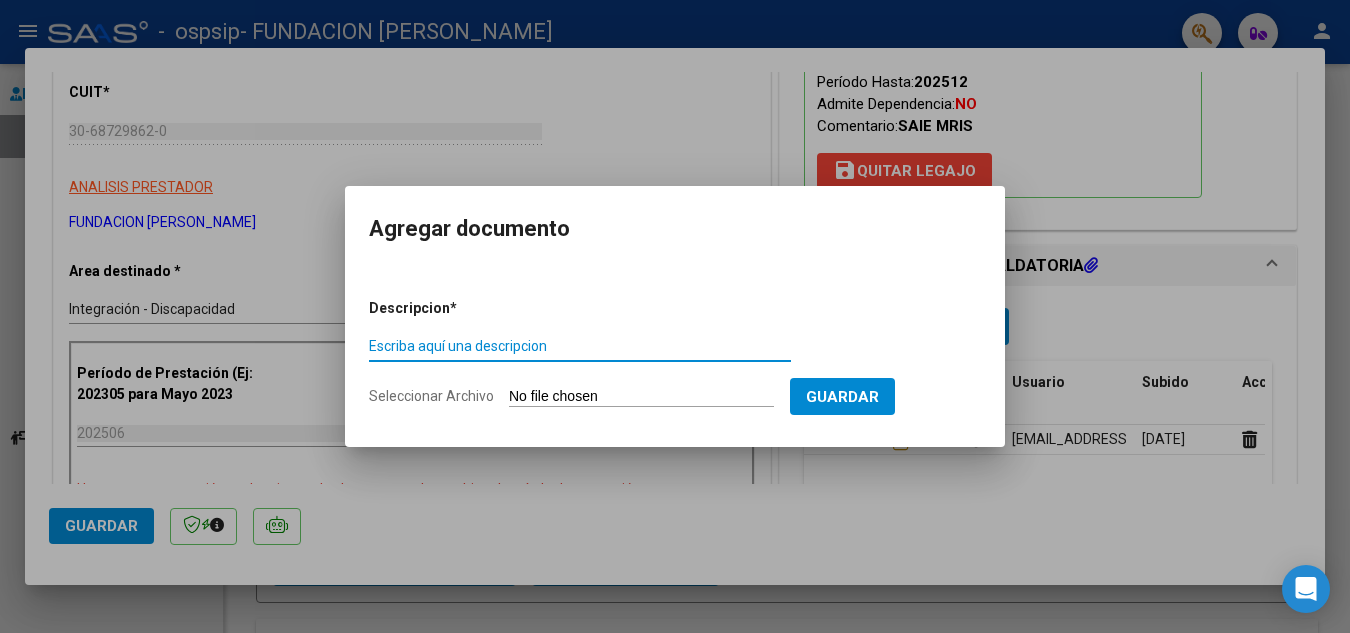 click on "Seleccionar Archivo" at bounding box center (641, 397) 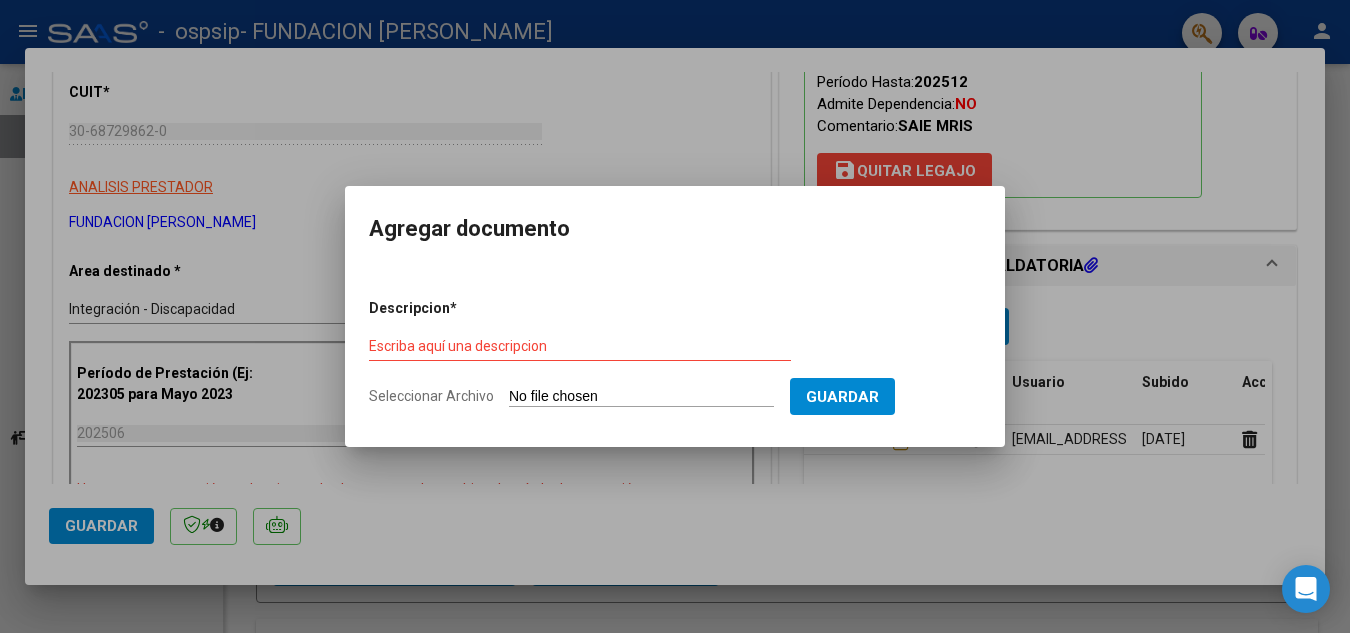 type on "C:\fakepath\PA KREPKI MAXIMO MIE (1).pdf" 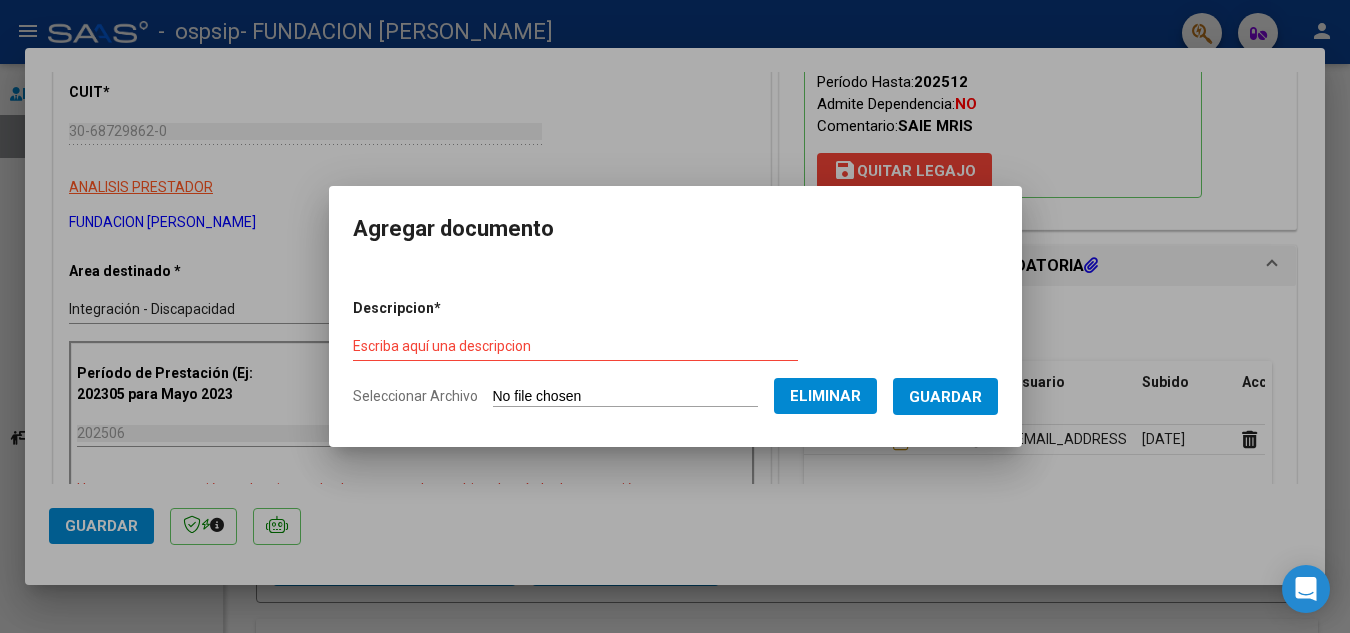 click on "Escriba aquí una descripcion" at bounding box center [575, 346] 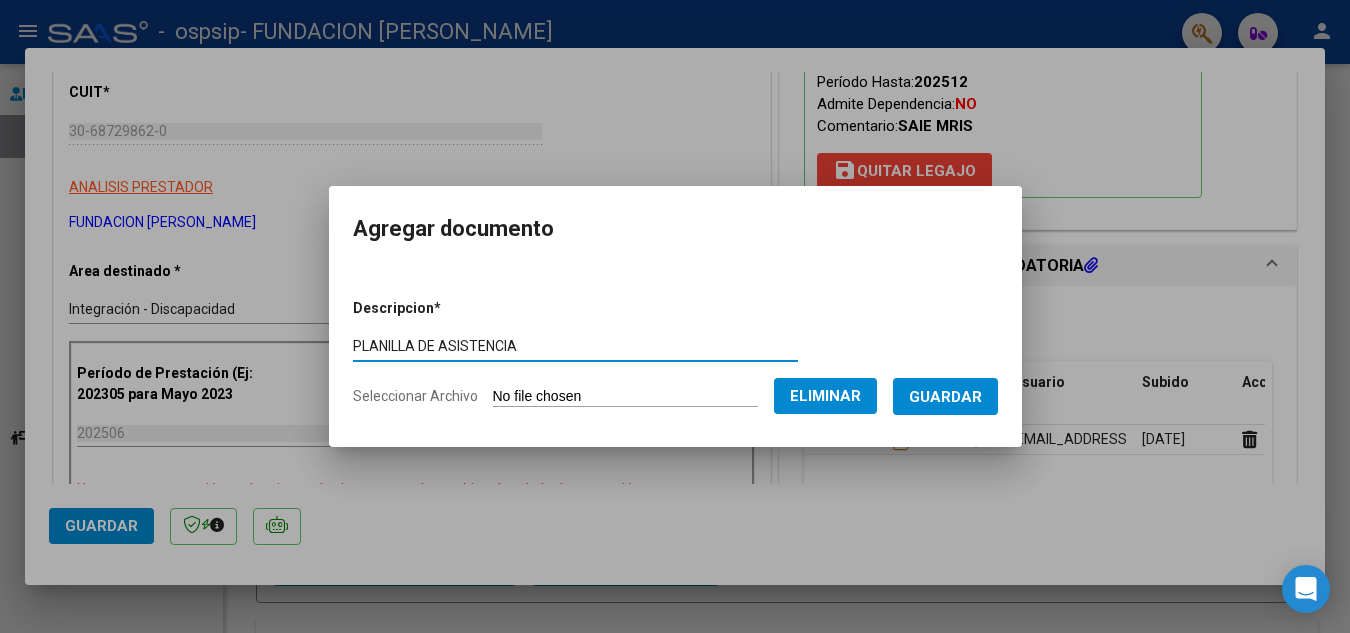 type on "PLANILLA DE ASISTENCIA" 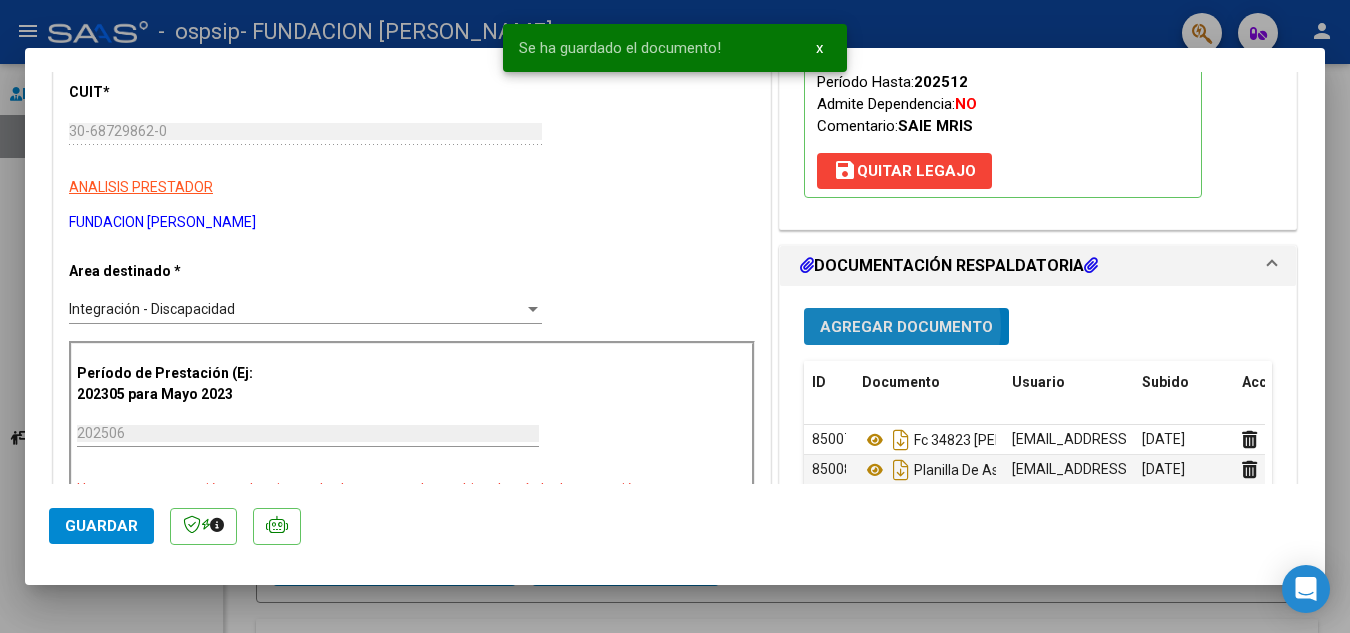 click on "Agregar Documento" at bounding box center [906, 327] 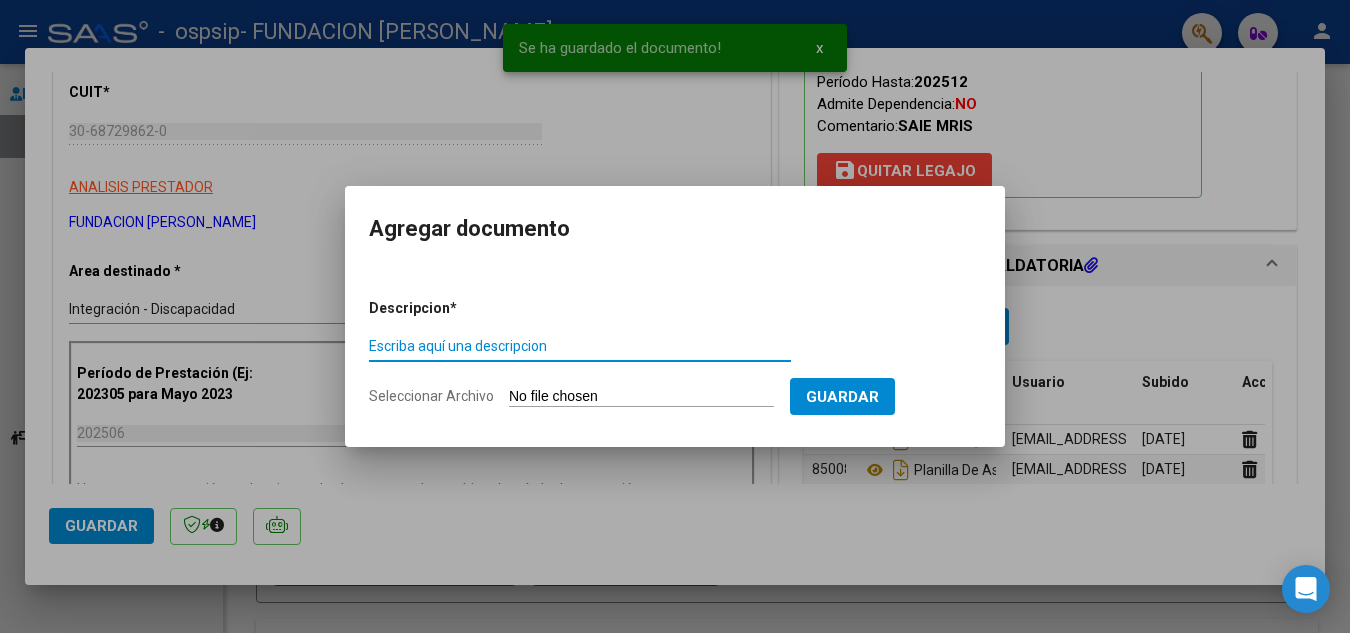 click on "Seleccionar Archivo" at bounding box center (641, 397) 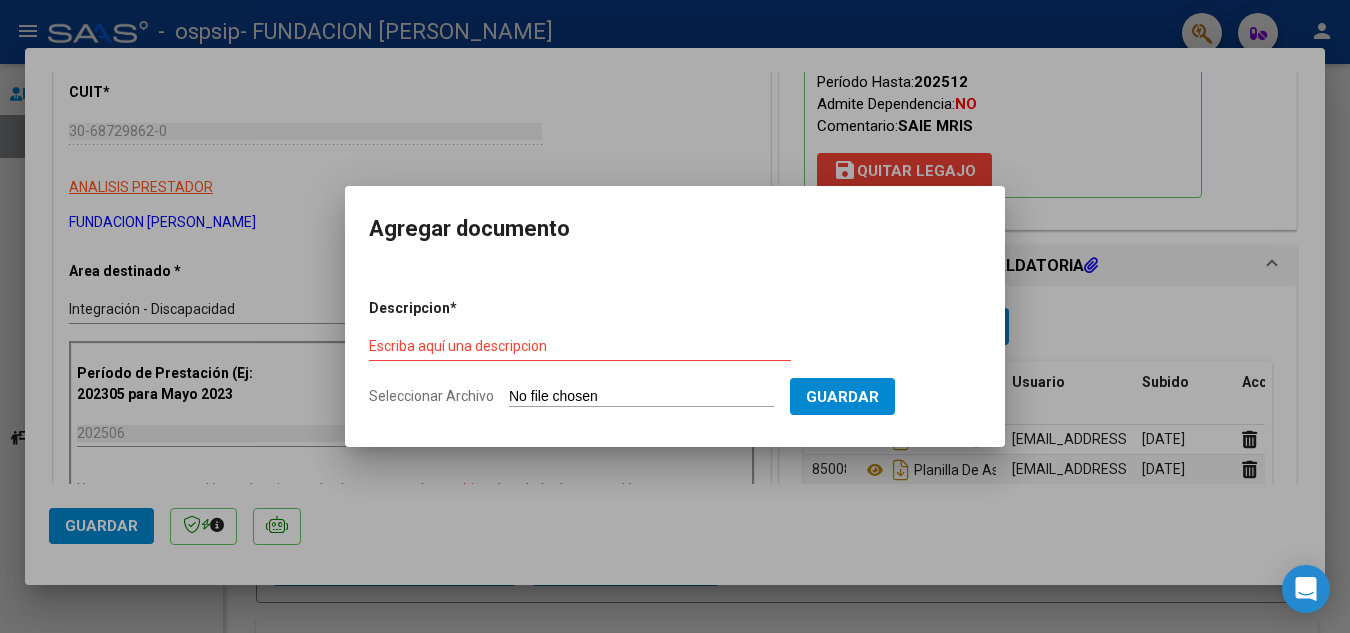 type on "C:\fakepath\Krepki Maximo Informe Semestral 2025 MIE.pdf" 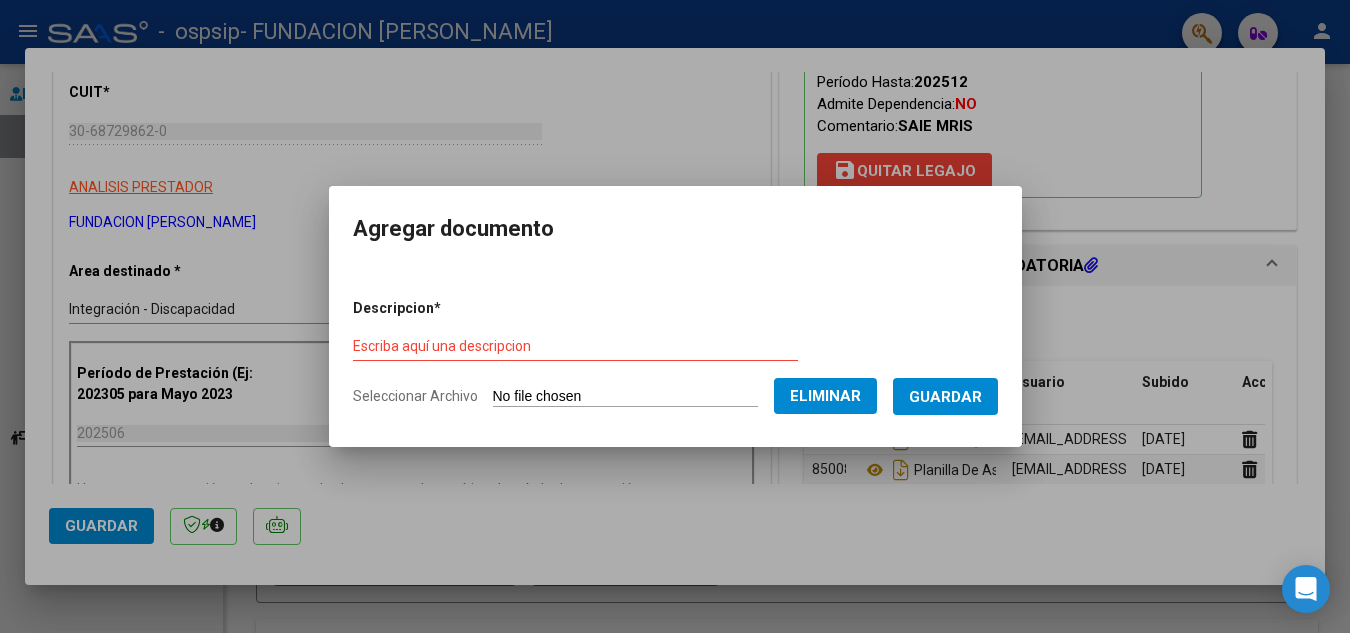 click on "Escriba aquí una descripcion" at bounding box center (575, 346) 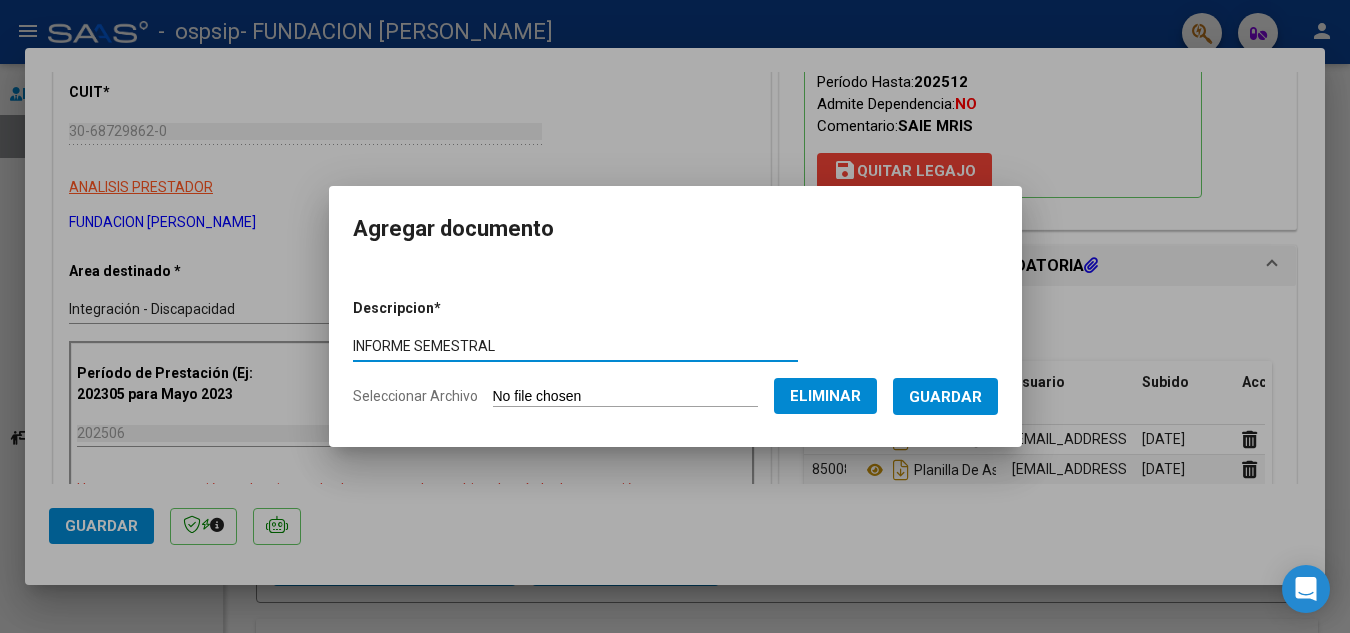 type on "INFORME SEMESTRAL" 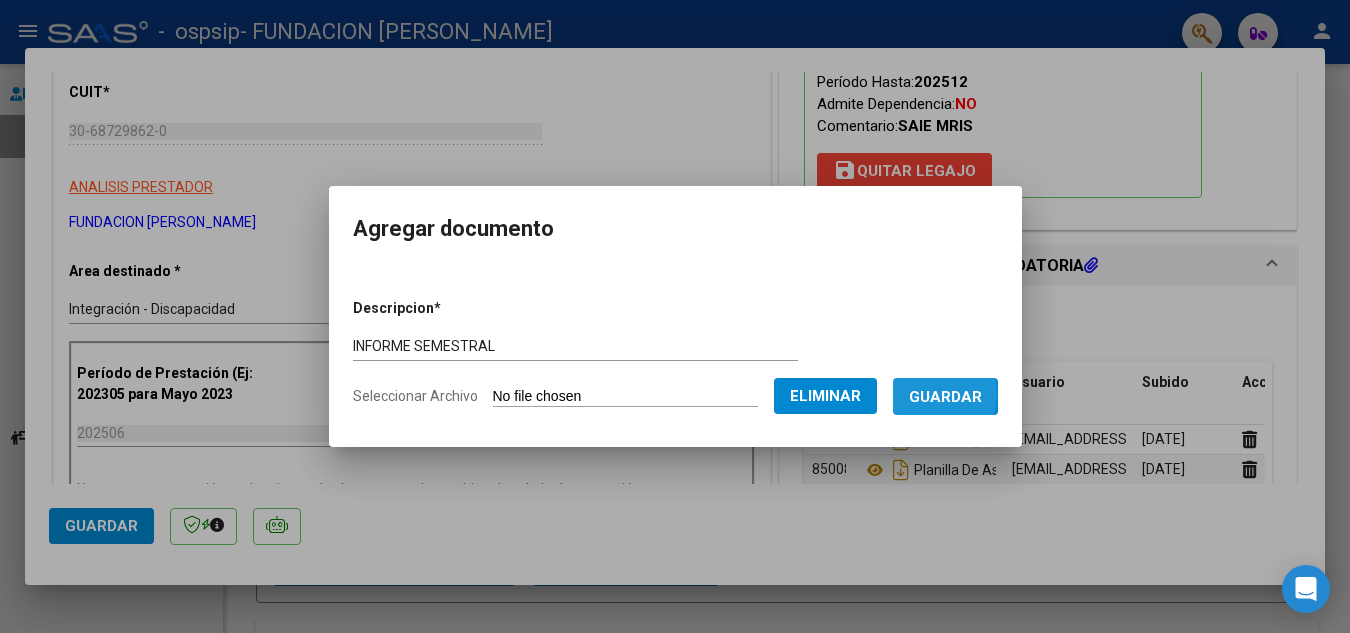 click on "Guardar" at bounding box center [945, 397] 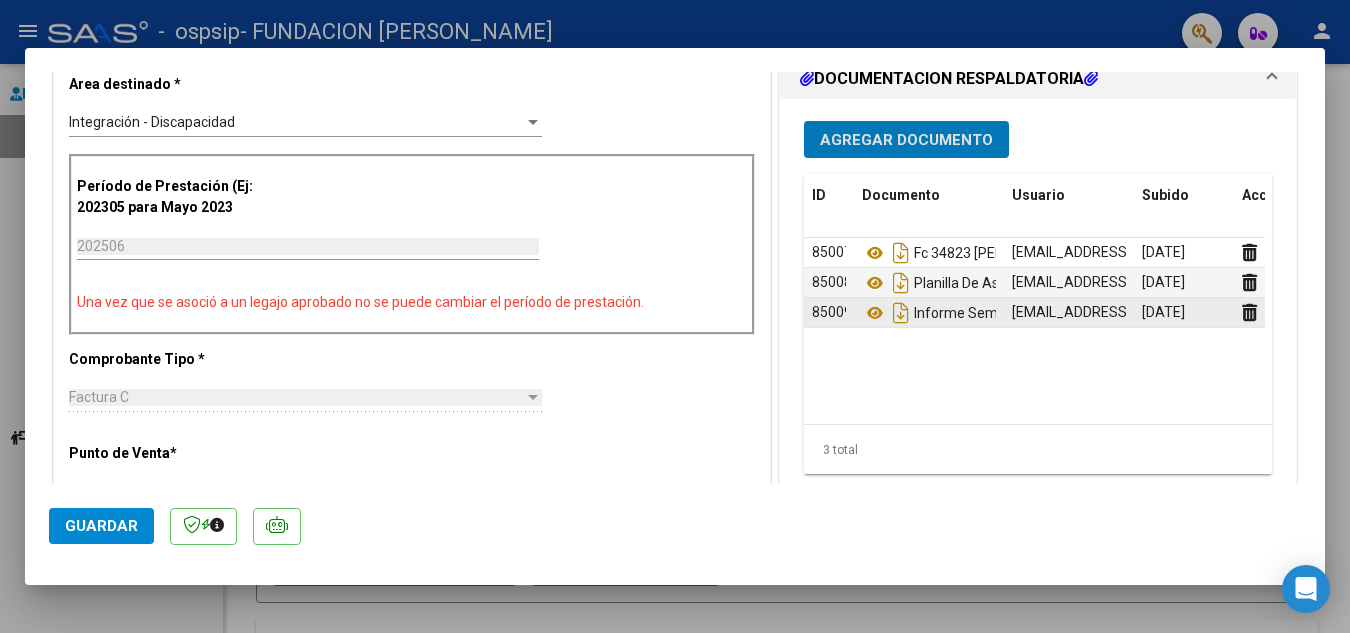 scroll, scrollTop: 500, scrollLeft: 0, axis: vertical 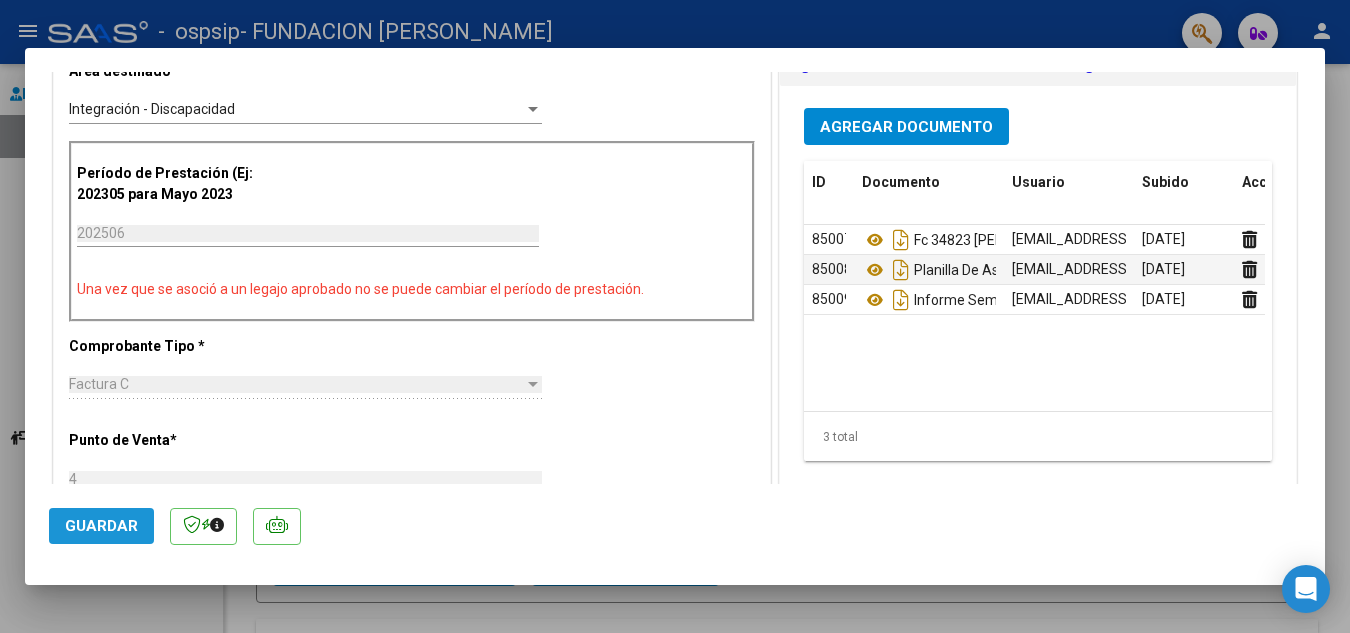 click on "Guardar" 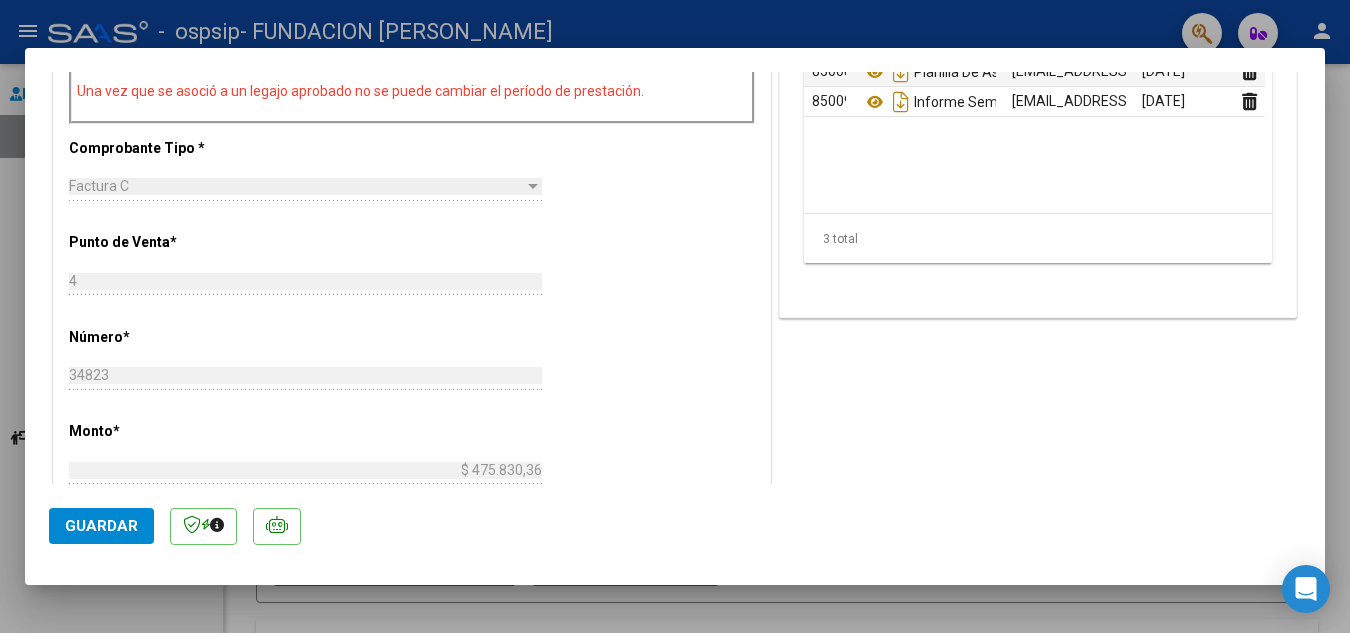 scroll, scrollTop: 700, scrollLeft: 0, axis: vertical 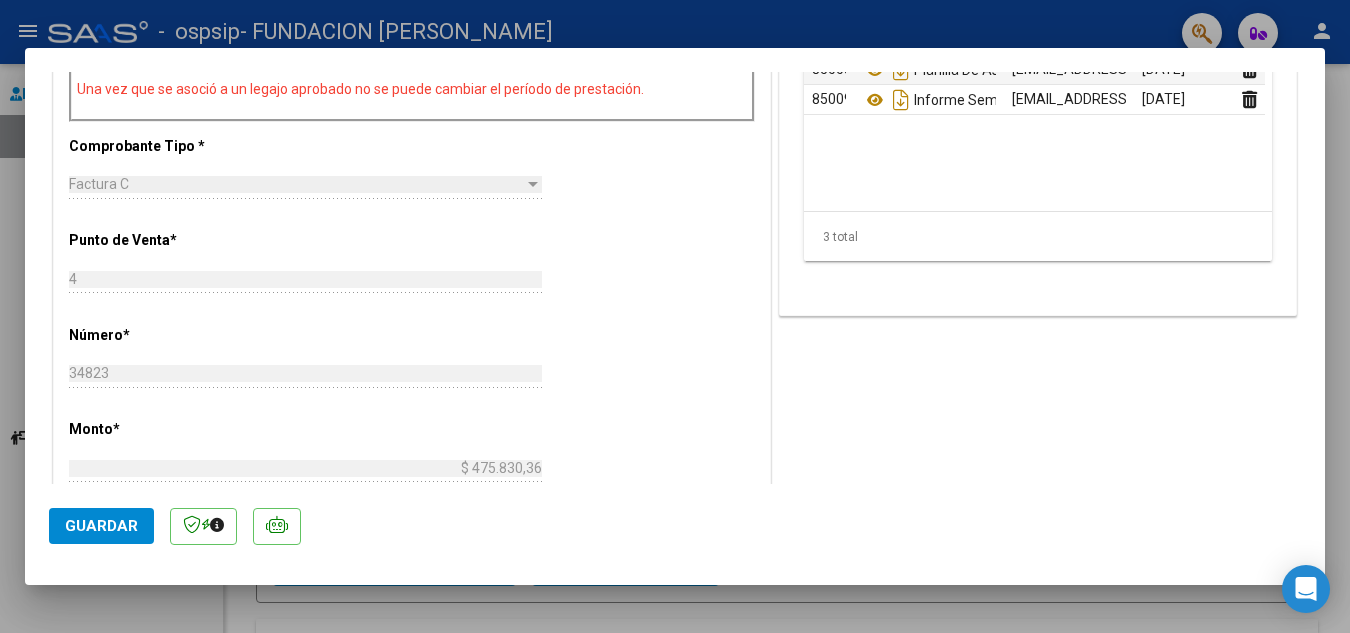 click at bounding box center (675, 316) 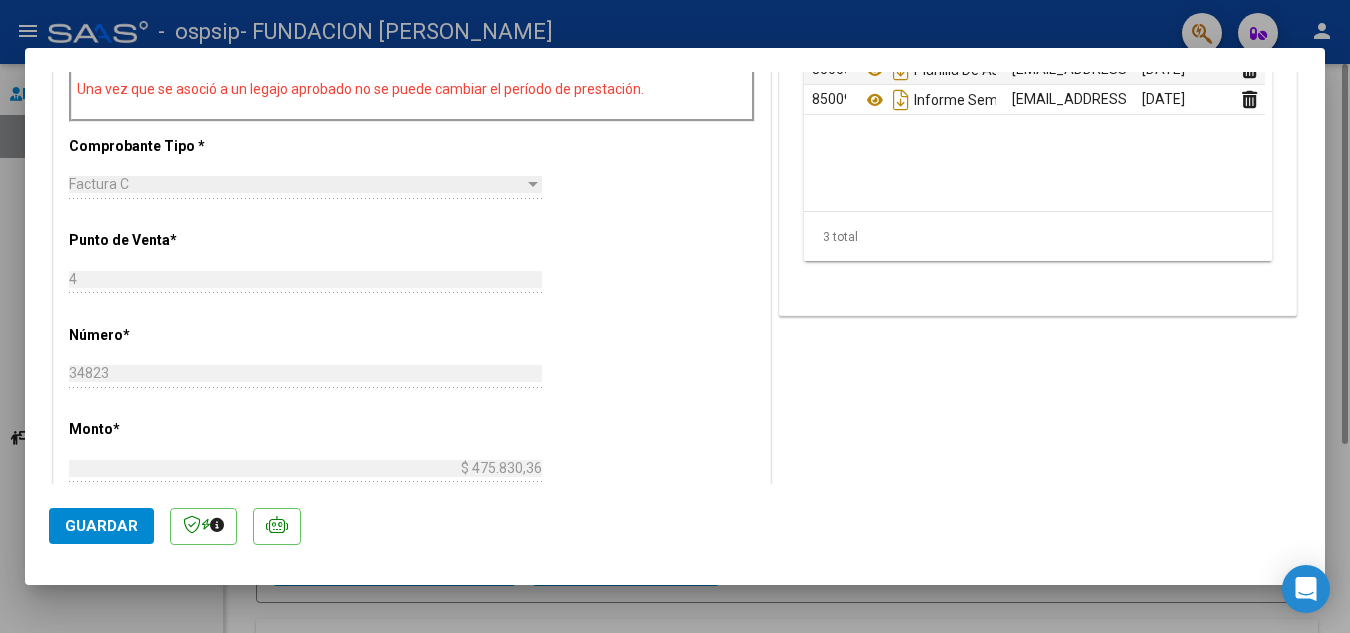 type 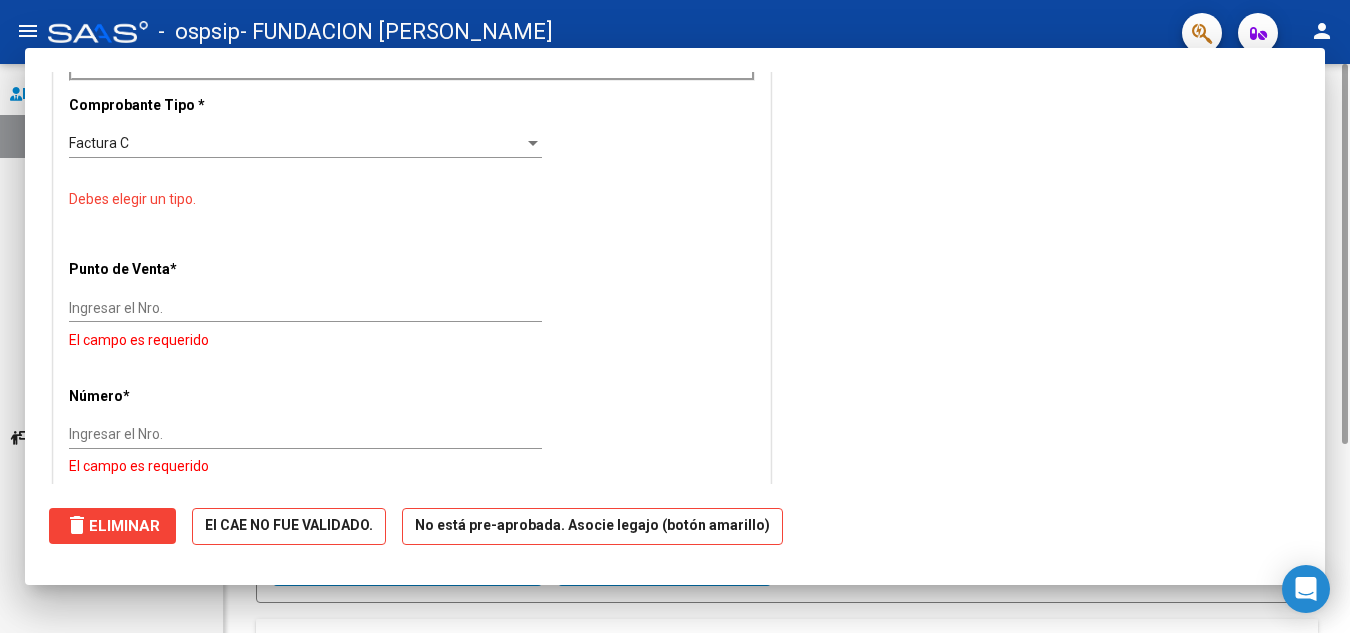 scroll, scrollTop: 0, scrollLeft: 0, axis: both 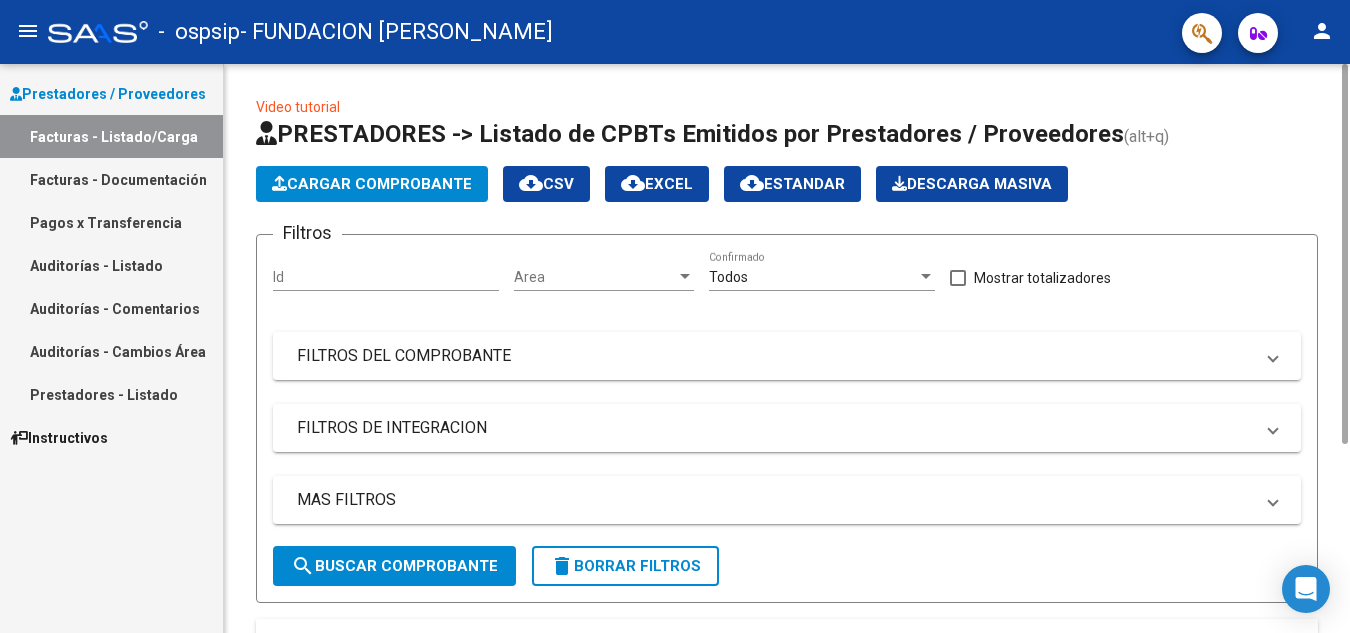 click on "Cargar Comprobante" 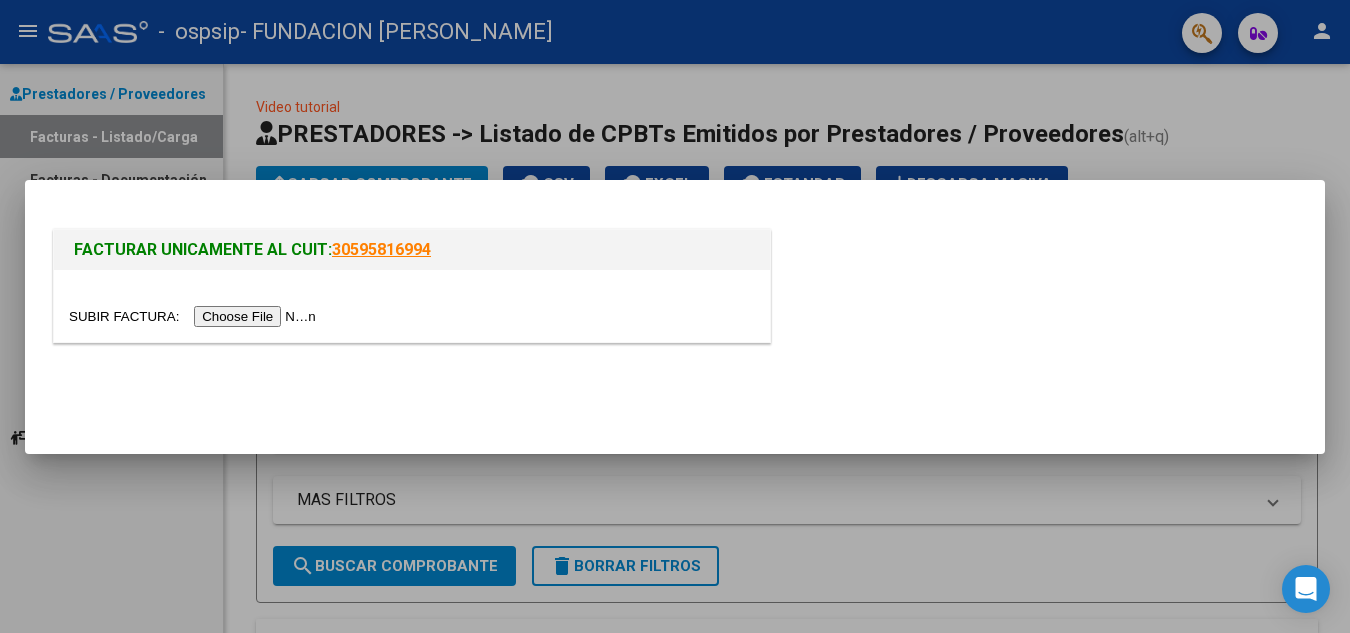 click at bounding box center (195, 316) 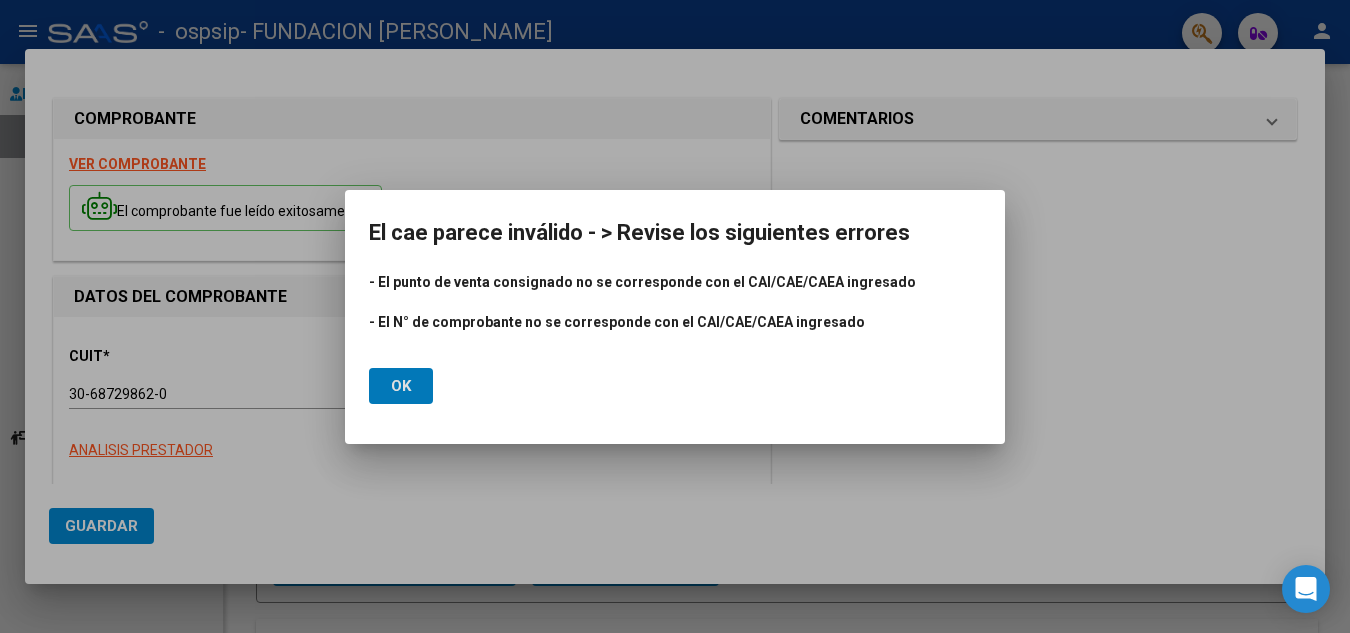 click on "Ok" 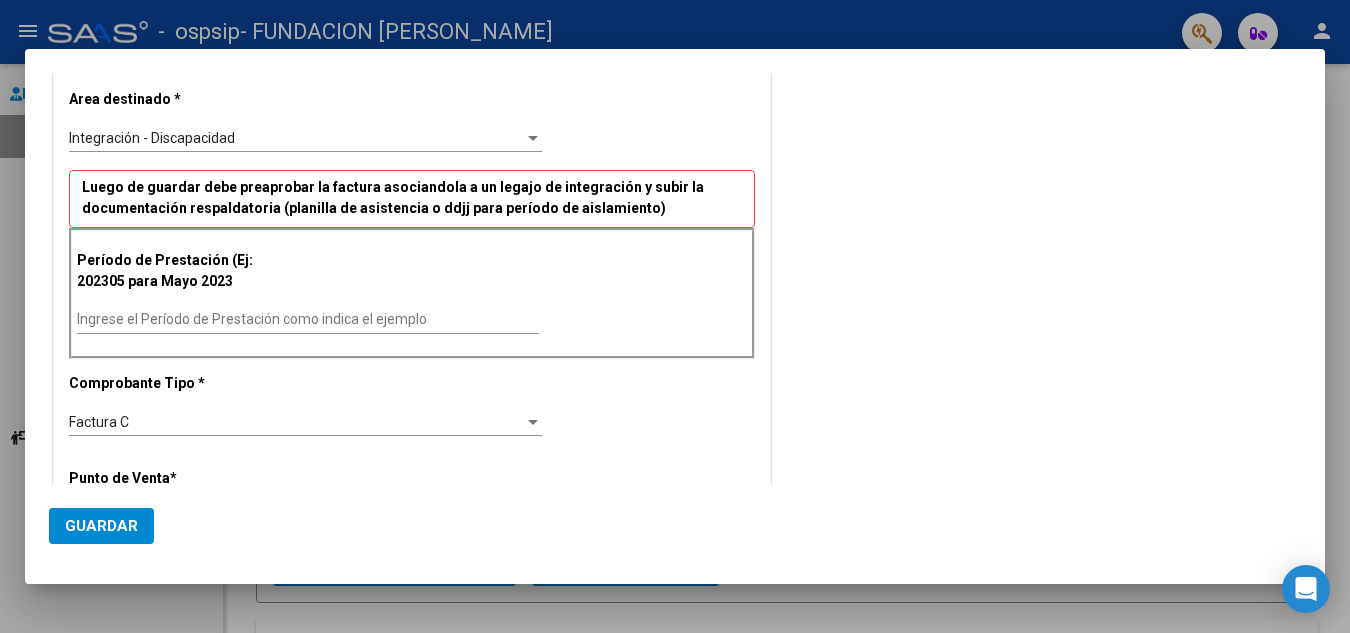 scroll, scrollTop: 500, scrollLeft: 0, axis: vertical 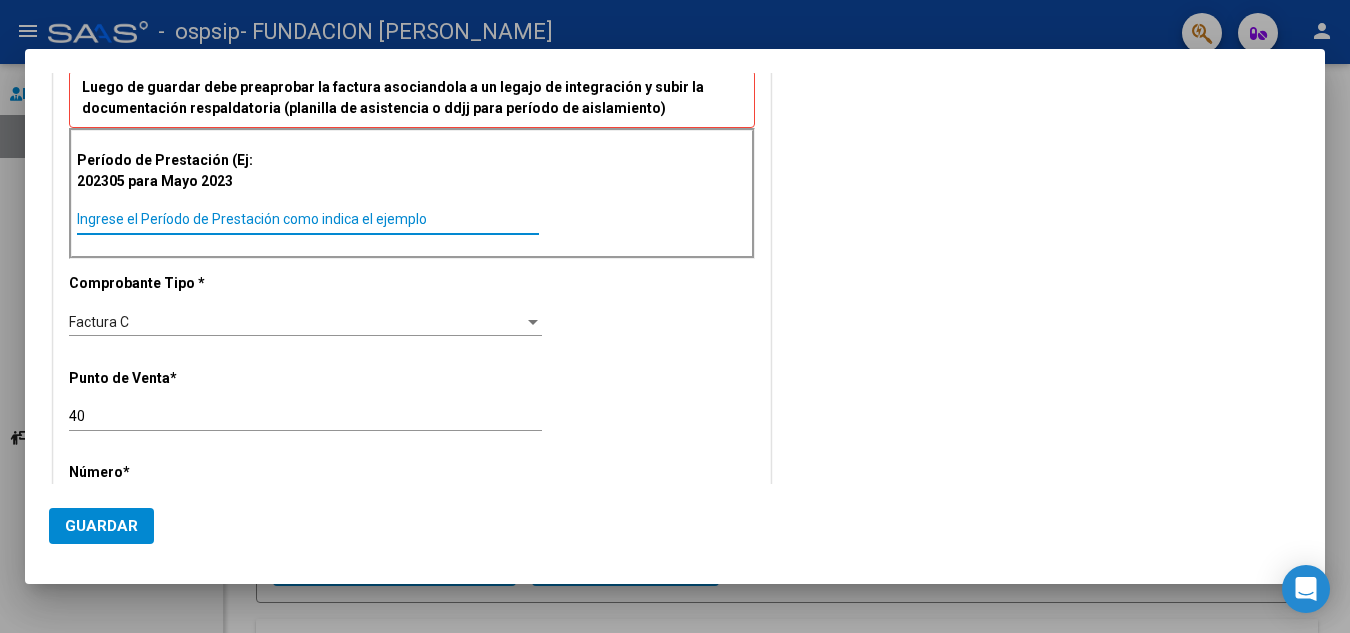 click on "Ingrese el Período de Prestación como indica el ejemplo" at bounding box center [308, 219] 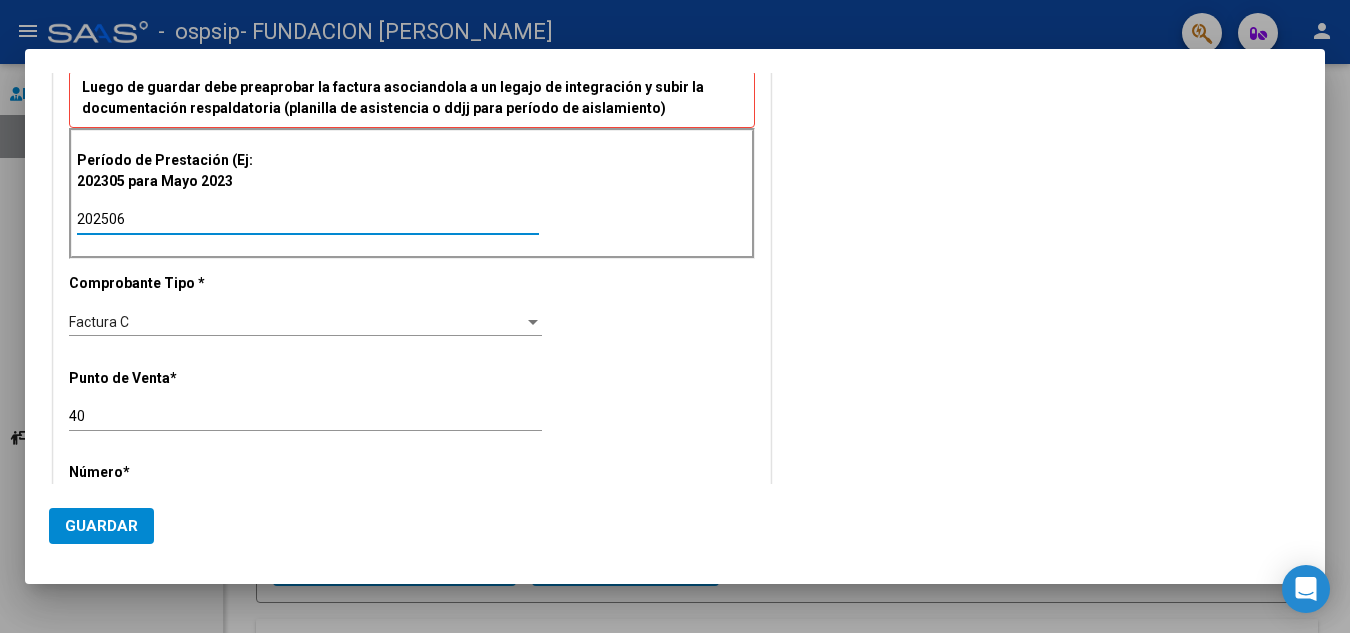 type on "202506" 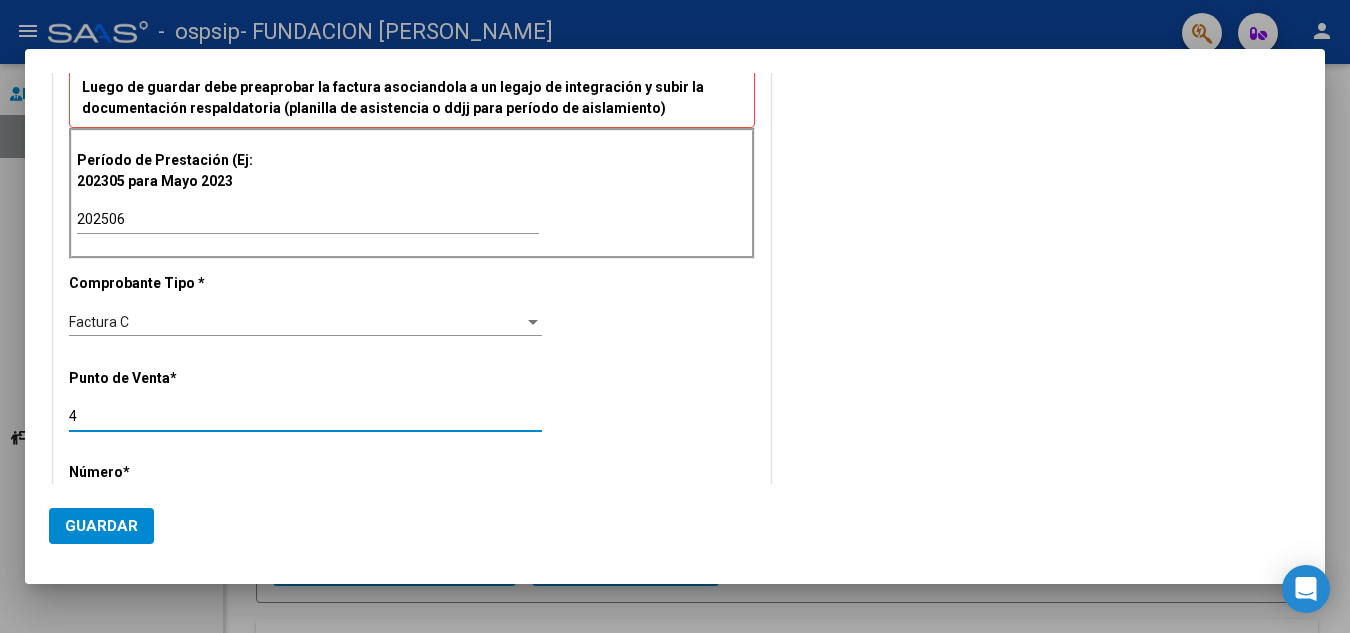 type on "4" 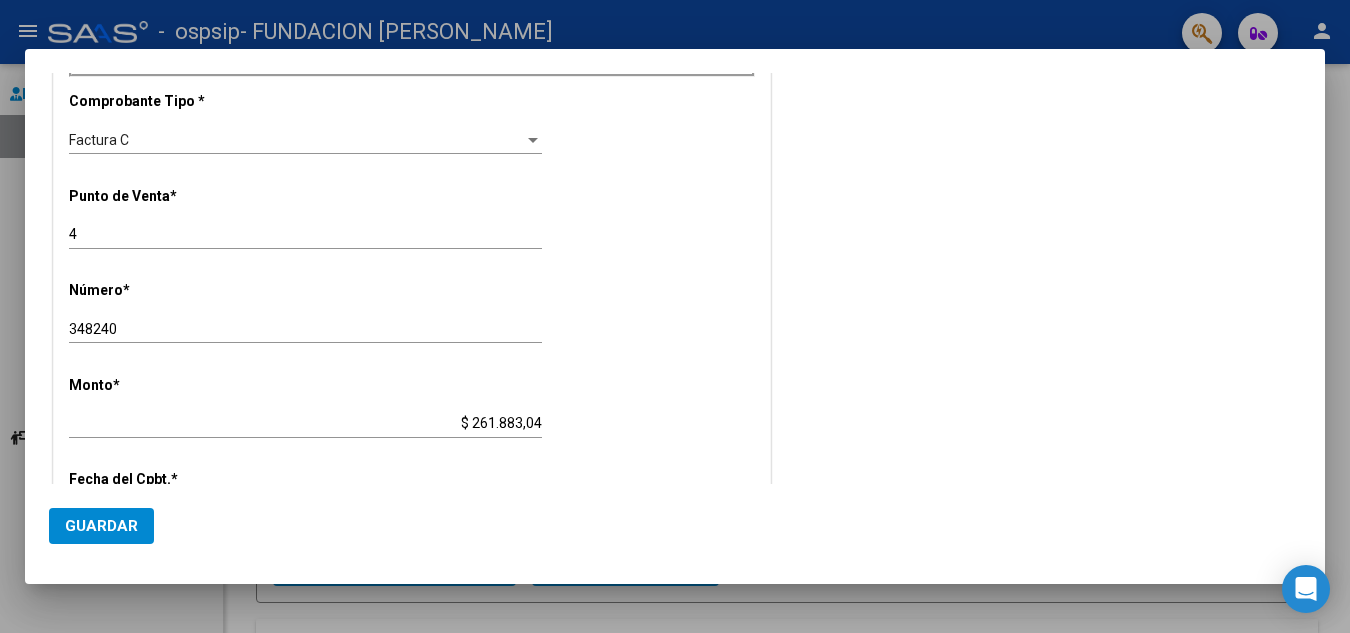 scroll, scrollTop: 700, scrollLeft: 0, axis: vertical 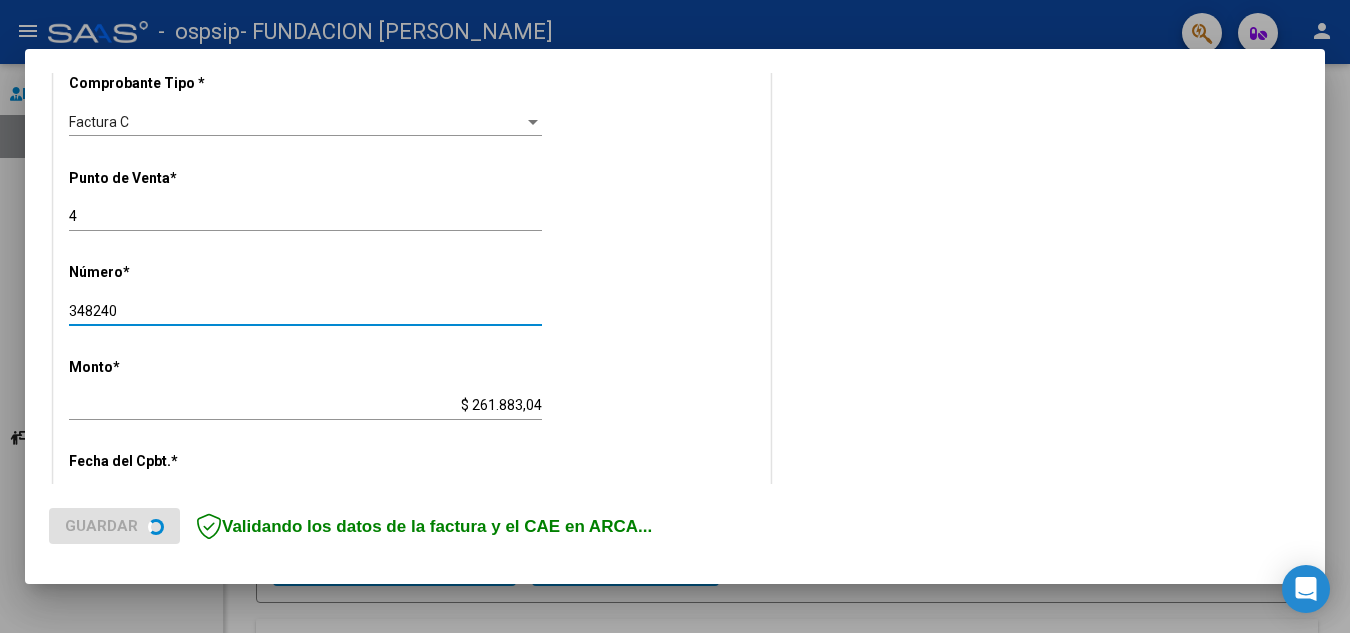 click on "348240" at bounding box center [305, 311] 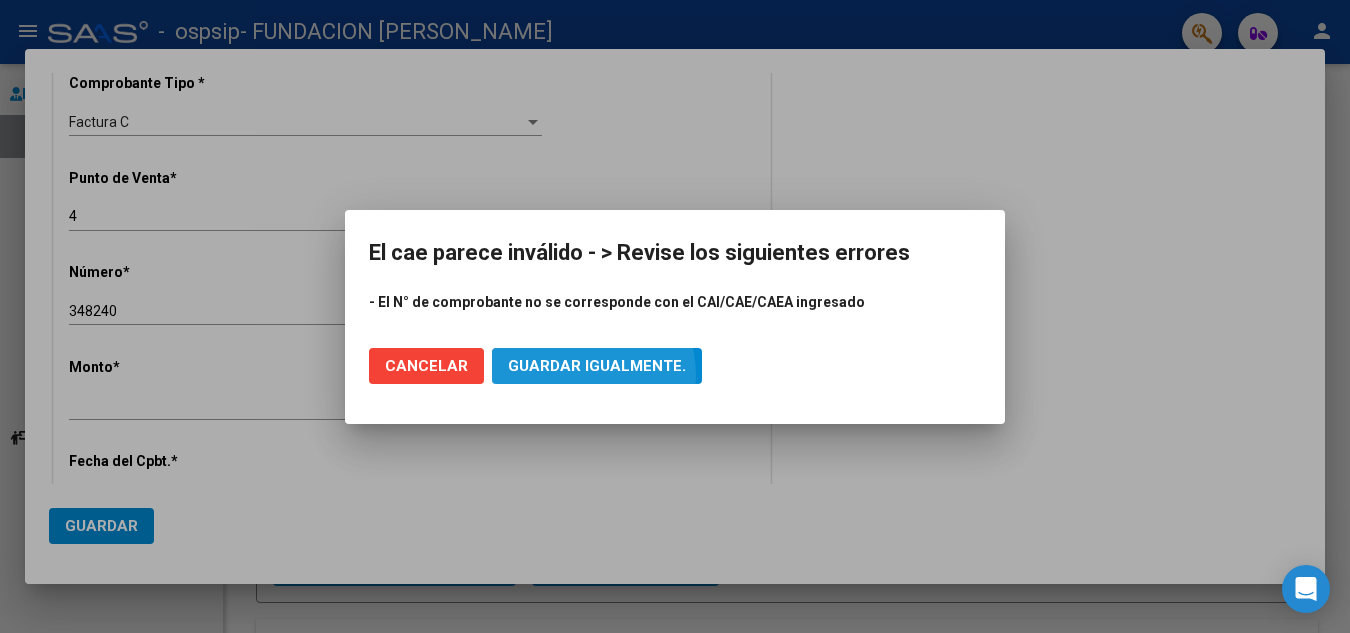 drag, startPoint x: 558, startPoint y: 376, endPoint x: 384, endPoint y: 363, distance: 174.48495 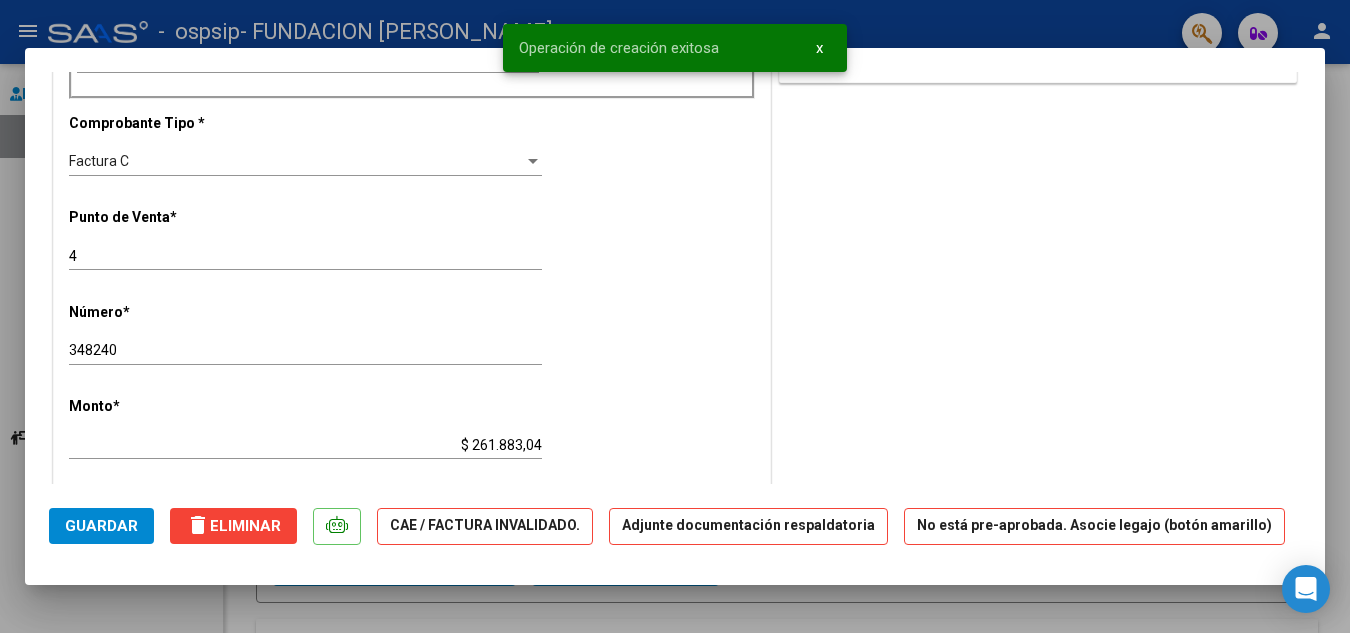scroll, scrollTop: 700, scrollLeft: 0, axis: vertical 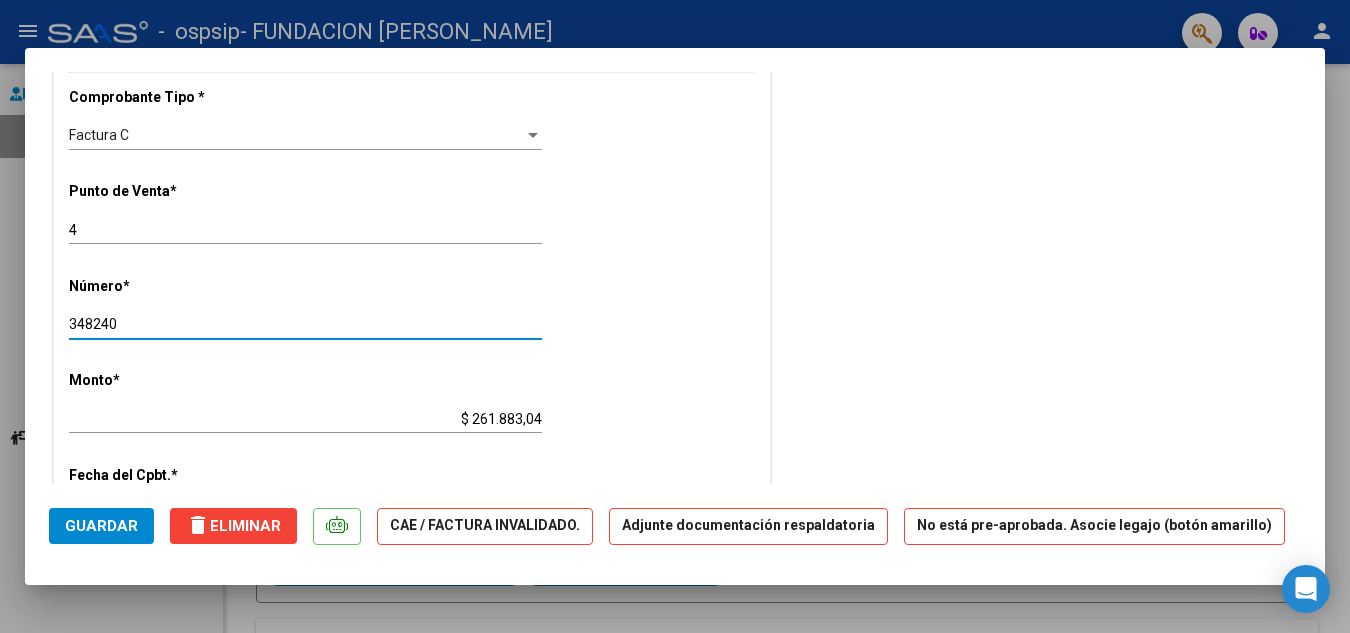 drag, startPoint x: 122, startPoint y: 326, endPoint x: 136, endPoint y: 335, distance: 16.643316 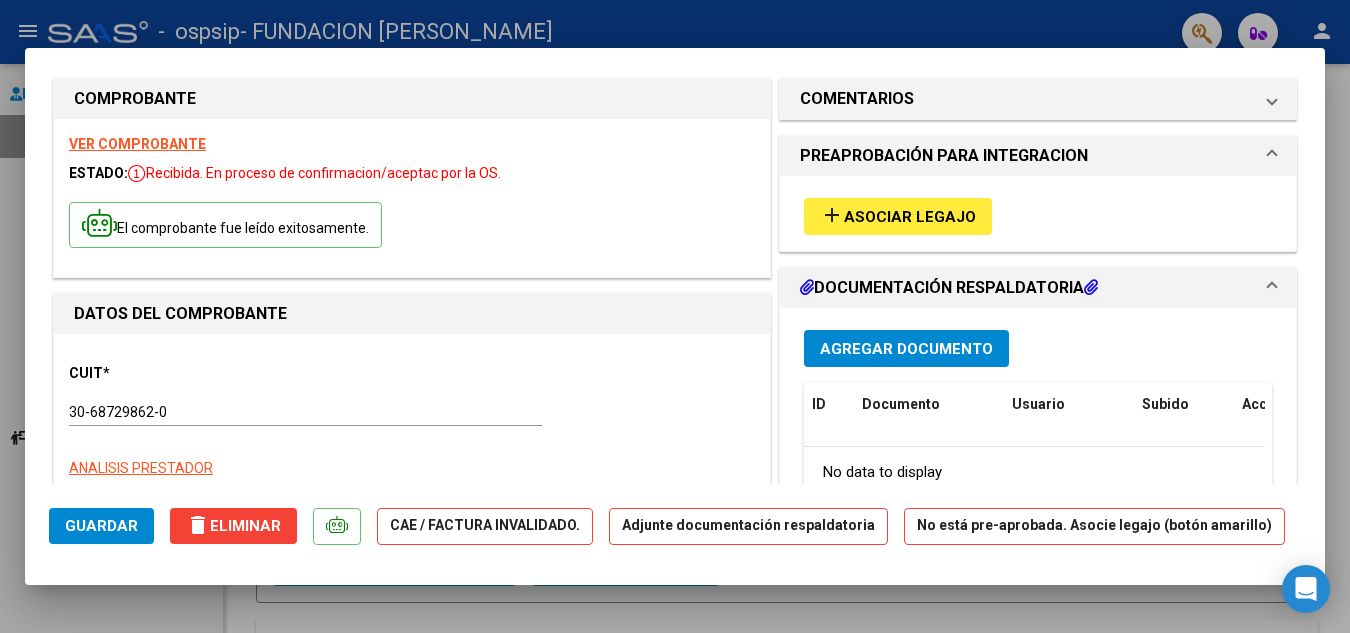scroll, scrollTop: 0, scrollLeft: 0, axis: both 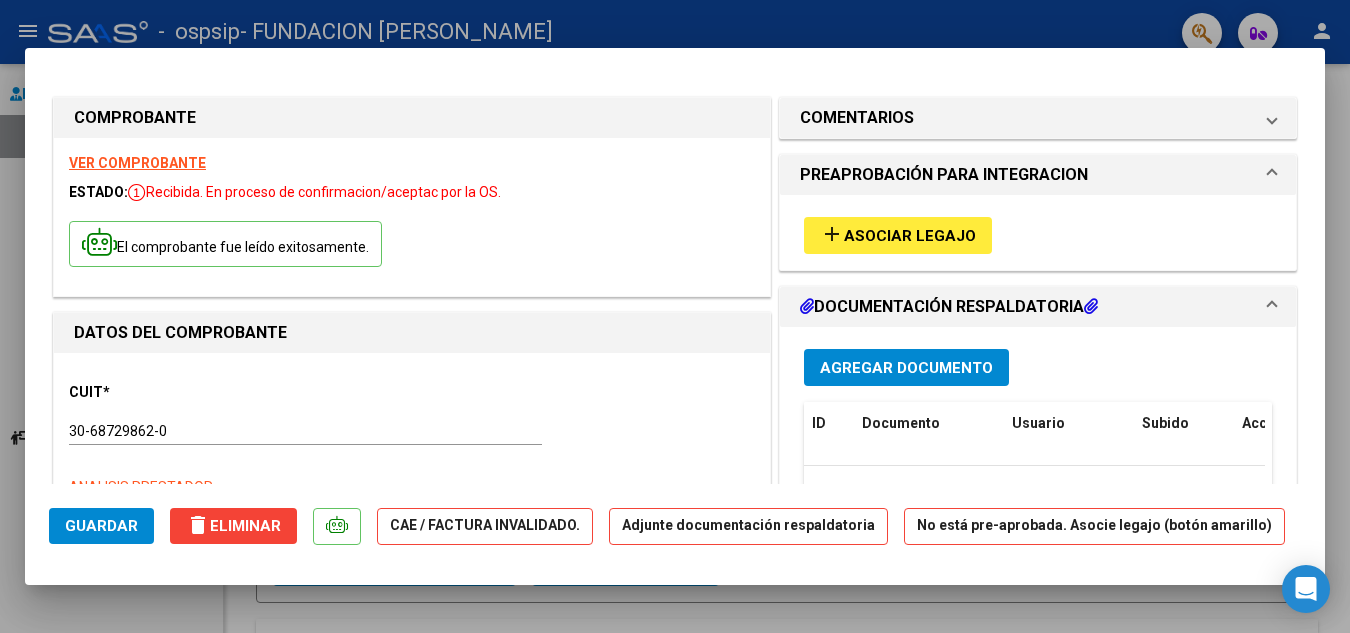 type on "34824" 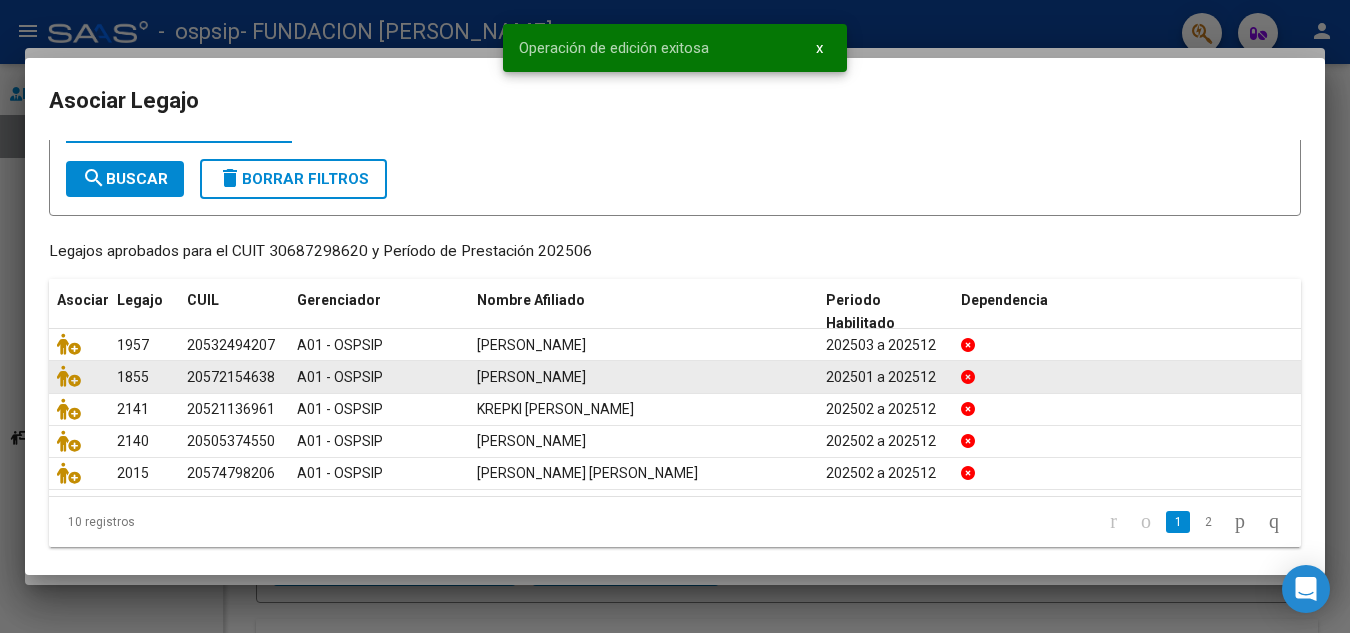 scroll, scrollTop: 100, scrollLeft: 0, axis: vertical 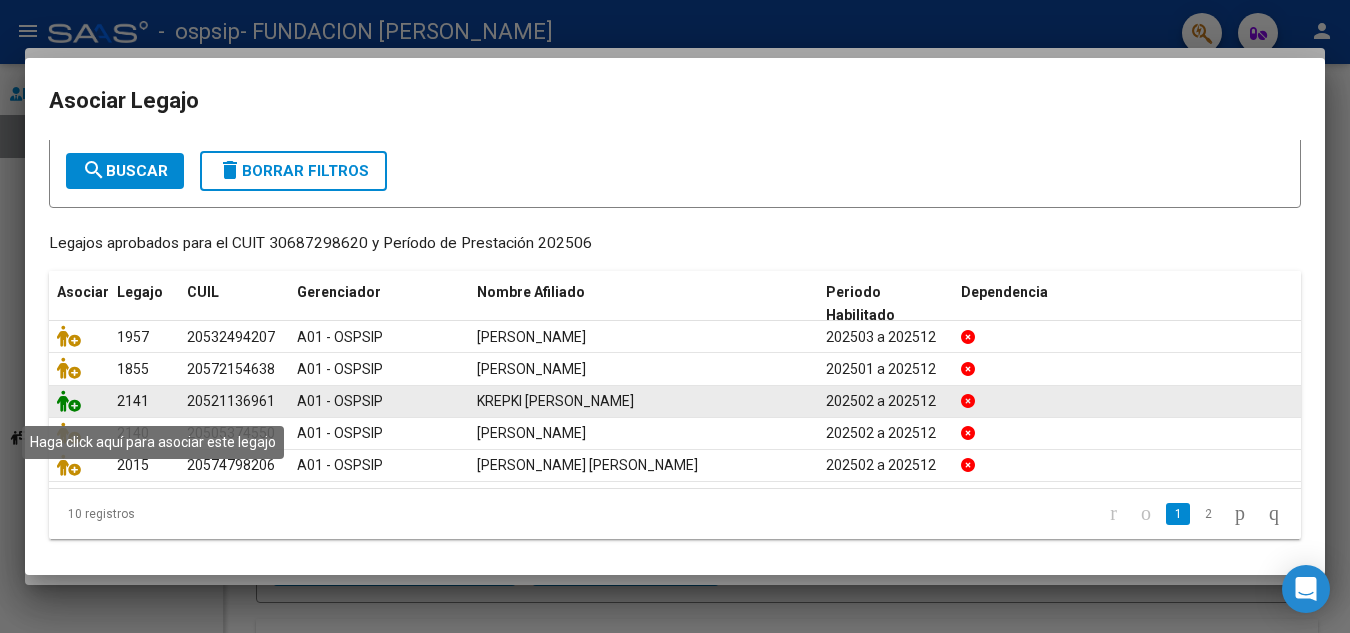 click 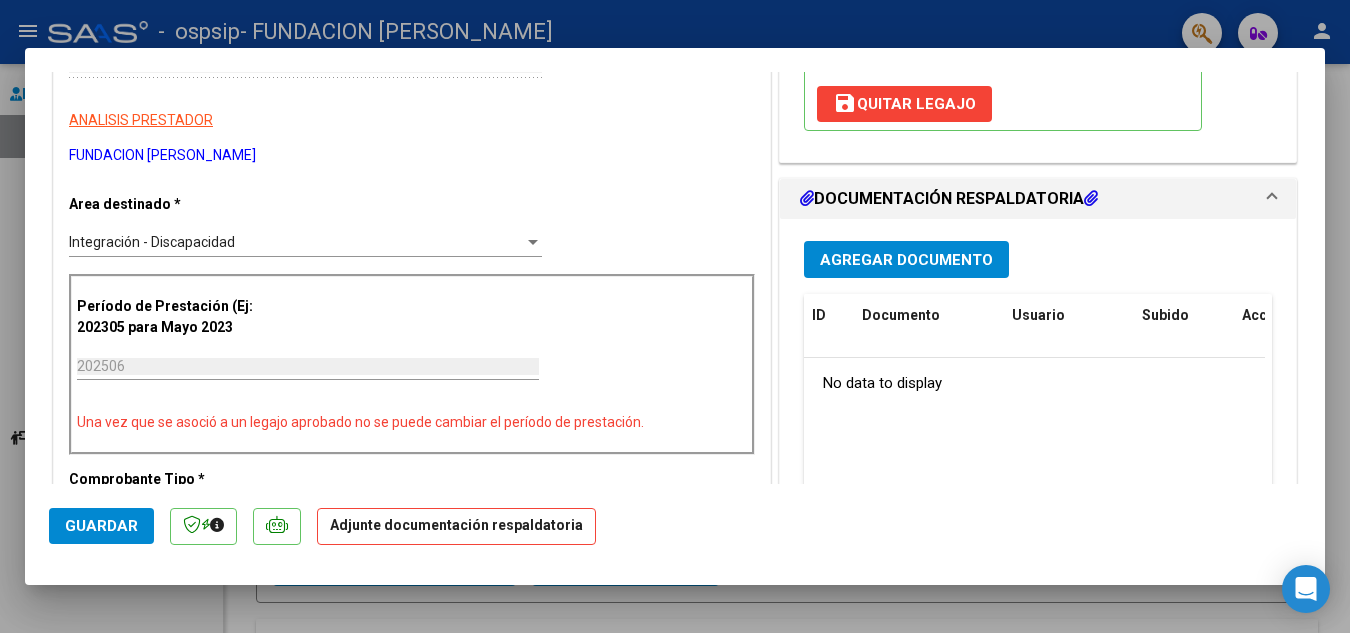 scroll, scrollTop: 400, scrollLeft: 0, axis: vertical 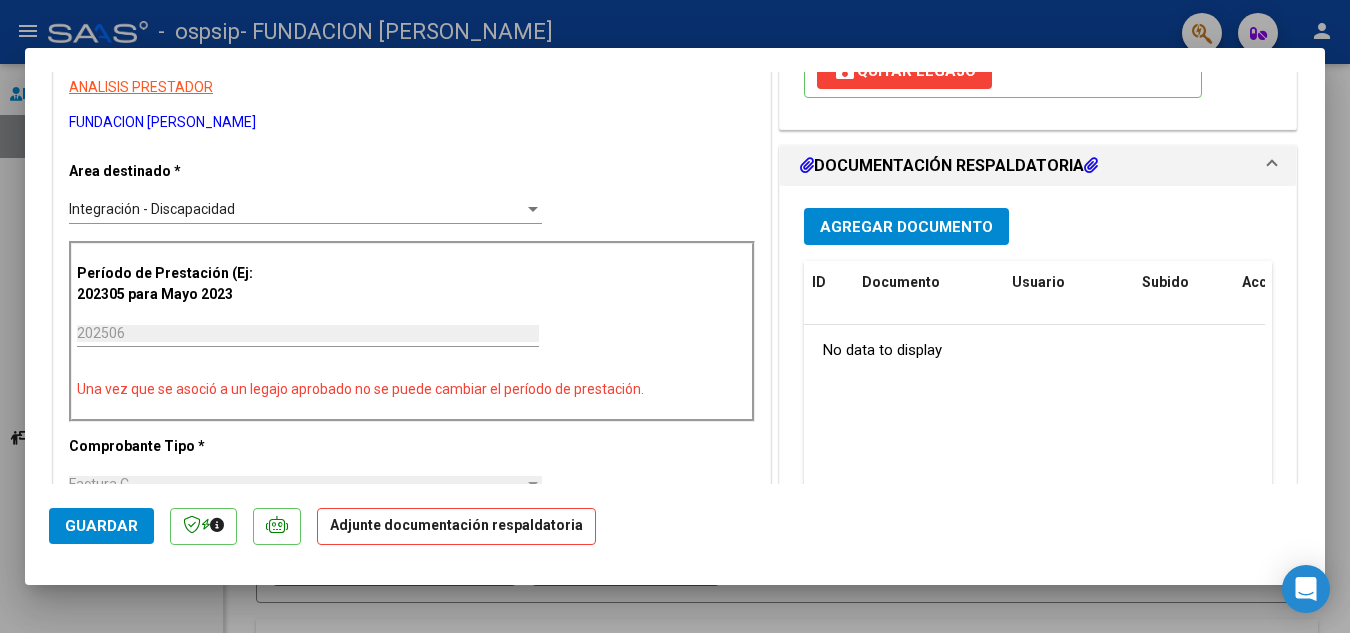 click on "Agregar Documento" at bounding box center (906, 227) 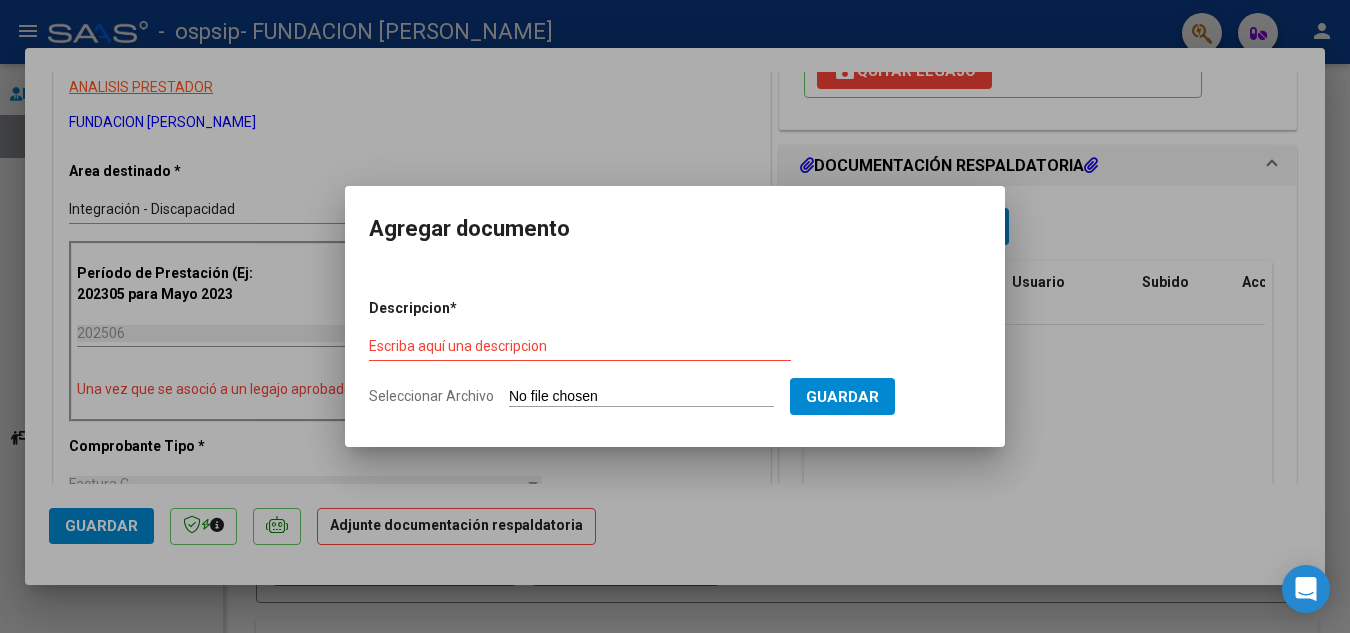 click on "Seleccionar Archivo" at bounding box center (641, 397) 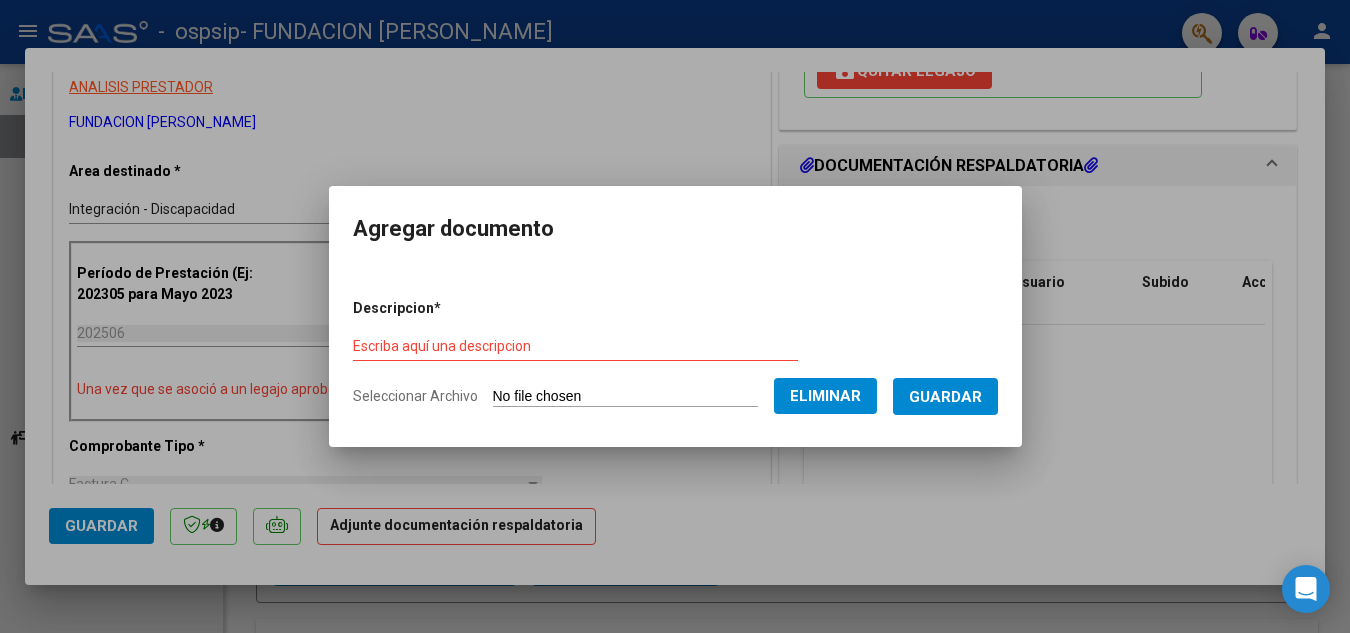 click on "Escriba aquí una descripcion" at bounding box center (575, 347) 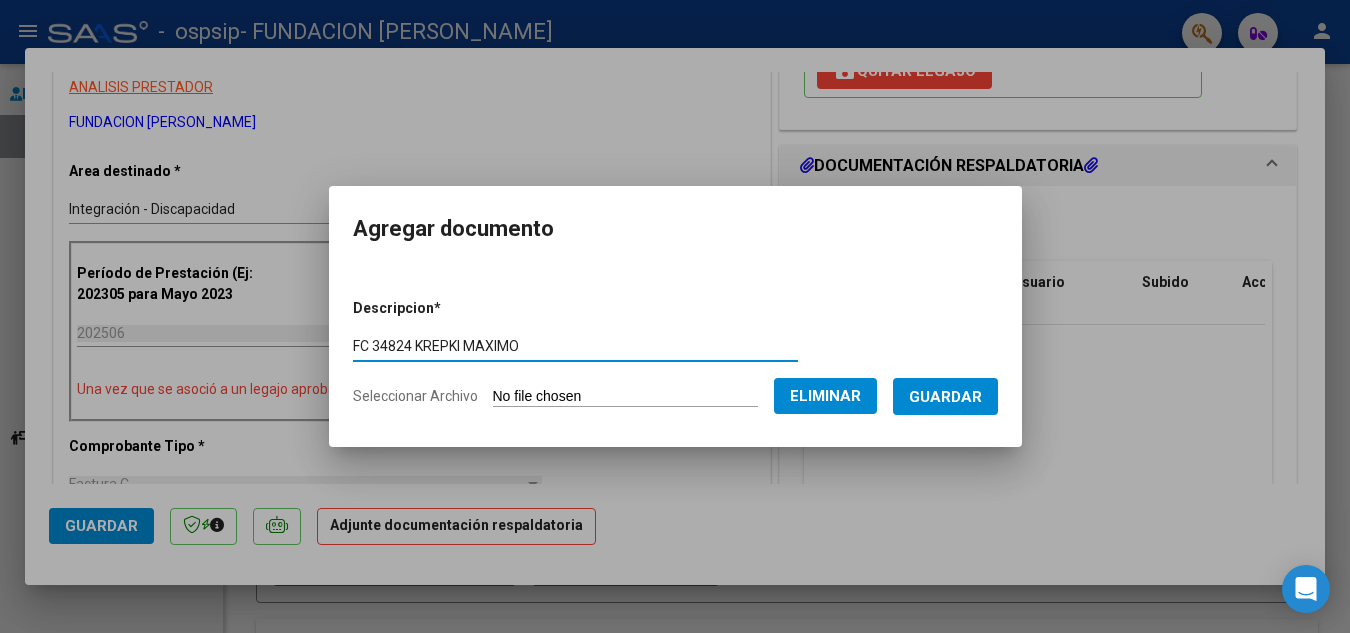 type on "FC 34824 KREPKI MAXIMO" 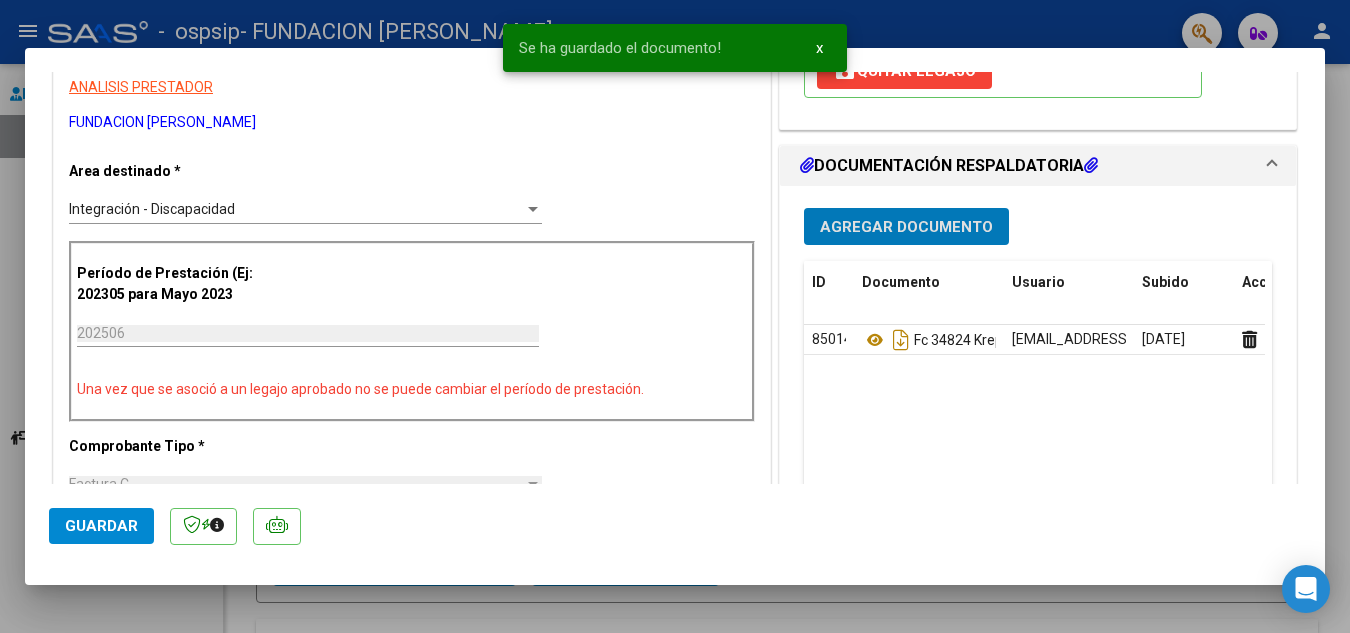 click on "Agregar Documento" at bounding box center [906, 227] 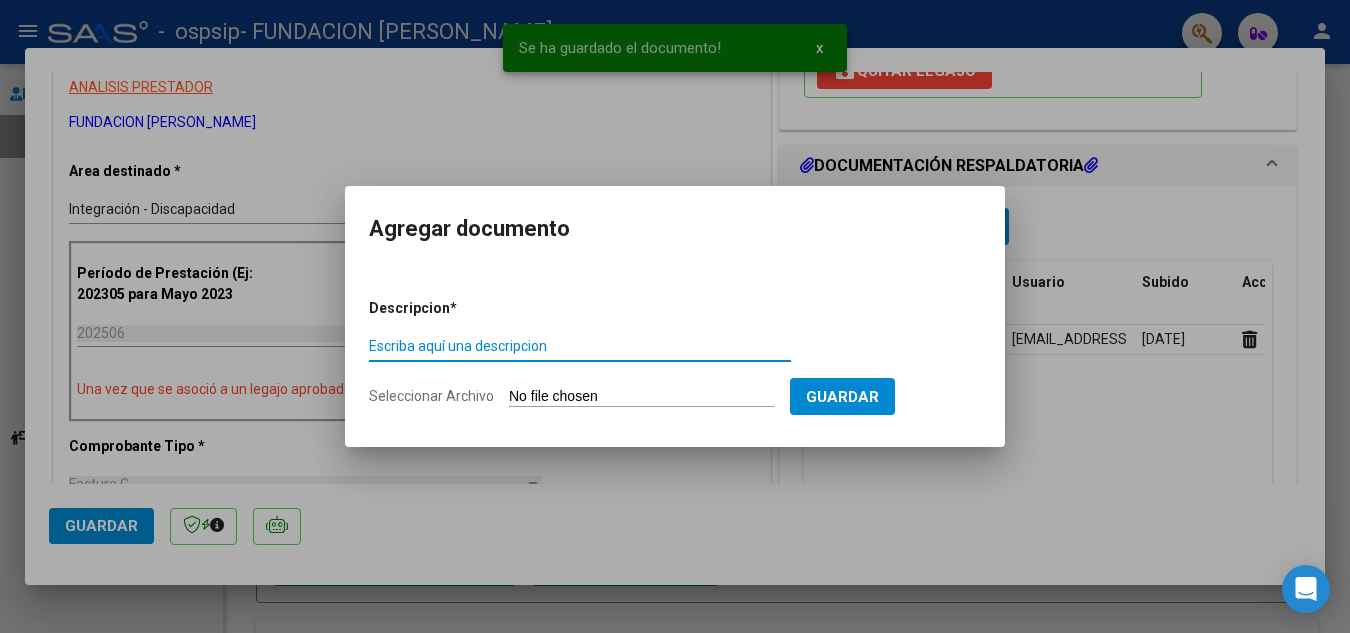 click on "Seleccionar Archivo" at bounding box center [641, 397] 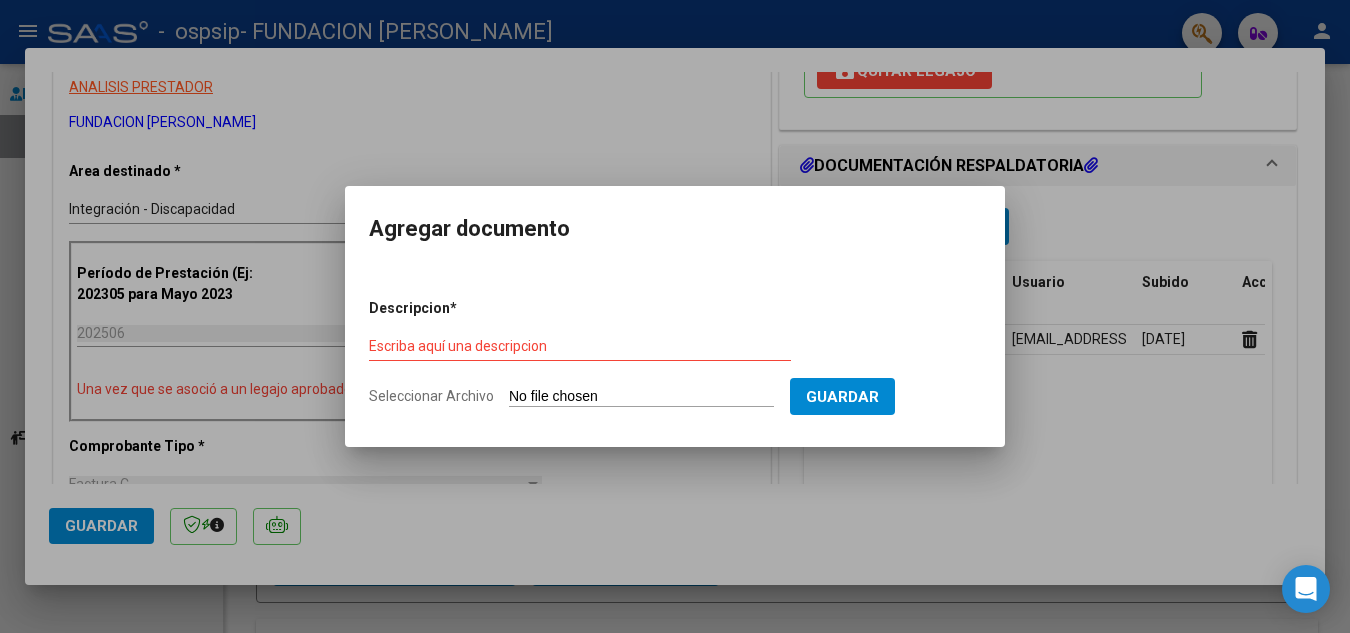 click on "Seleccionar Archivo" at bounding box center (641, 397) 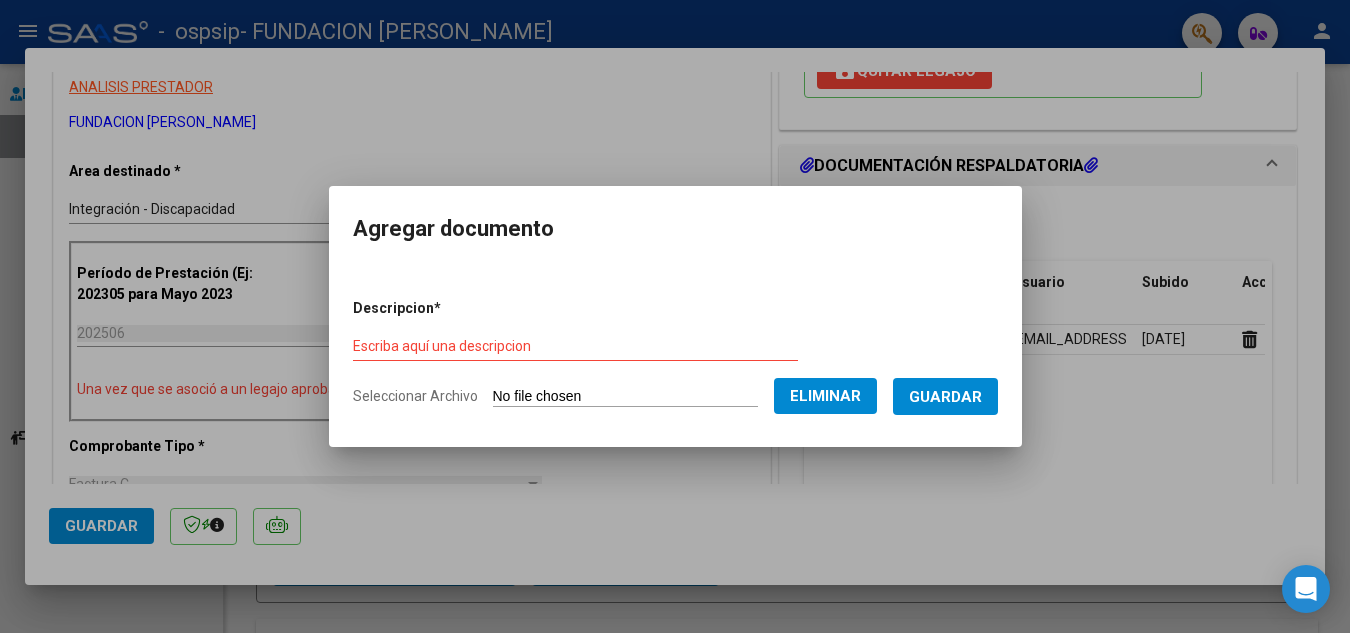click on "Escriba aquí una descripcion" at bounding box center [575, 346] 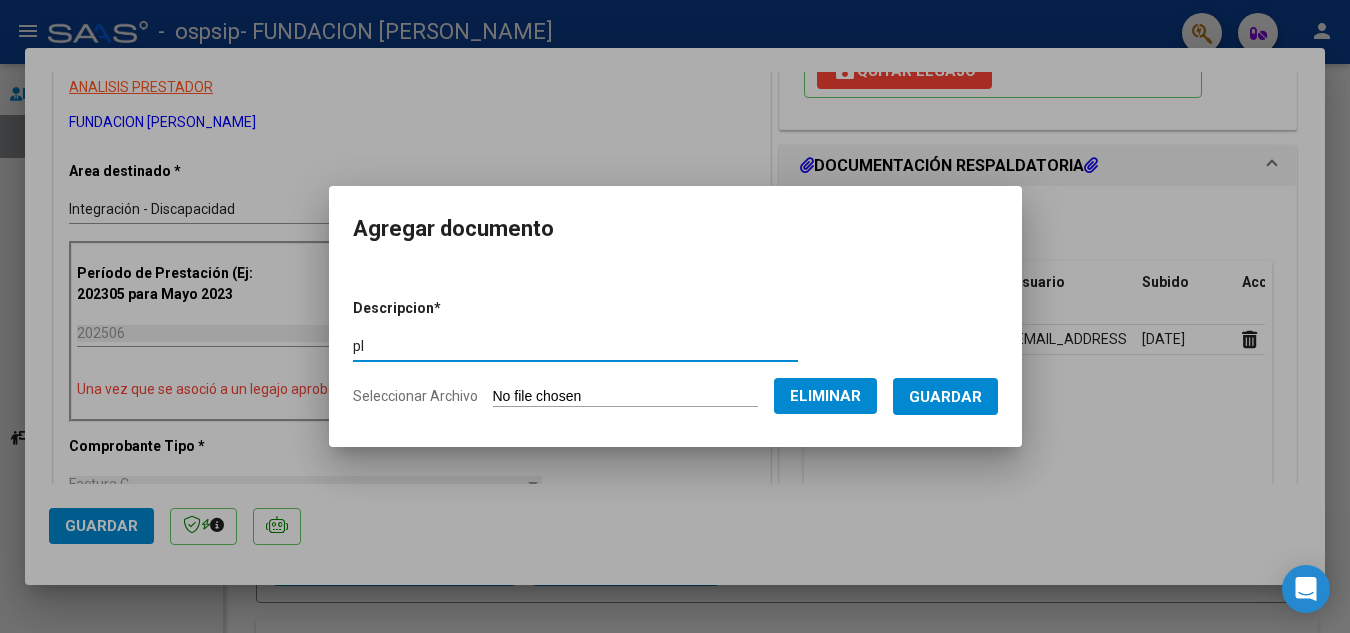 type on "p" 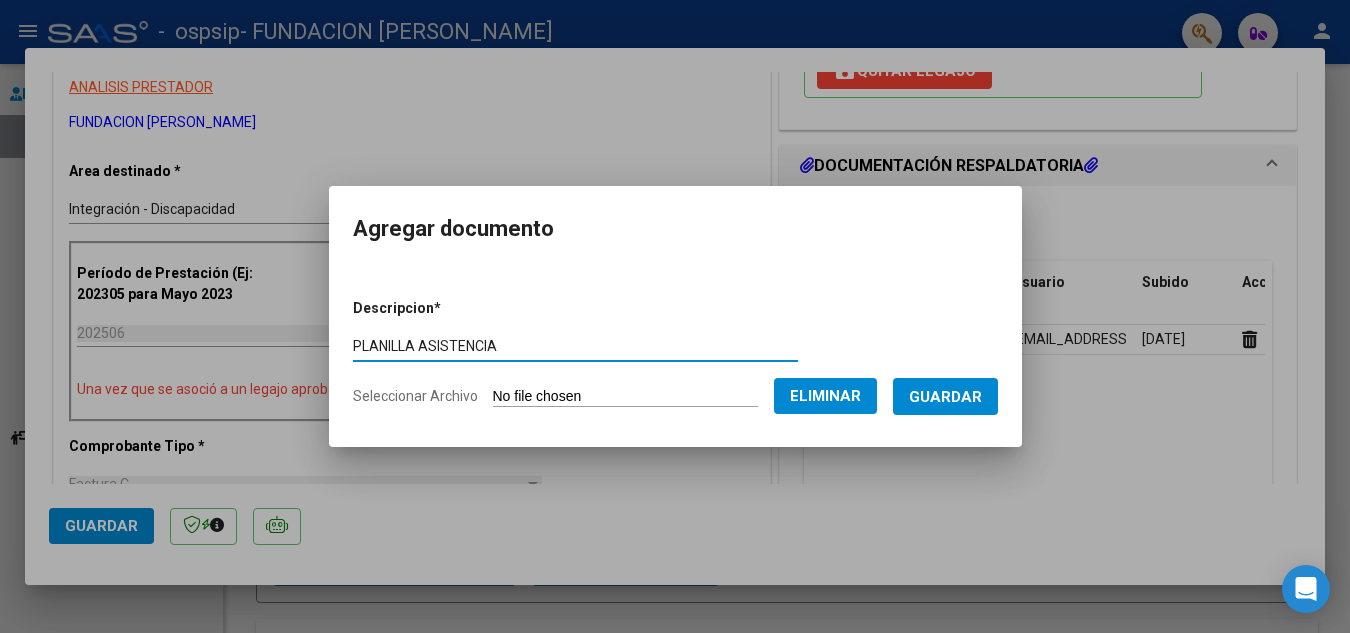 type on "PLANILLA ASISTENCIA" 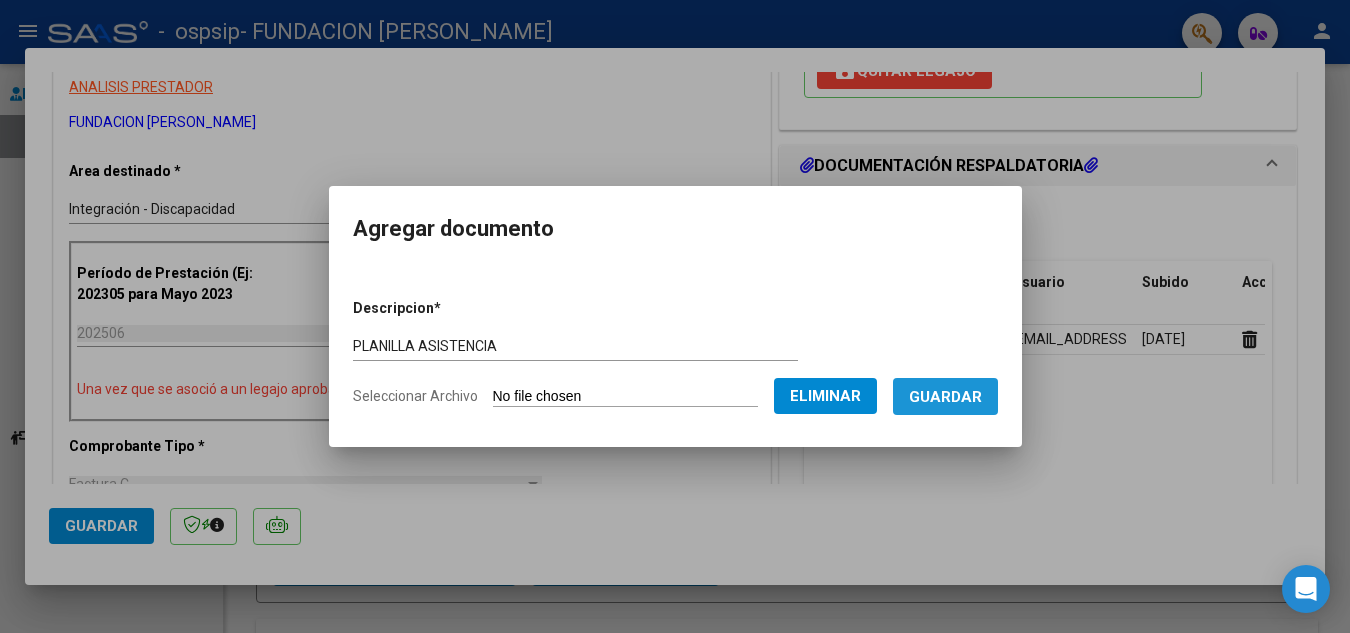 click on "Guardar" at bounding box center [945, 397] 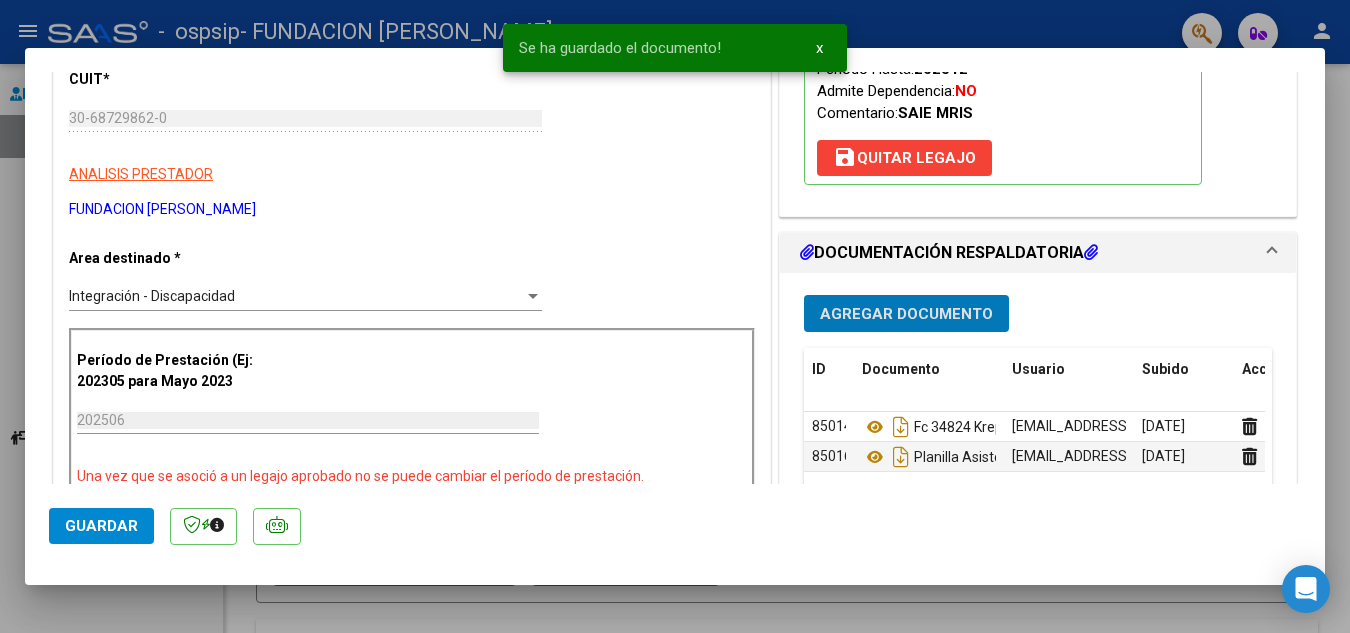 scroll, scrollTop: 300, scrollLeft: 0, axis: vertical 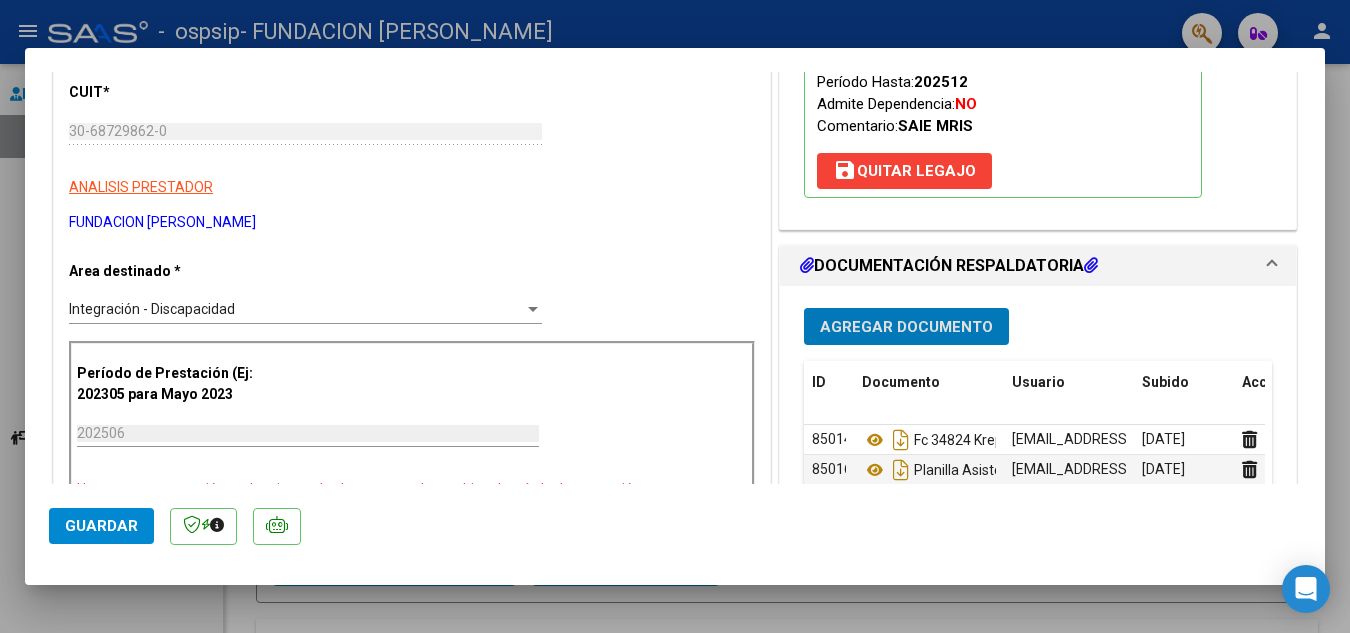 click on "Agregar Documento" at bounding box center (906, 327) 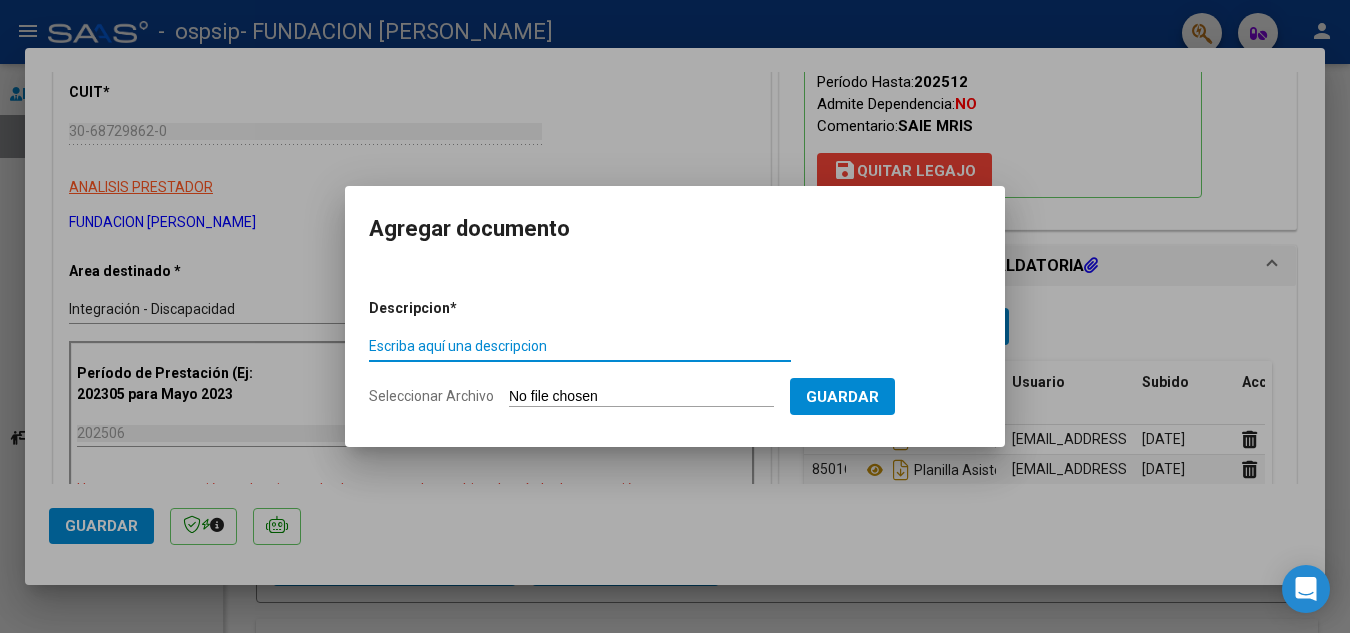 click on "Seleccionar Archivo" at bounding box center (641, 397) 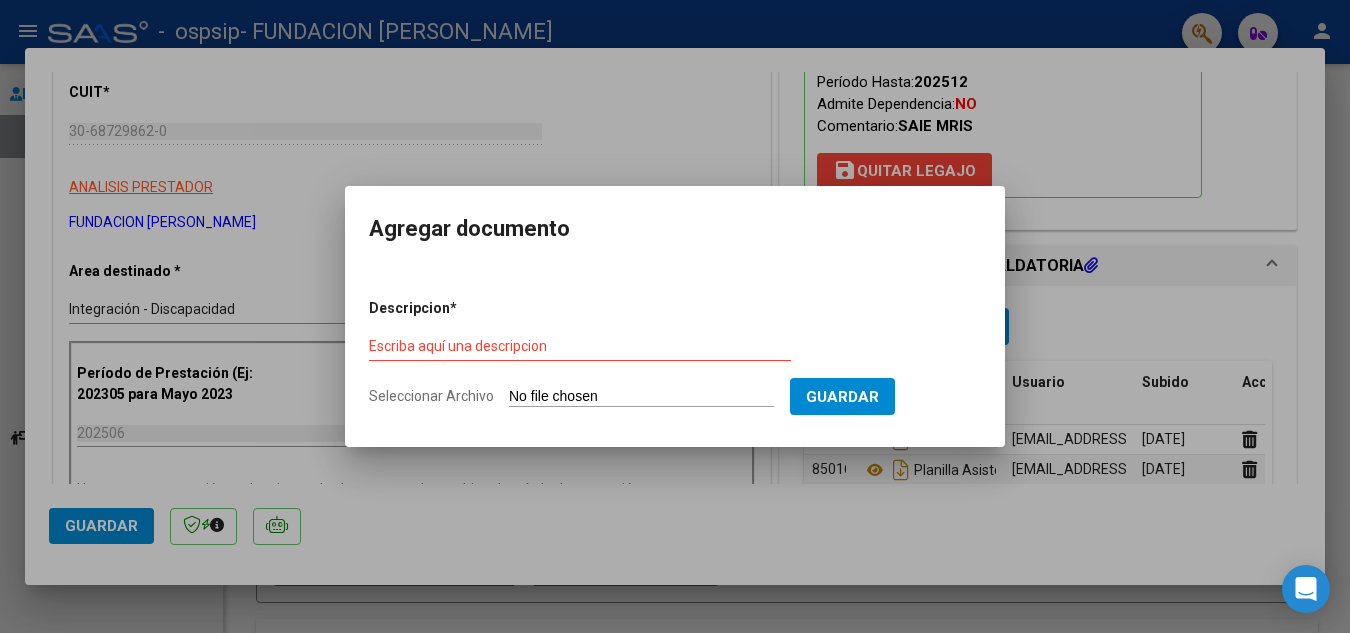 type on "C:\fakepath\KREPKI MAXIMO INFORME SEMESTRAL 2025.pdf" 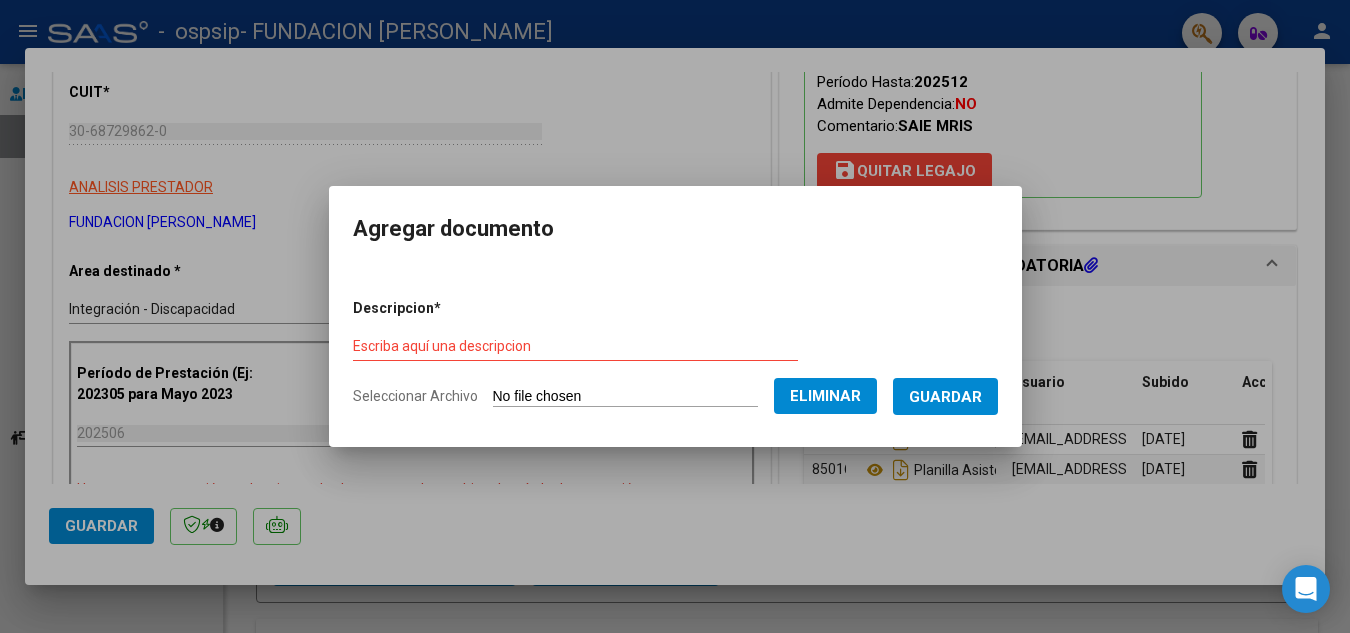 click on "Escriba aquí una descripcion" at bounding box center [575, 346] 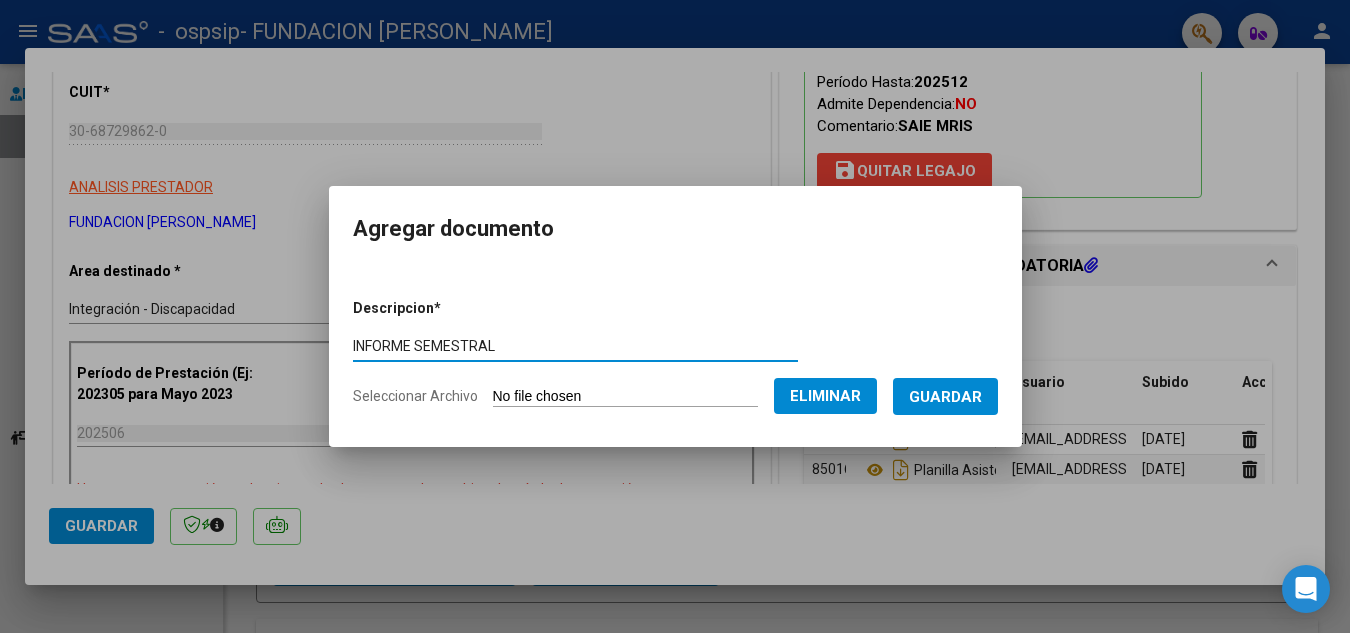 type on "INFORME SEMESTRAL" 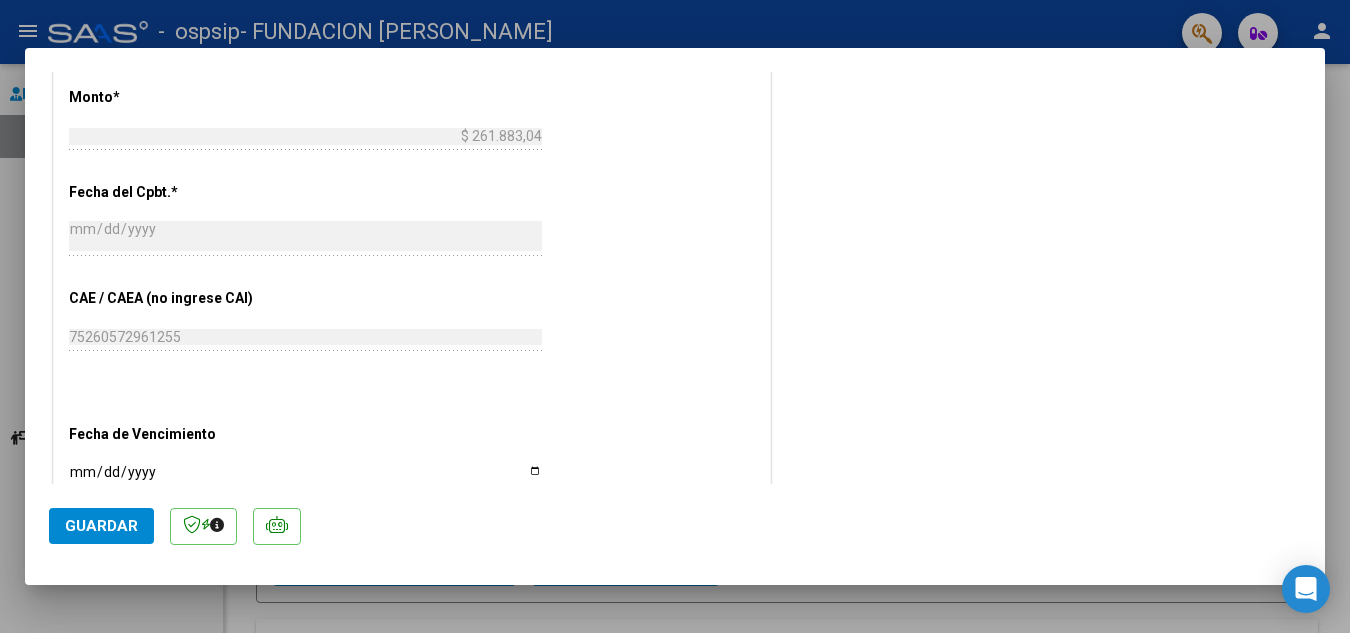 scroll, scrollTop: 1100, scrollLeft: 0, axis: vertical 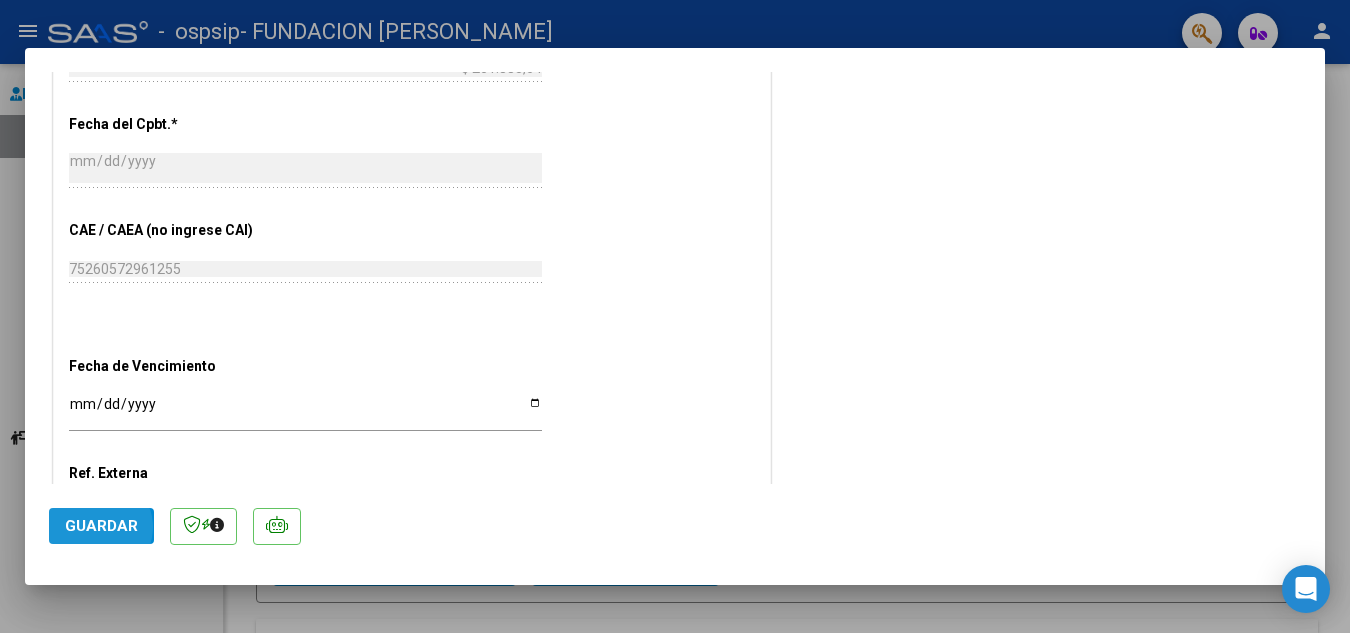 click on "Guardar" 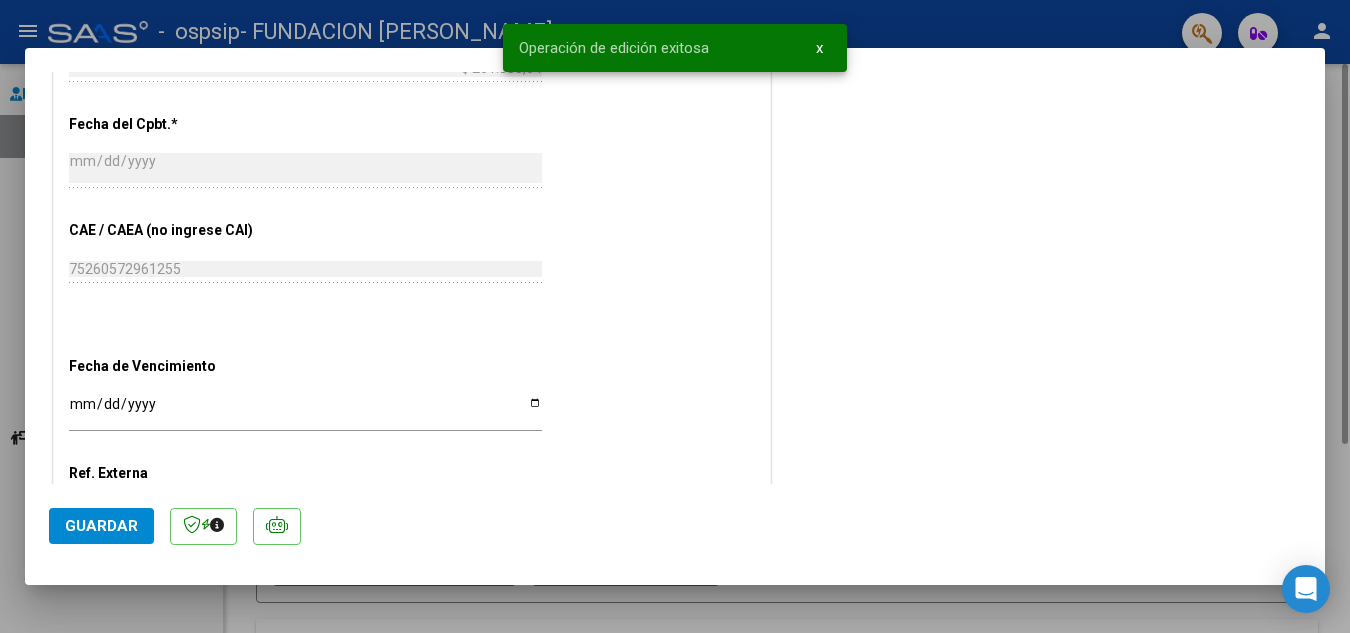 click at bounding box center (675, 316) 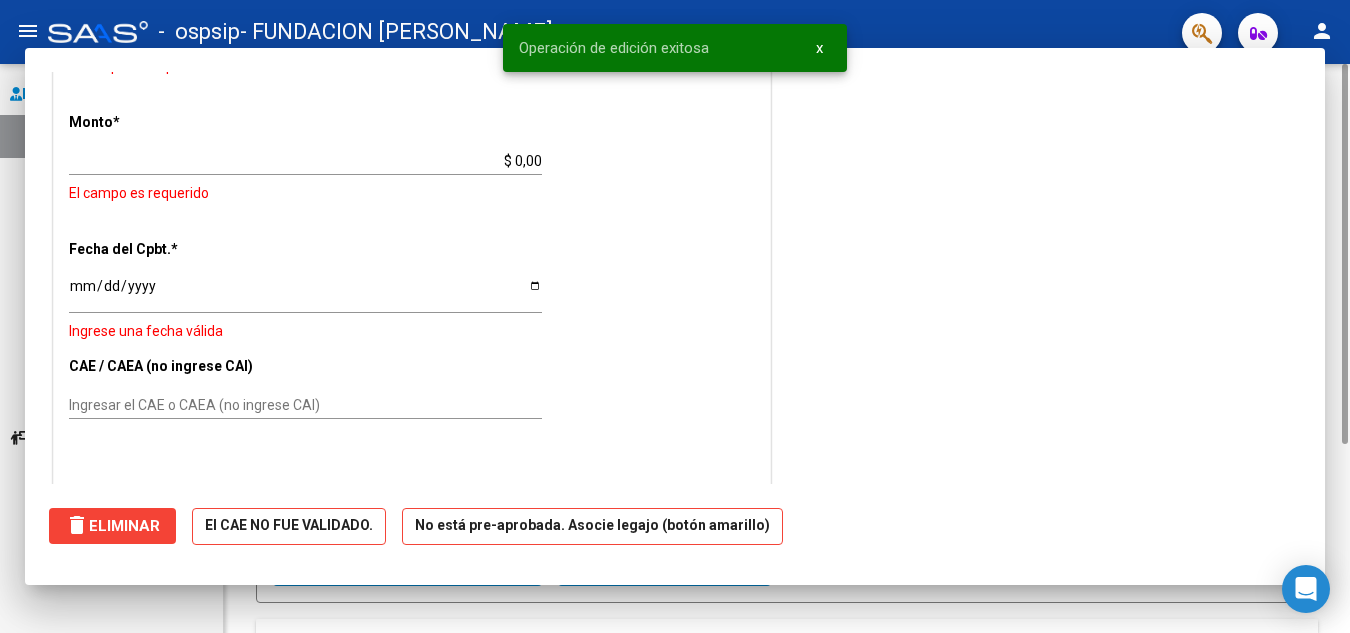 scroll, scrollTop: 0, scrollLeft: 0, axis: both 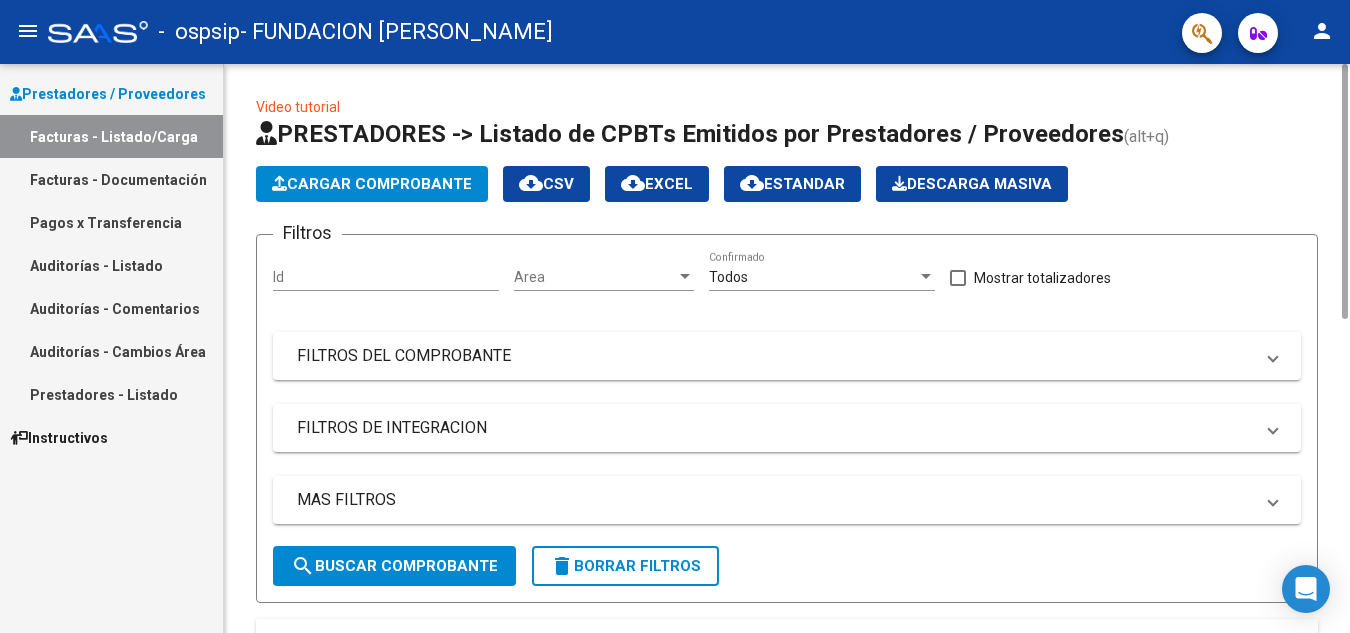 click on "Cargar Comprobante" 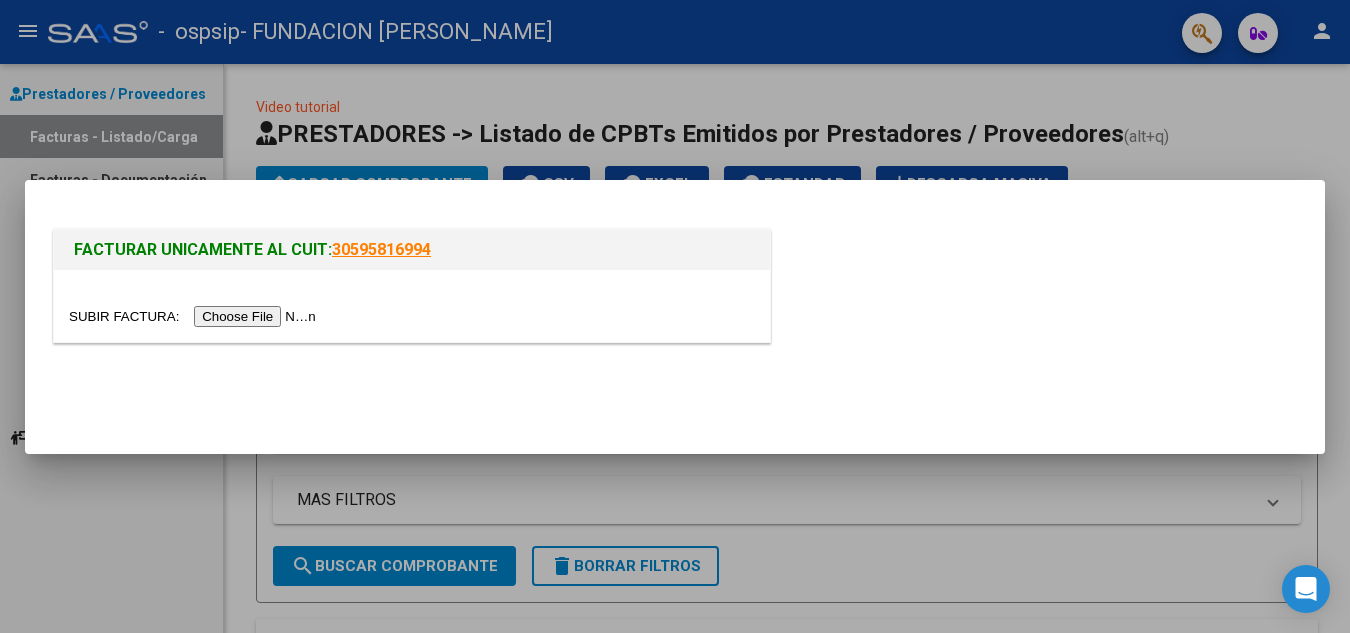 click at bounding box center (195, 316) 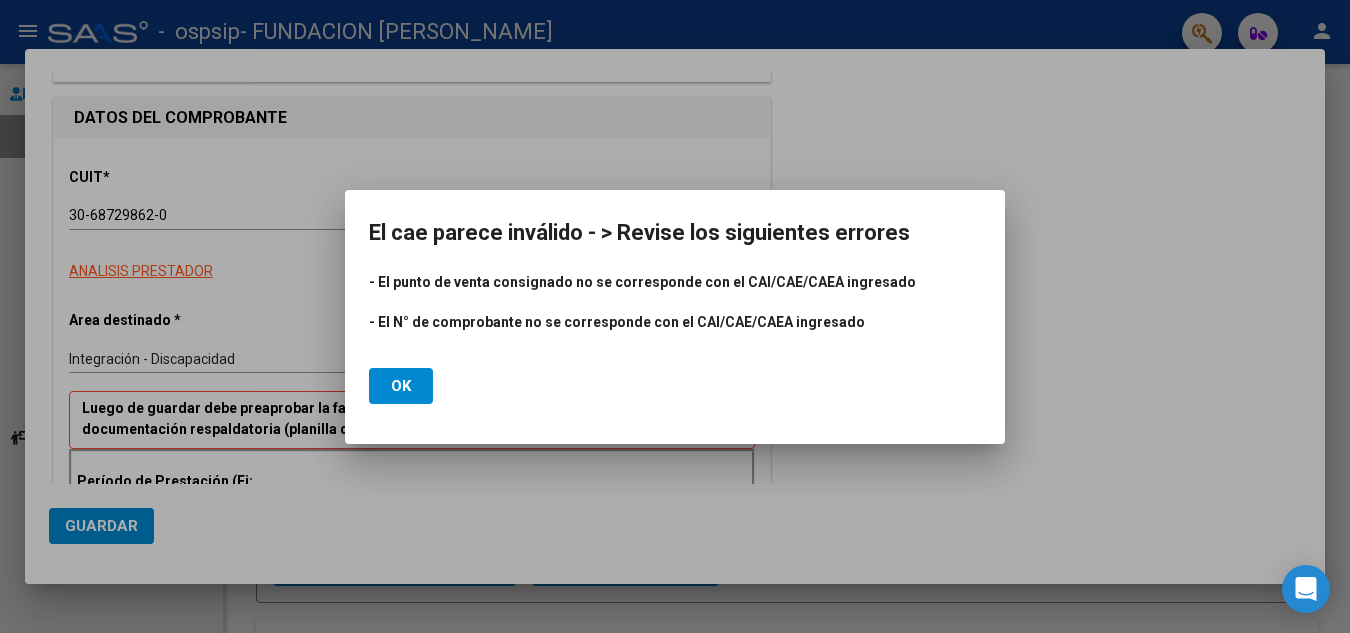 scroll, scrollTop: 200, scrollLeft: 0, axis: vertical 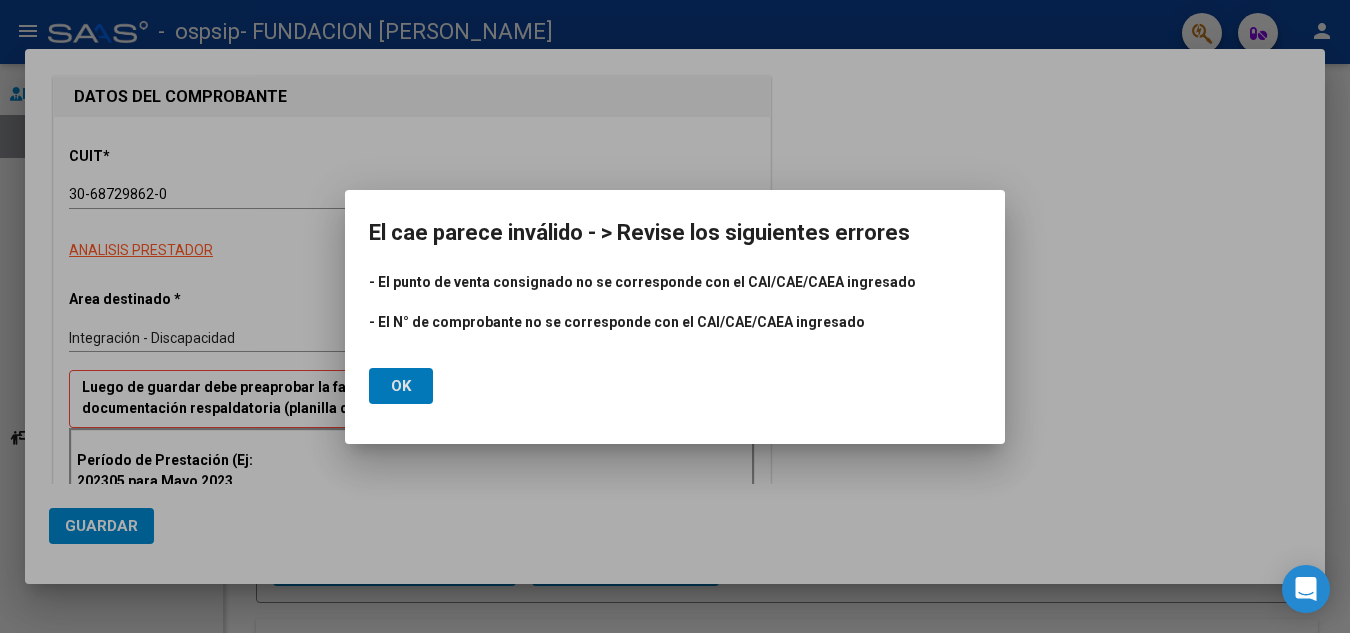 click on "Ok" 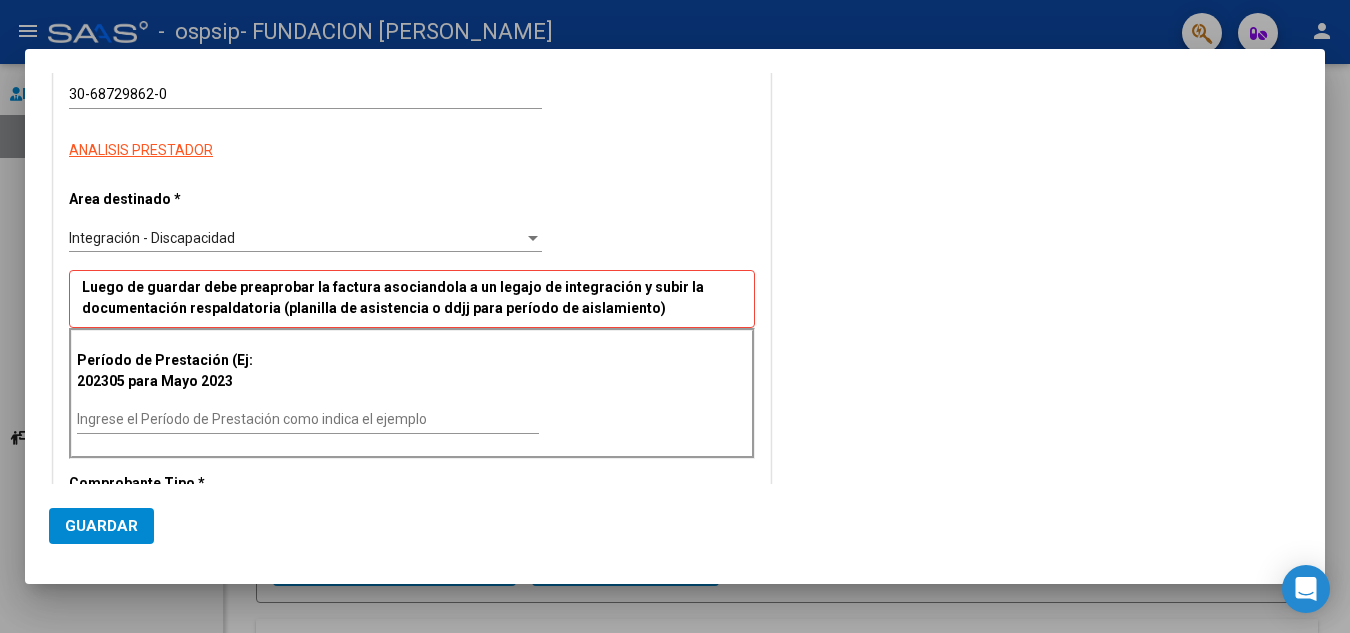 scroll, scrollTop: 400, scrollLeft: 0, axis: vertical 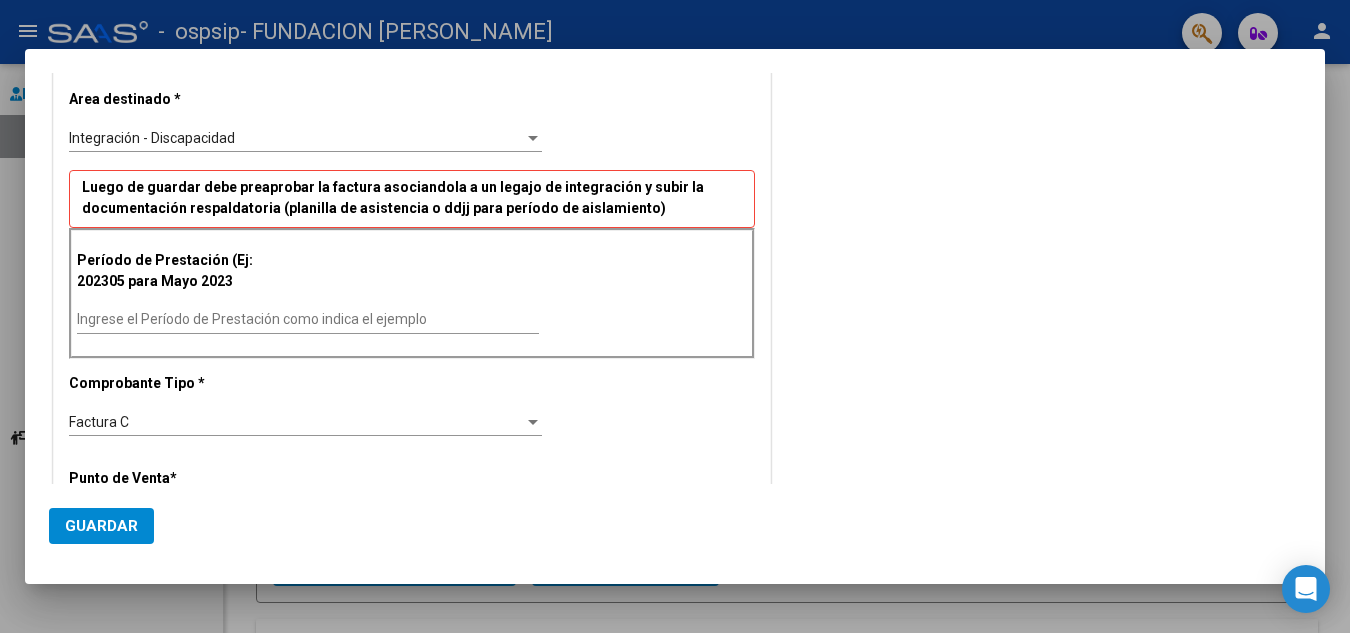 click on "Ingrese el Período de Prestación como indica el ejemplo" at bounding box center (308, 320) 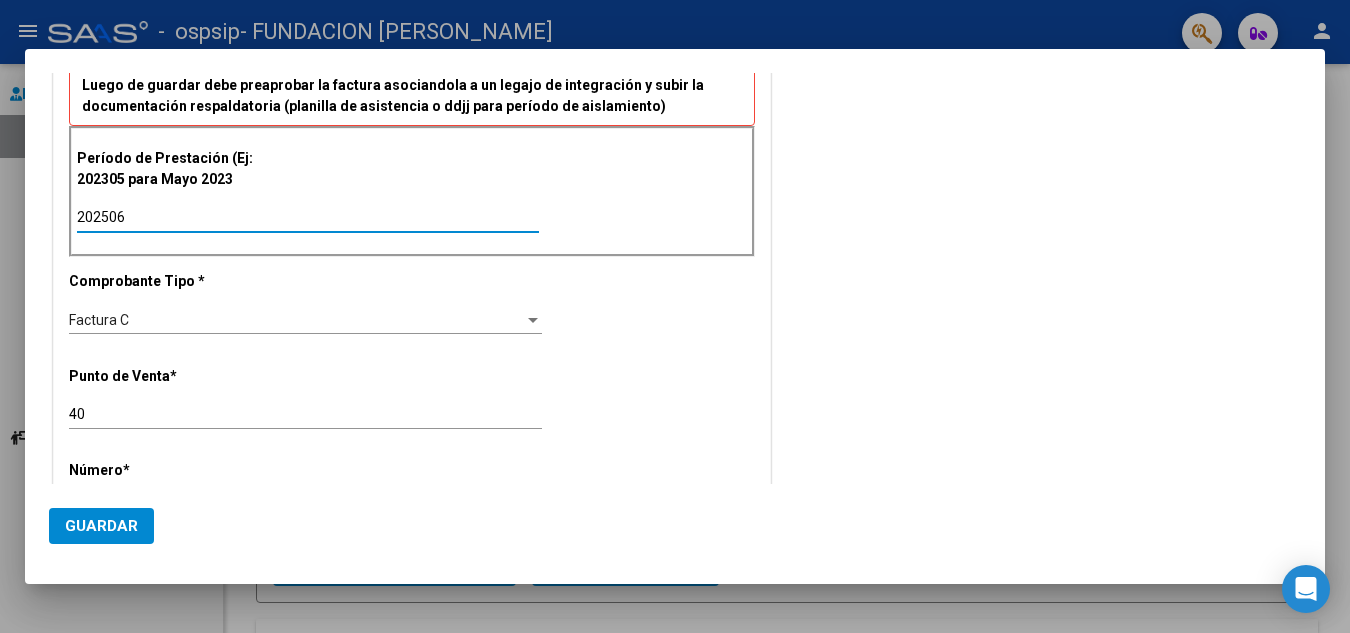 scroll, scrollTop: 600, scrollLeft: 0, axis: vertical 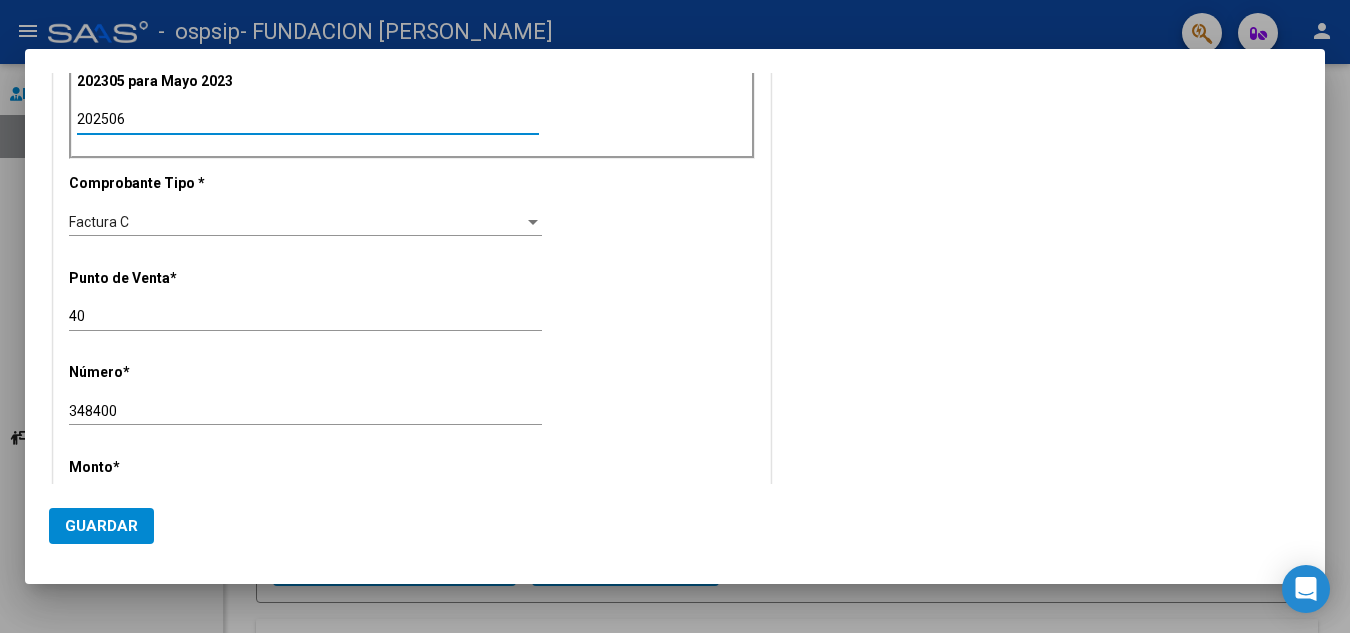 type on "202506" 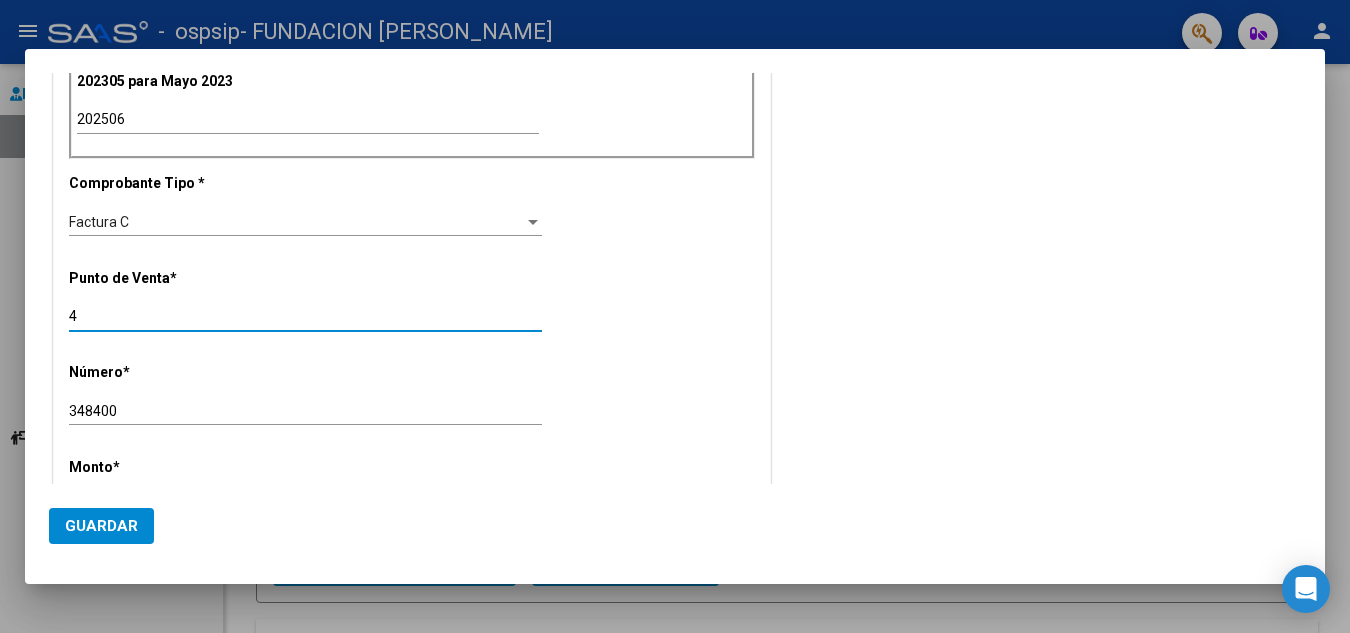 type on "4" 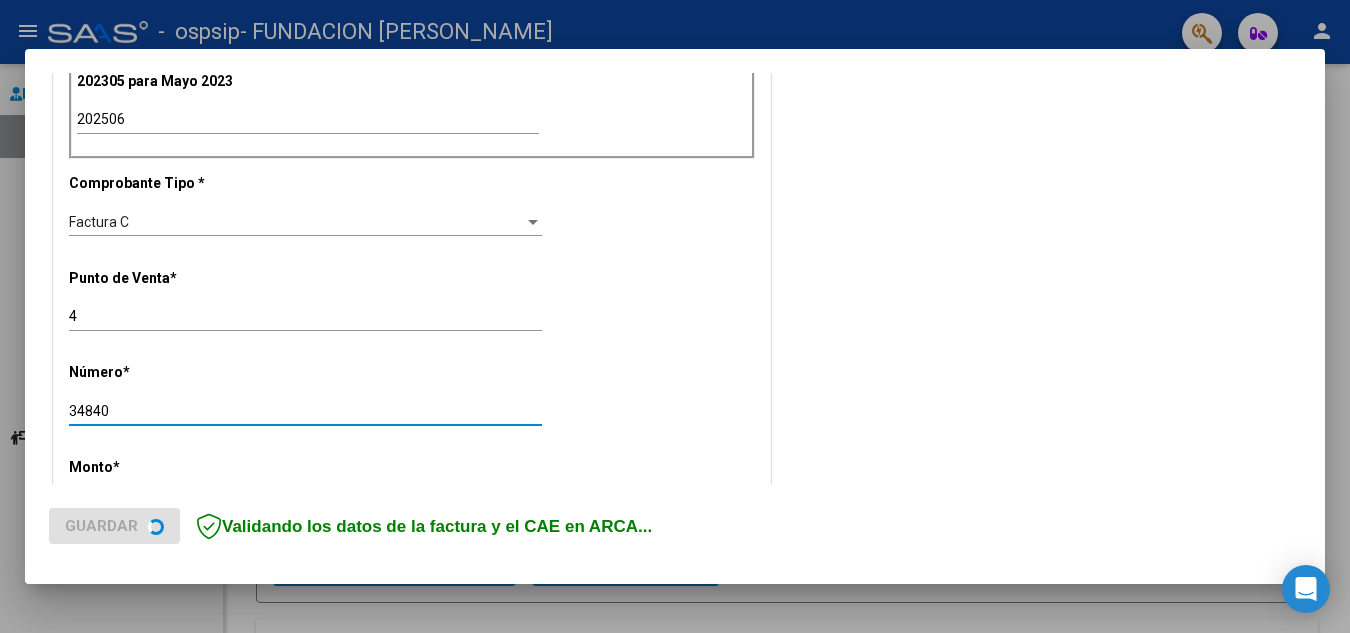 type on "34840" 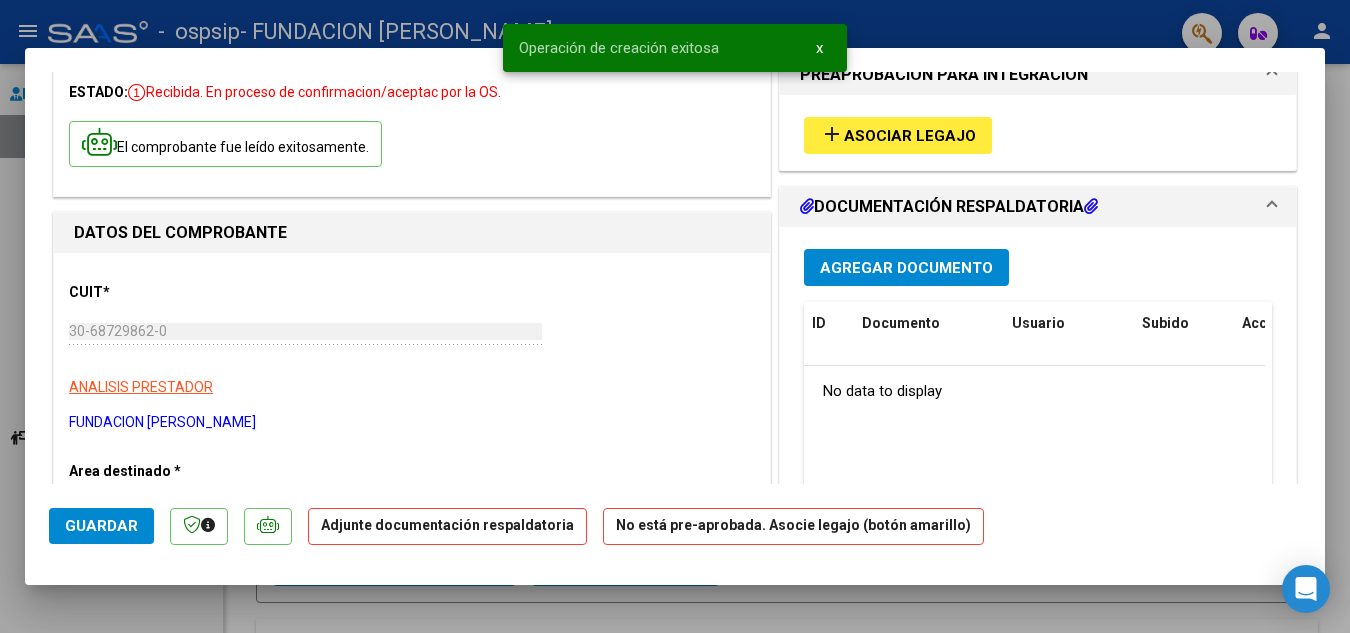 scroll, scrollTop: 200, scrollLeft: 0, axis: vertical 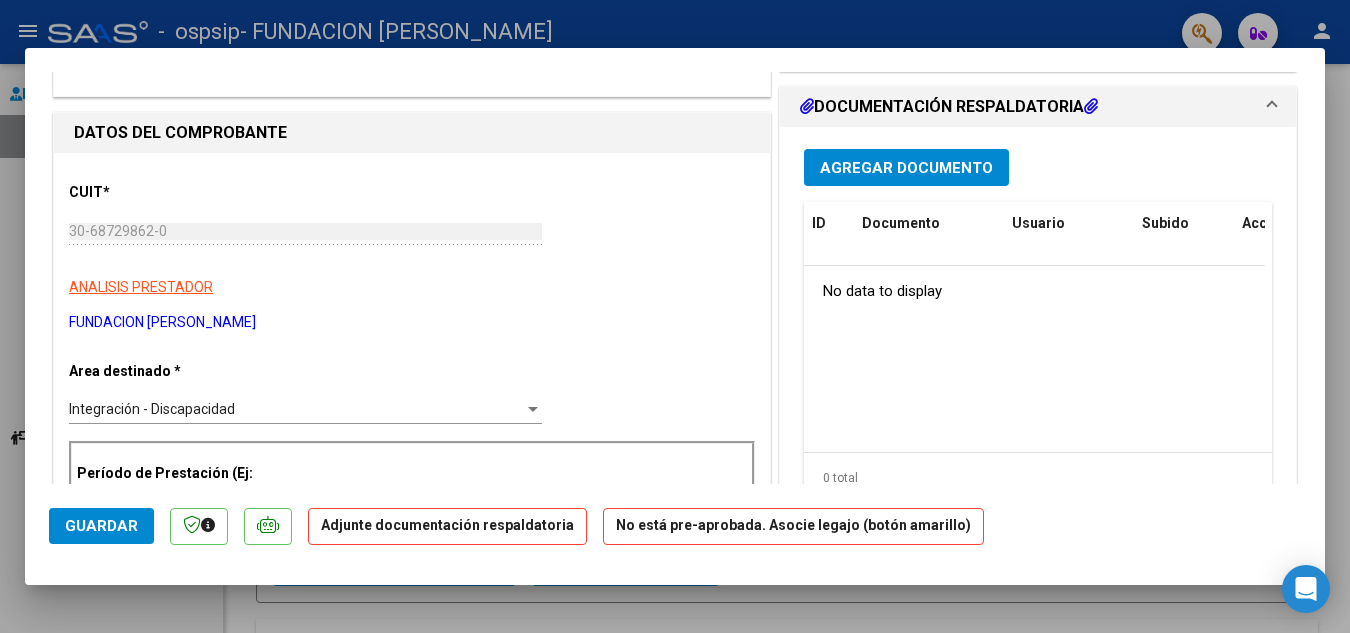 click on "Agregar Documento" at bounding box center (906, 168) 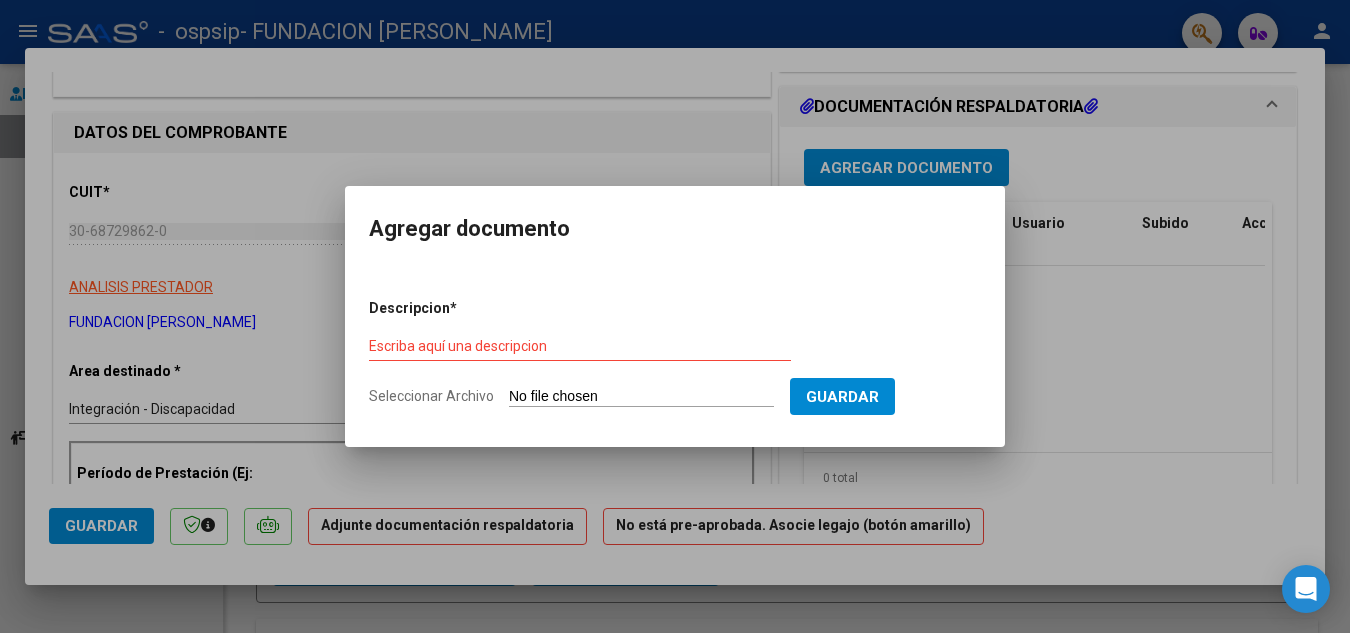 click on "Seleccionar Archivo" at bounding box center (641, 397) 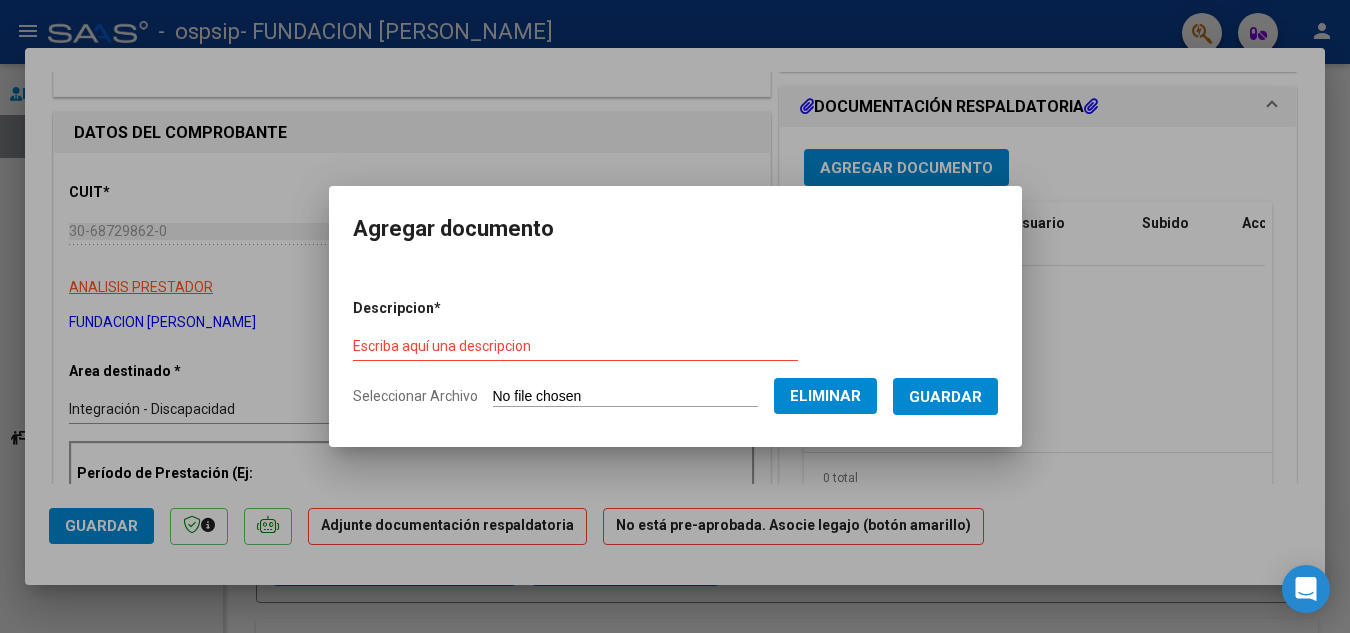 click on "Escriba aquí una descripcion" at bounding box center [575, 346] 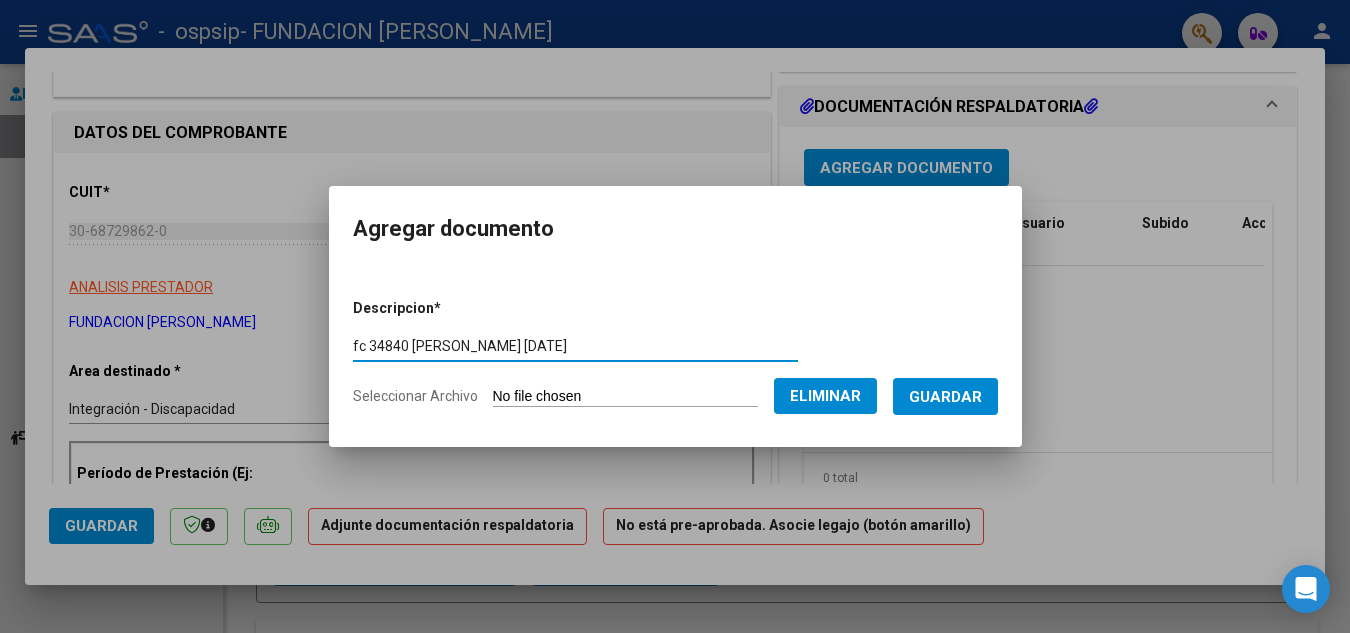 type on "fc 34840 [PERSON_NAME] [DATE]" 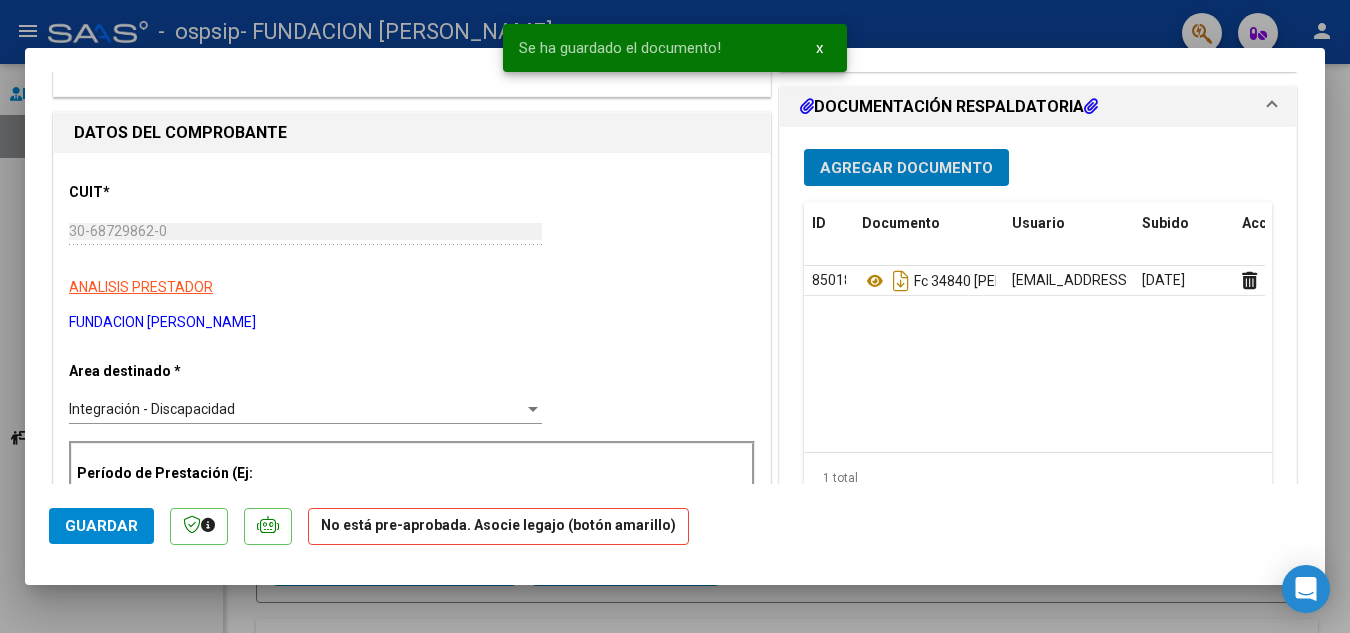 click on "Agregar Documento" at bounding box center (906, 168) 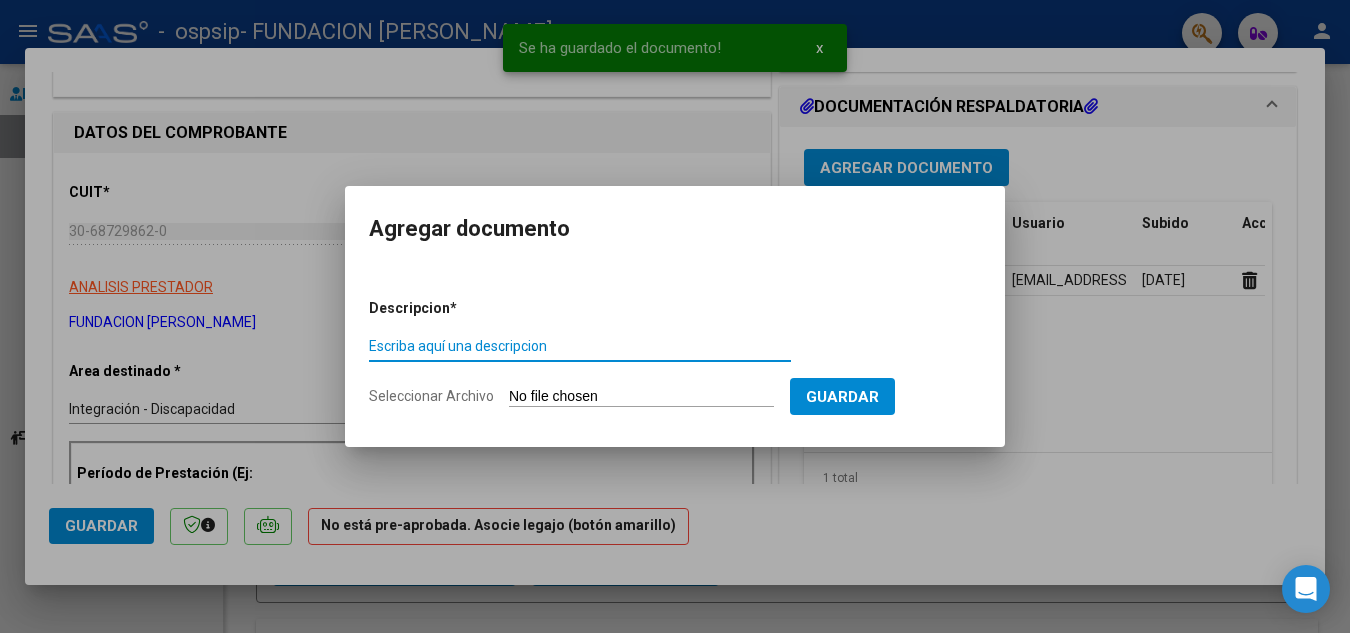 click on "Seleccionar Archivo" at bounding box center [641, 397] 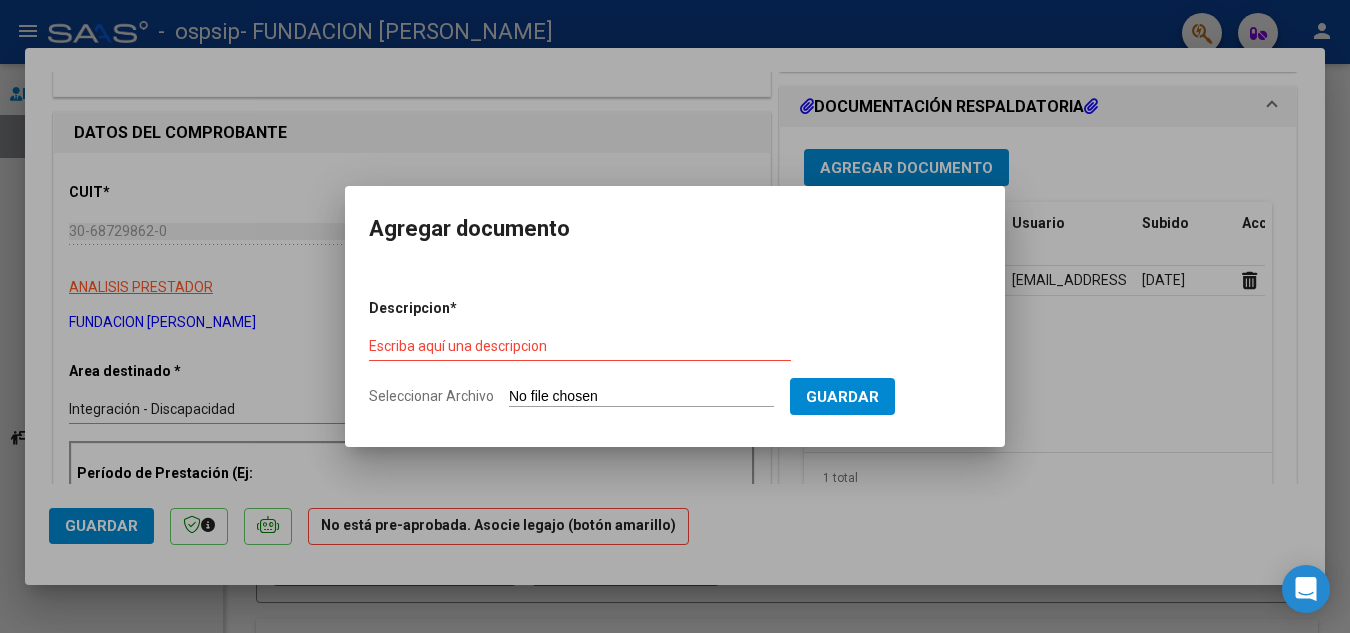 type on "C:\fakepath\PA [PERSON_NAME] (1).pdf" 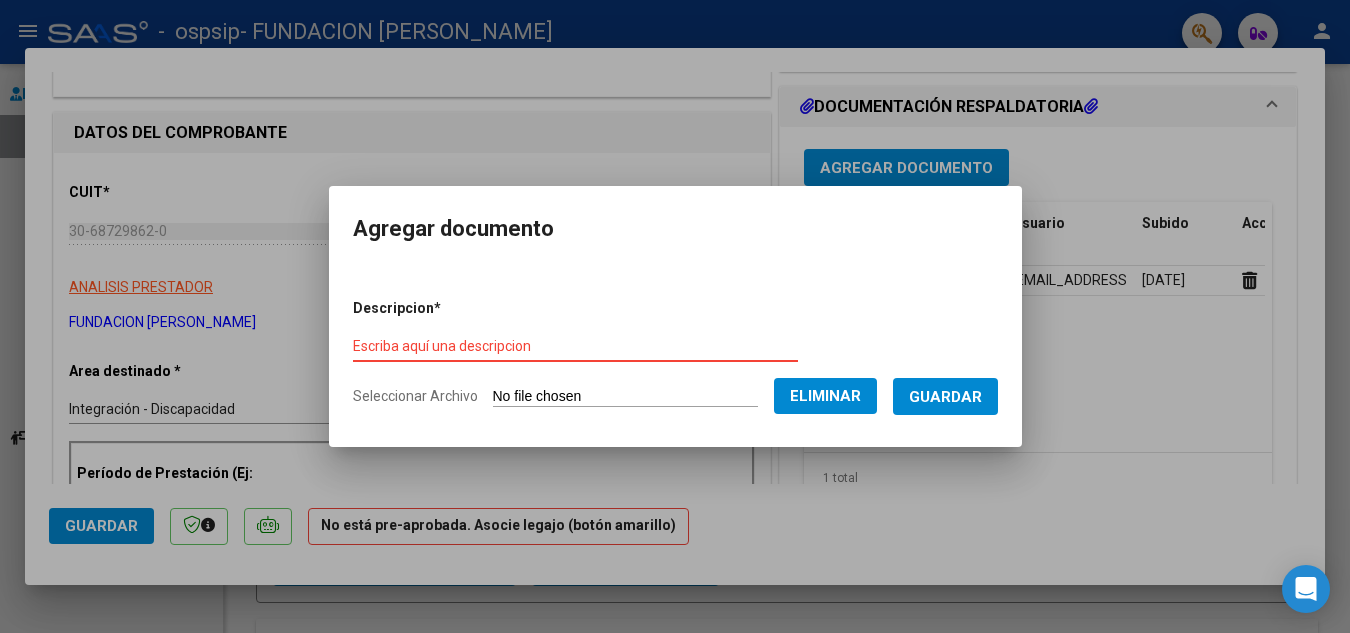click on "Escriba aquí una descripcion" at bounding box center [575, 346] 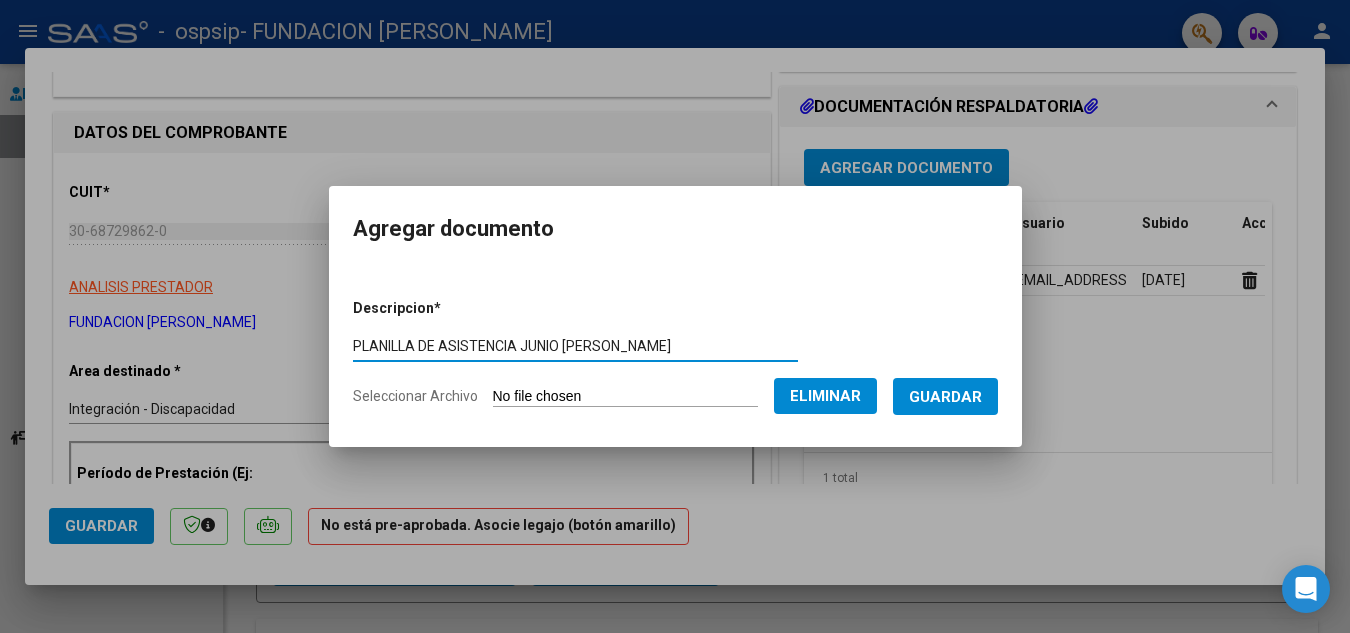type on "PLANILLA DE ASISTENCIA JUNIO [PERSON_NAME]" 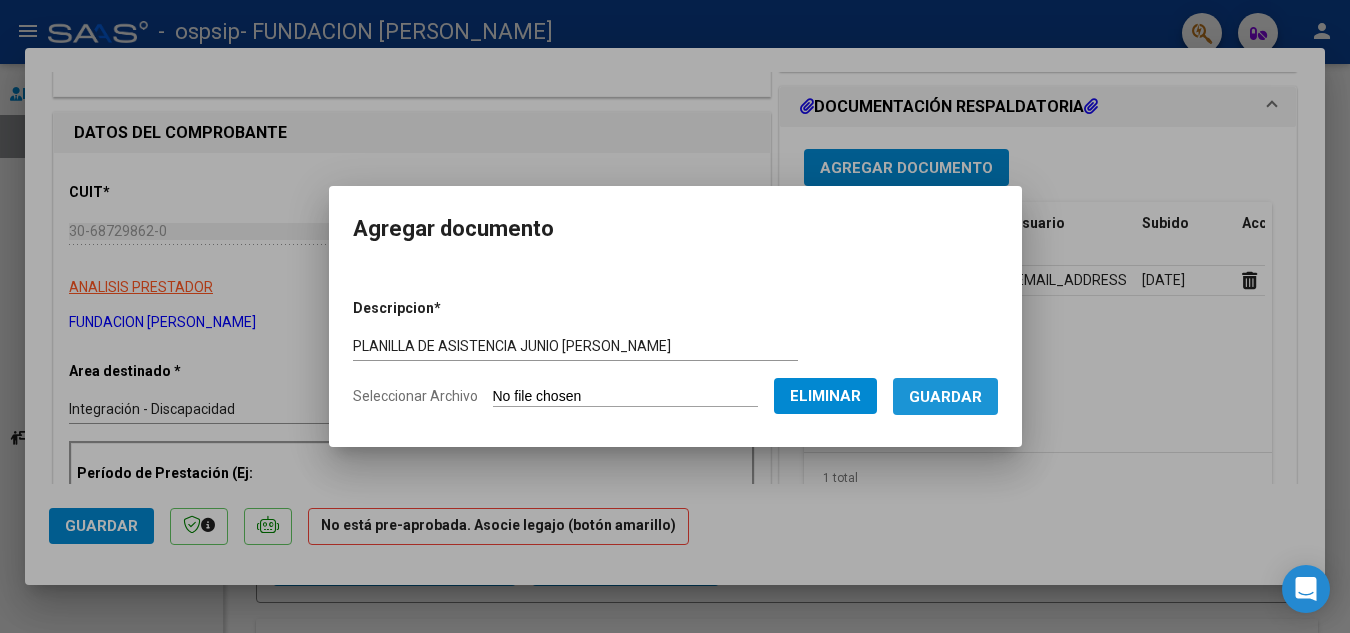 click on "Guardar" at bounding box center [945, 397] 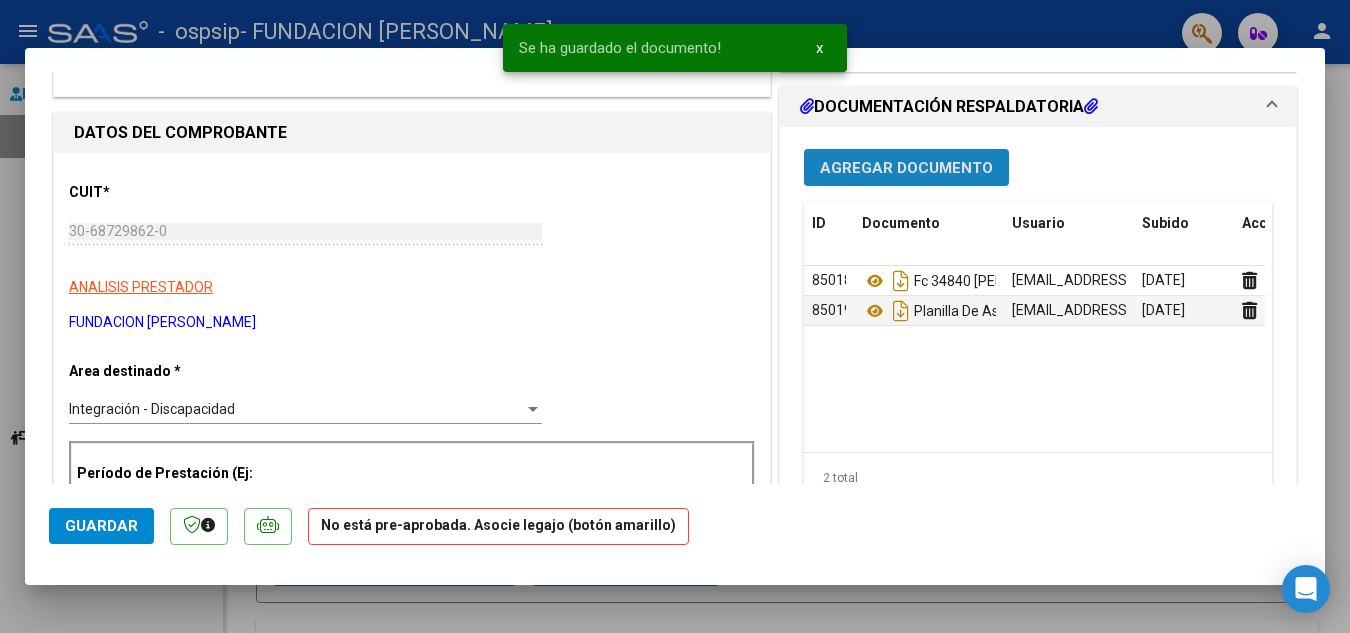 click on "Agregar Documento" at bounding box center [906, 168] 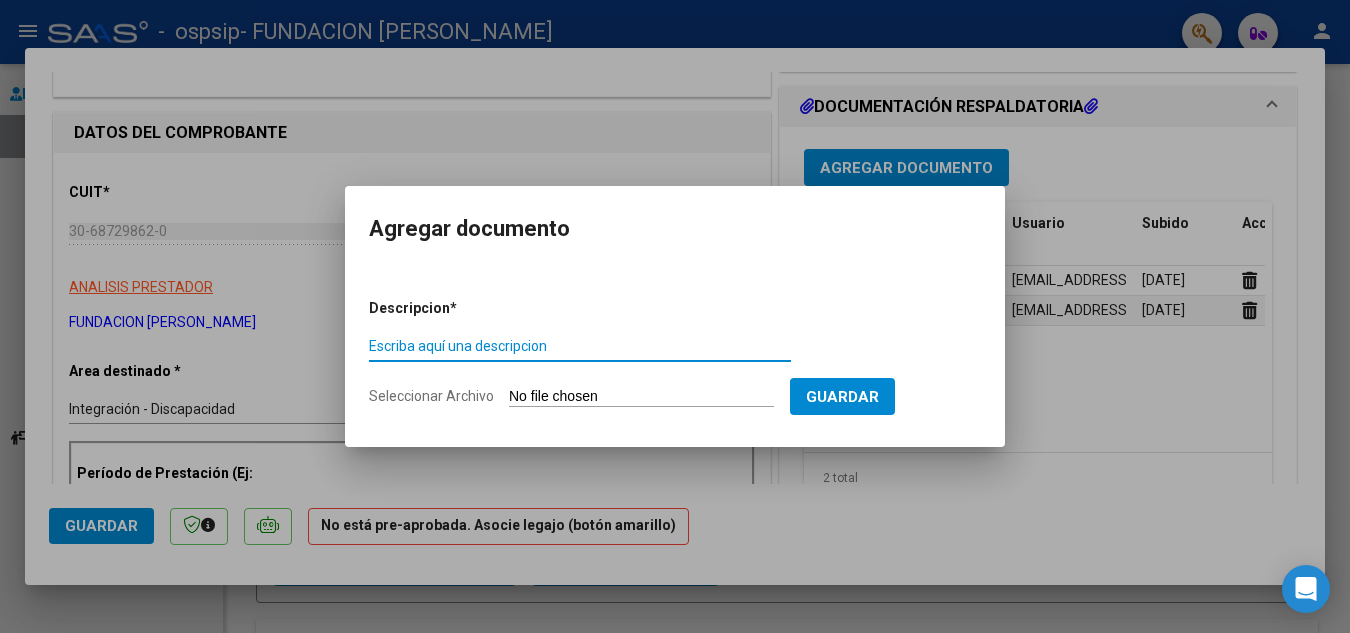 click on "Seleccionar Archivo" at bounding box center [641, 397] 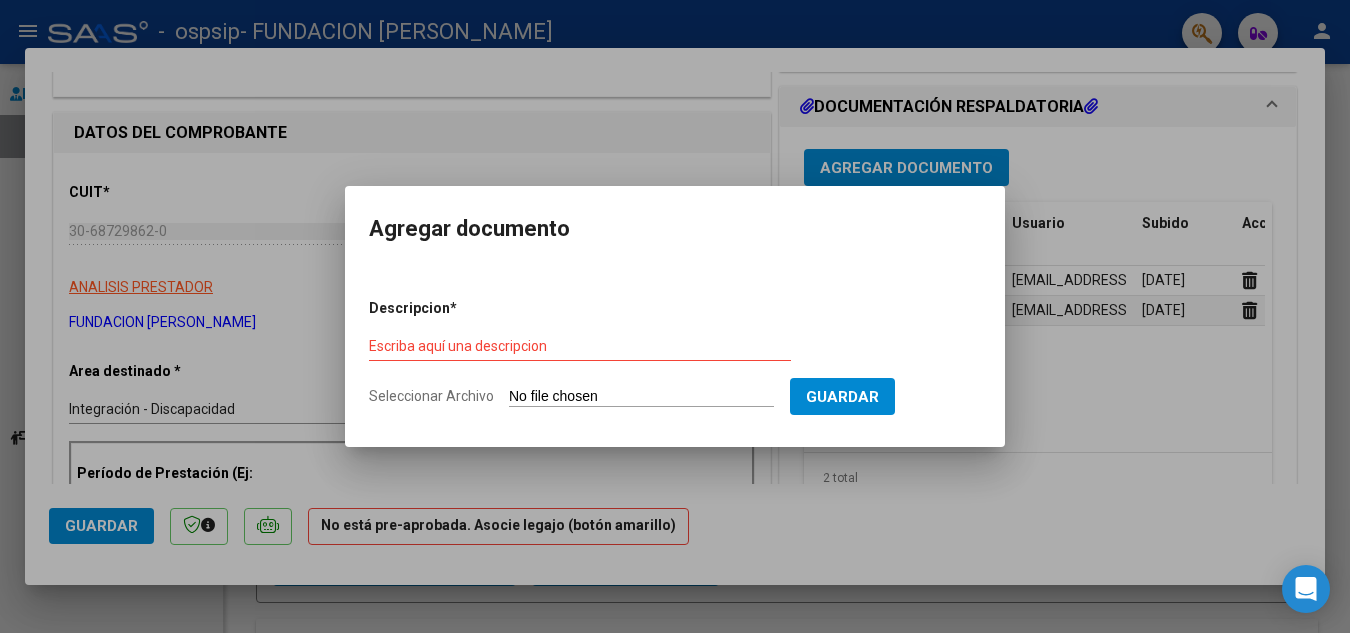 type on "C:\fakepath\[PERSON_NAME] INFORME SEMESTRAL 2025.pdf" 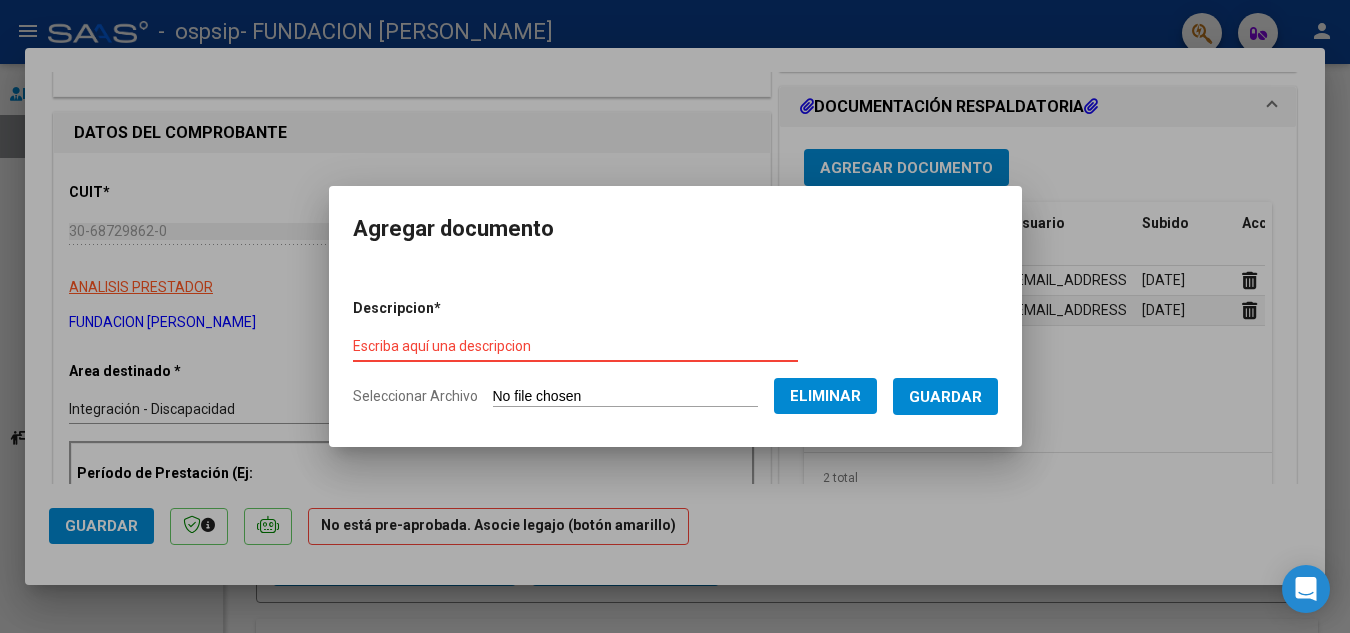 click on "Escriba aquí una descripcion" at bounding box center [575, 346] 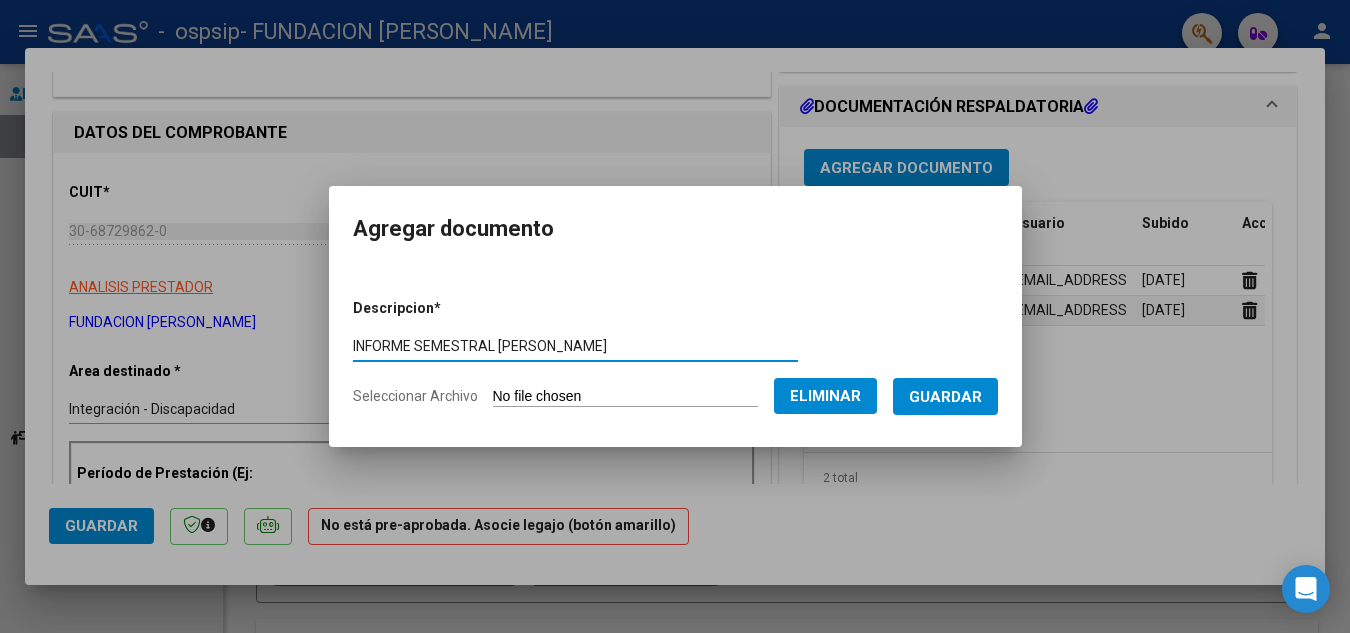 type on "INFORME SEMESTRAL [PERSON_NAME]" 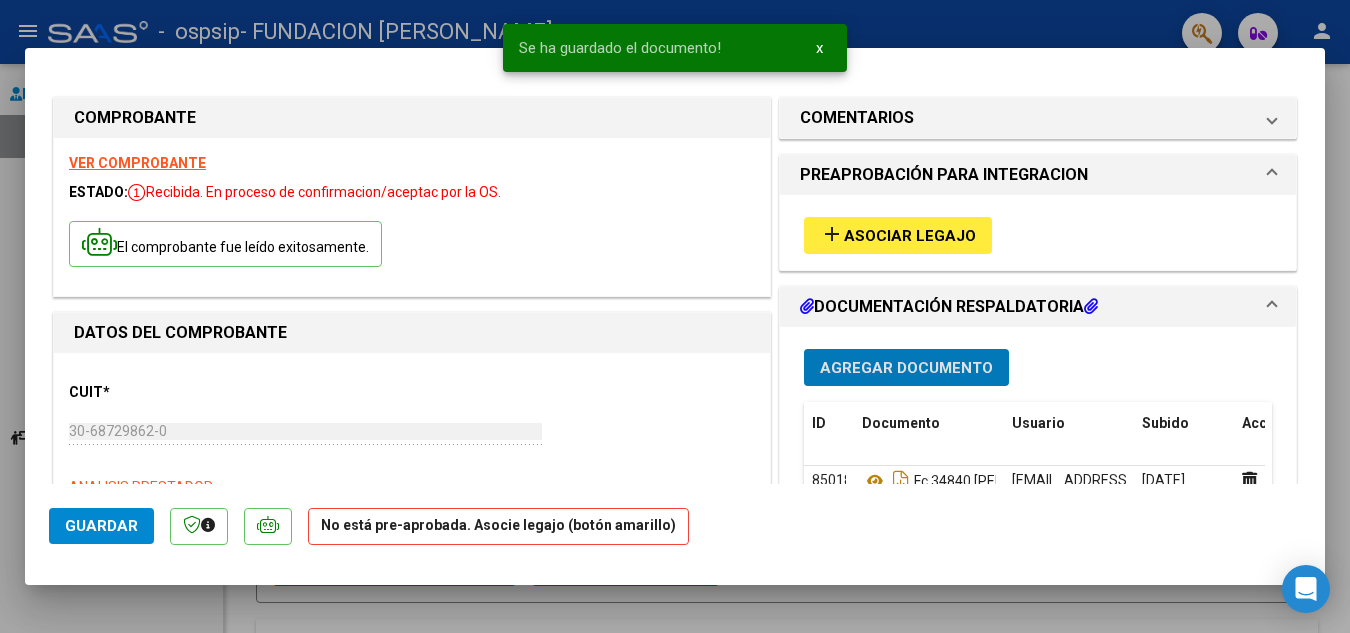 scroll, scrollTop: 100, scrollLeft: 0, axis: vertical 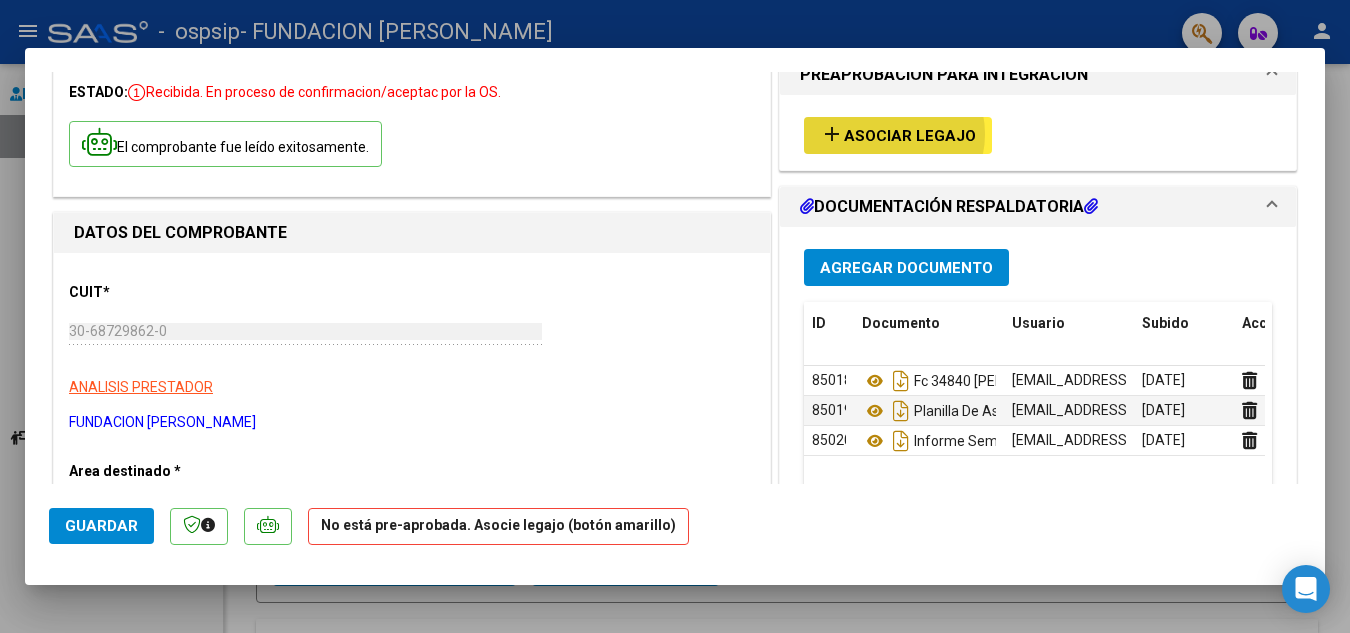 click on "Asociar Legajo" at bounding box center (910, 136) 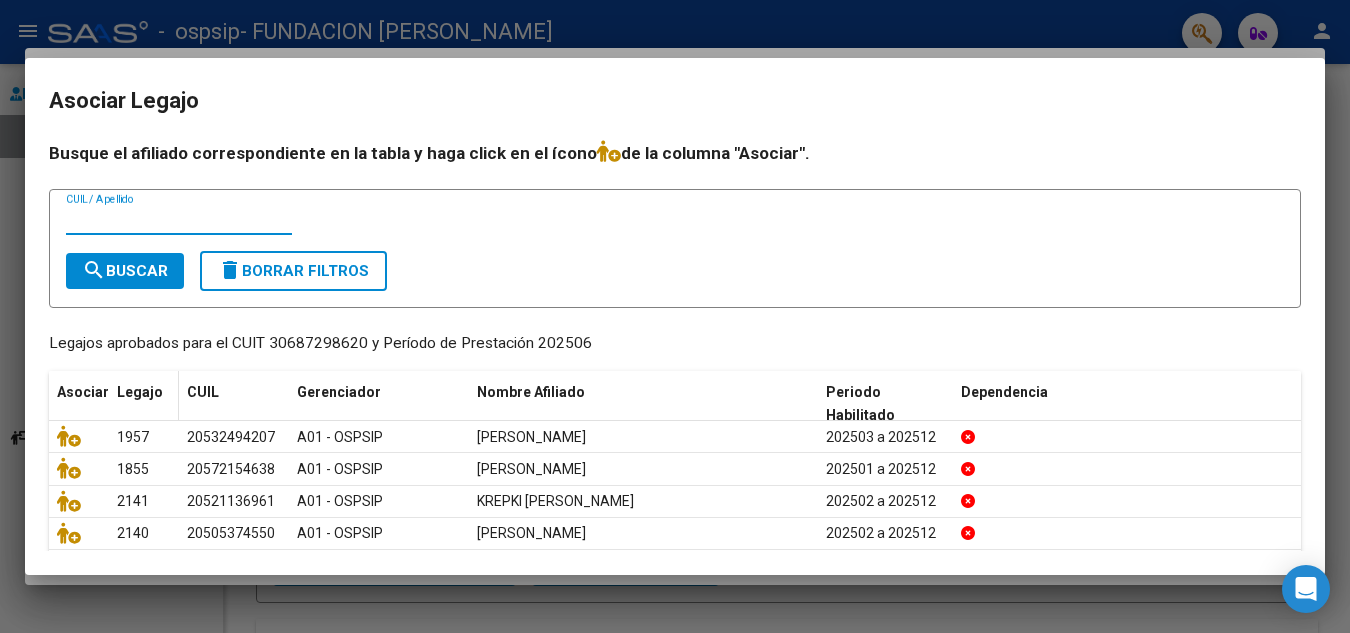 scroll, scrollTop: 100, scrollLeft: 0, axis: vertical 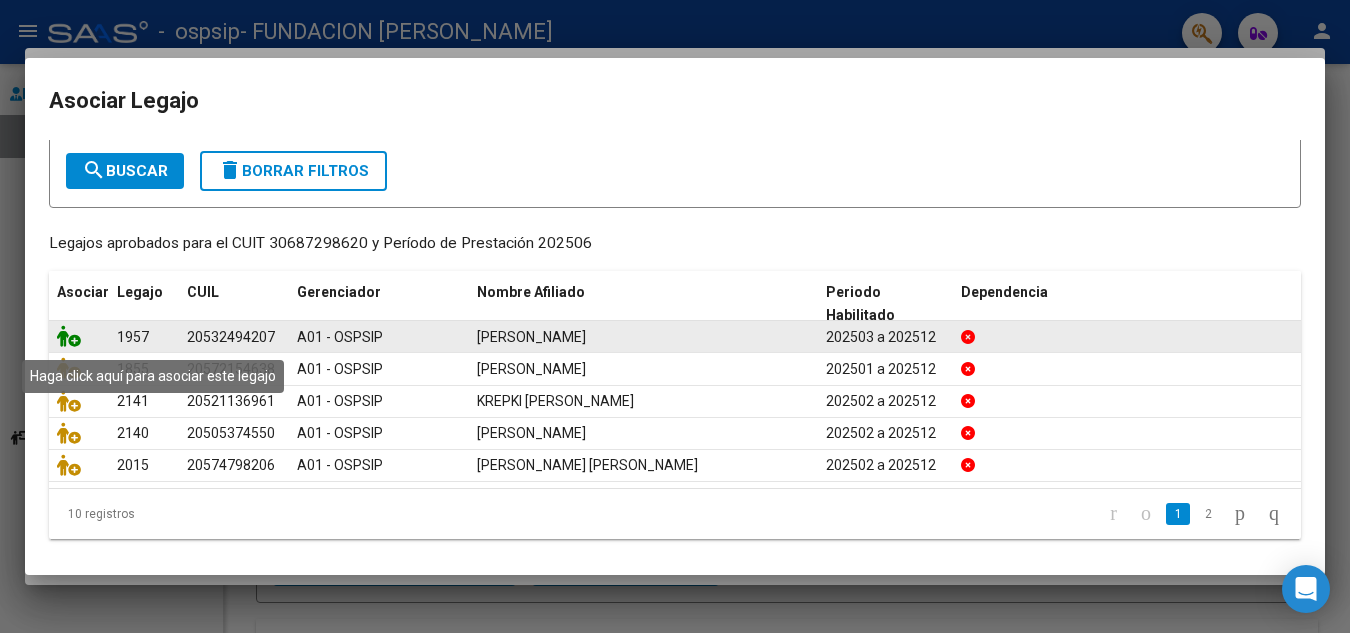 click 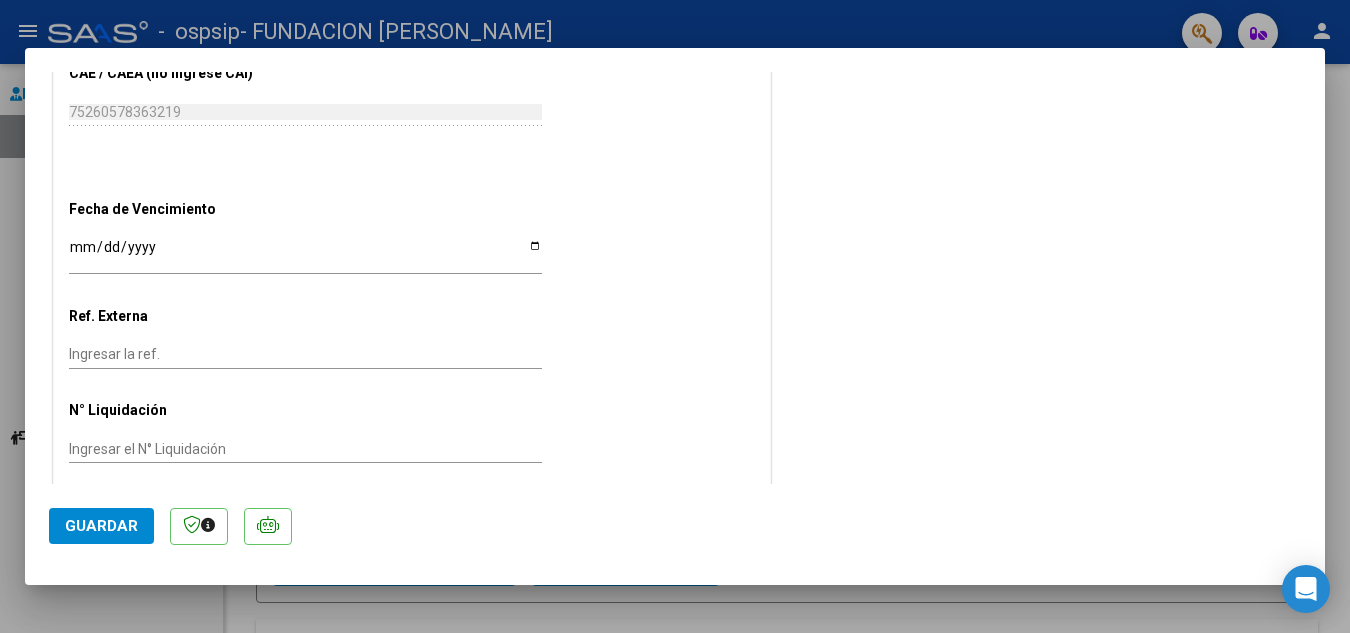 scroll, scrollTop: 1274, scrollLeft: 0, axis: vertical 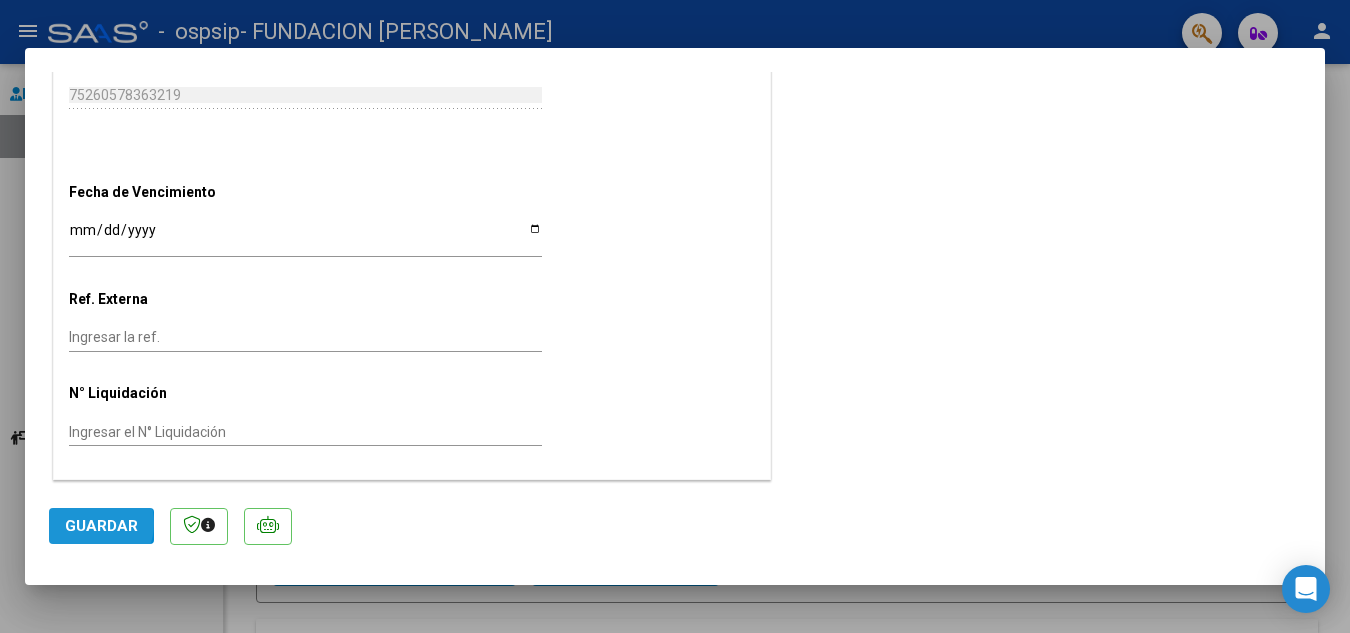 click on "Guardar" 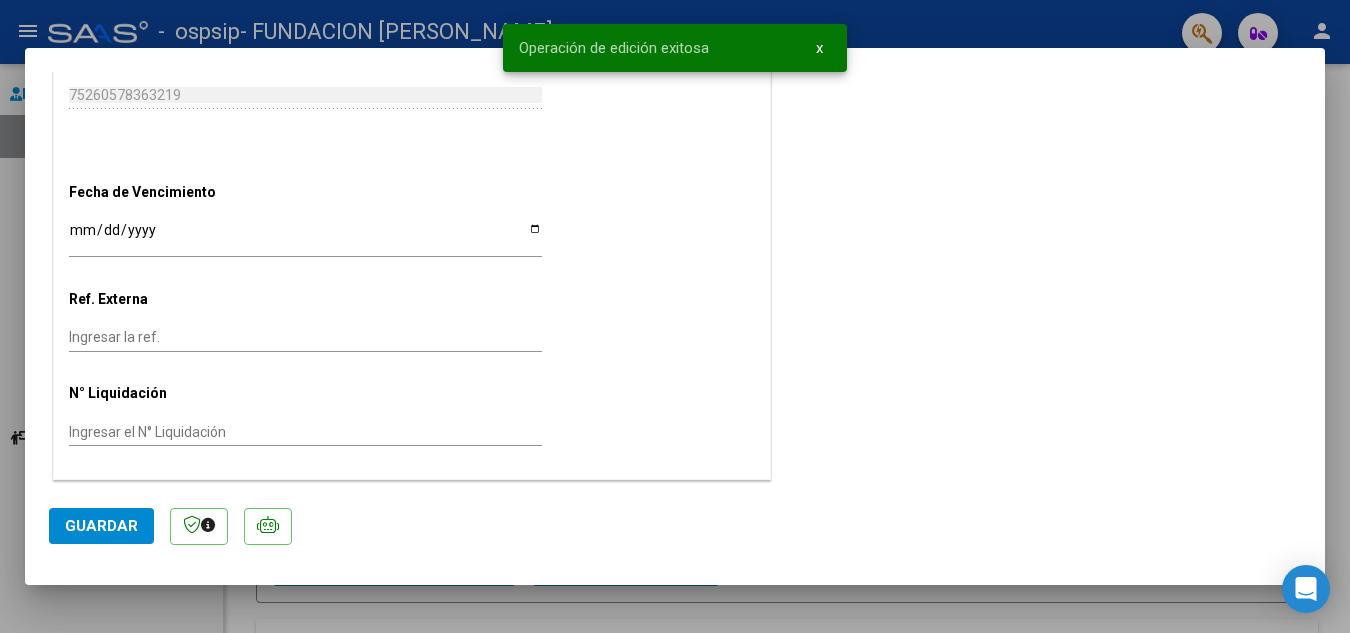 drag, startPoint x: 822, startPoint y: 617, endPoint x: 823, endPoint y: 607, distance: 10.049875 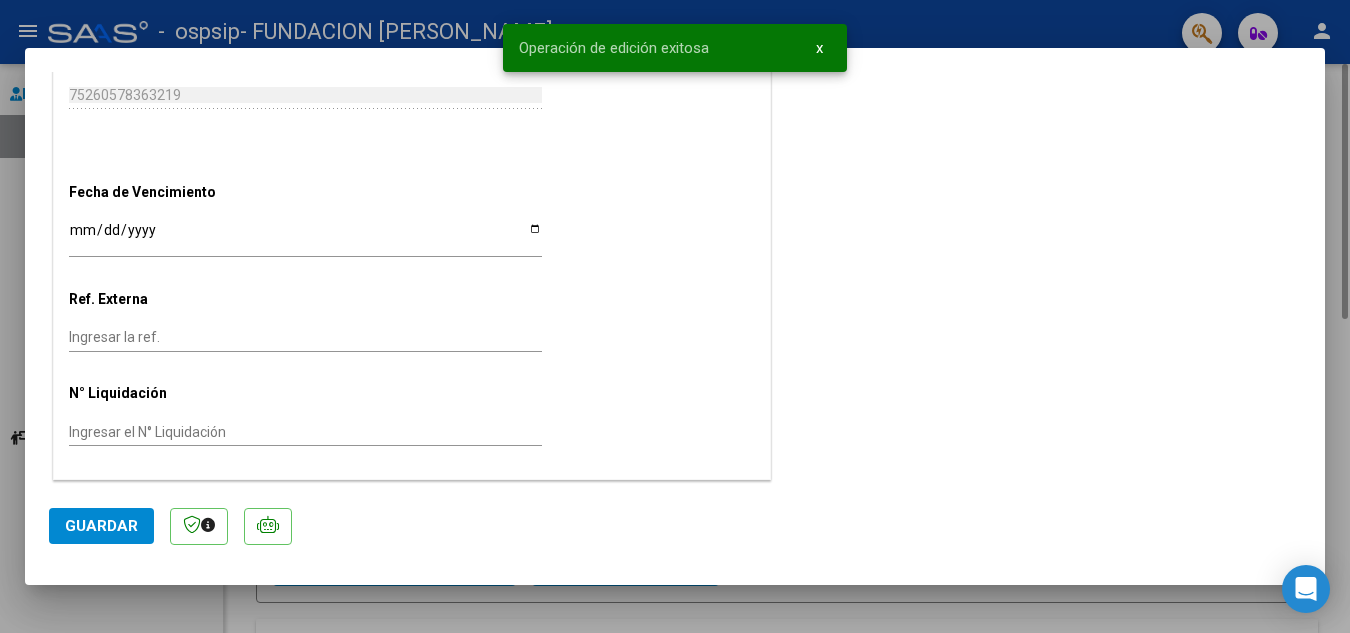 type 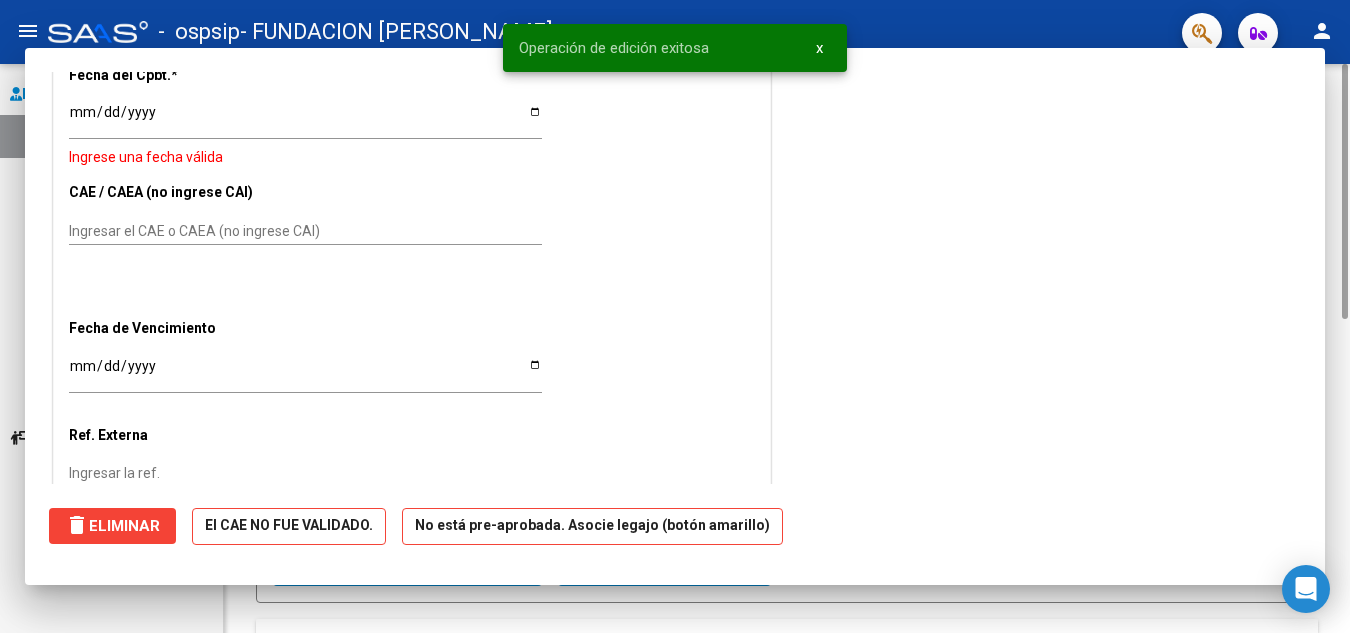 scroll, scrollTop: 0, scrollLeft: 0, axis: both 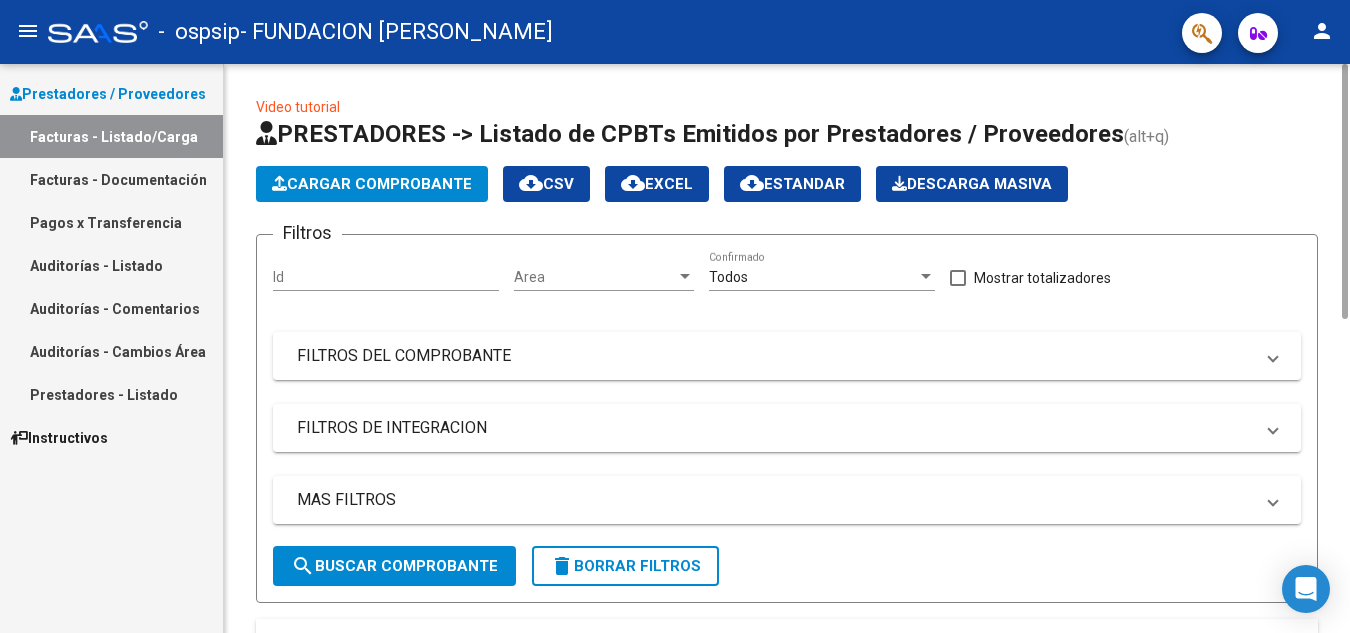 click on "Cargar Comprobante" 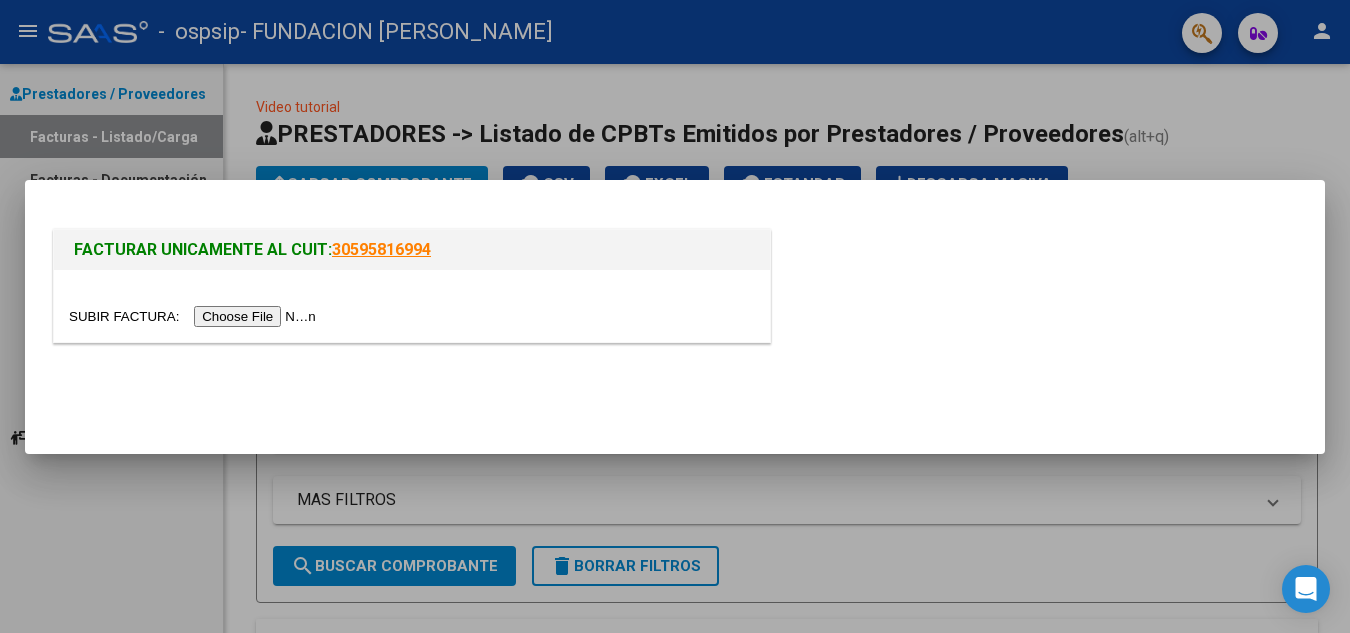 click at bounding box center (195, 316) 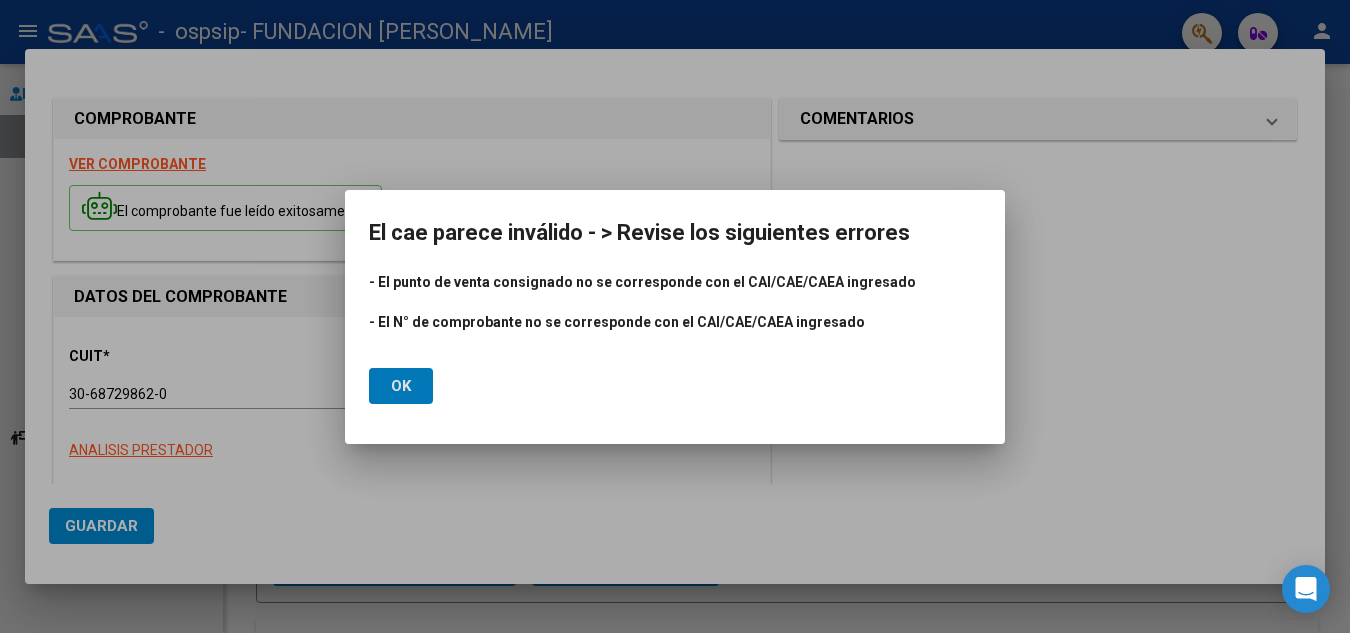 click on "Ok" 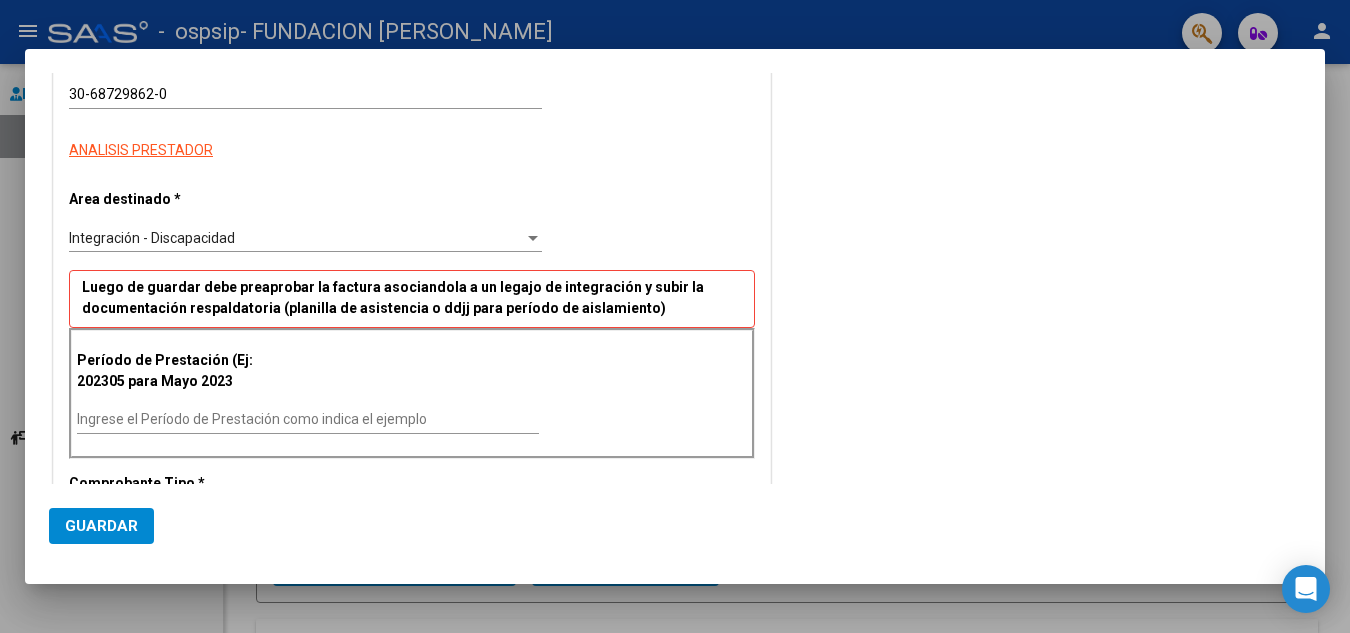 scroll, scrollTop: 400, scrollLeft: 0, axis: vertical 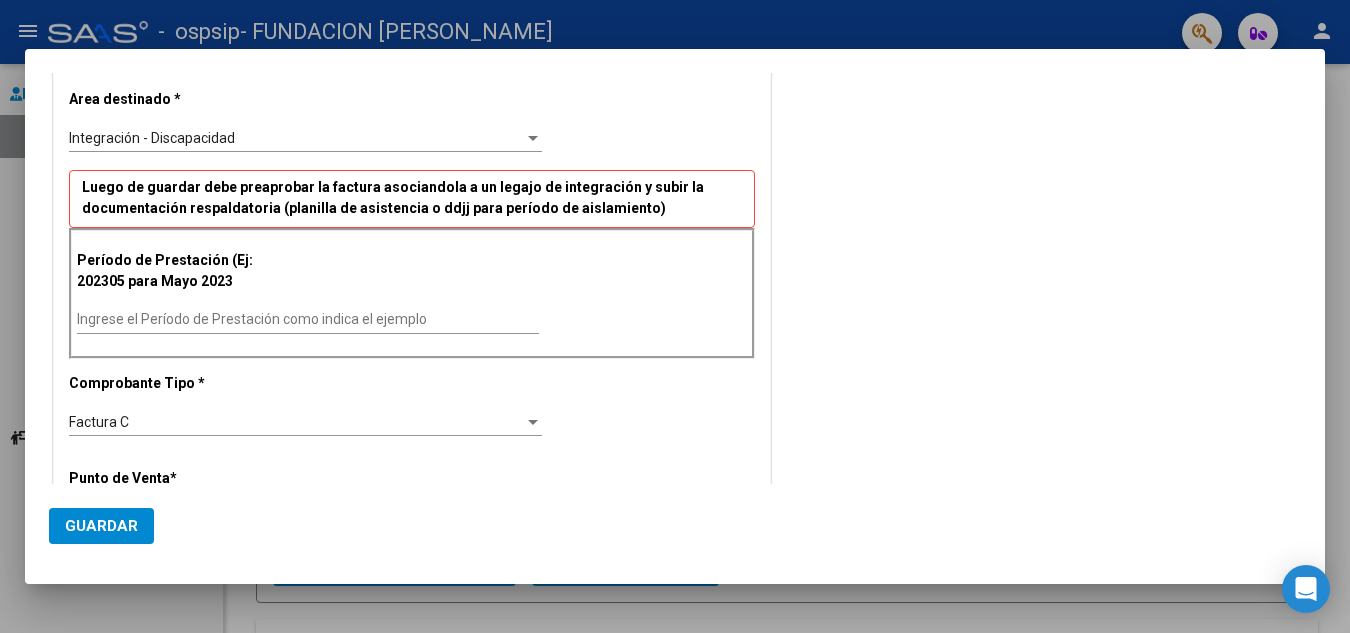 click on "Ingrese el Período de Prestación como indica el ejemplo" at bounding box center [308, 319] 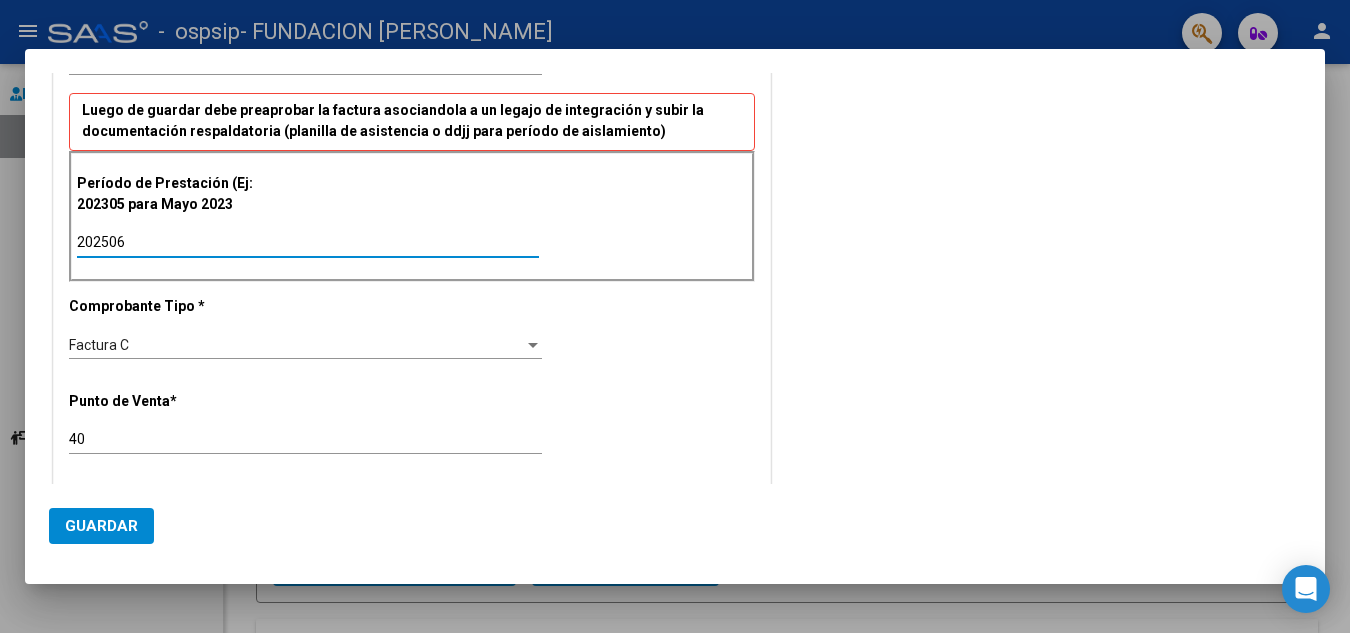 scroll, scrollTop: 500, scrollLeft: 0, axis: vertical 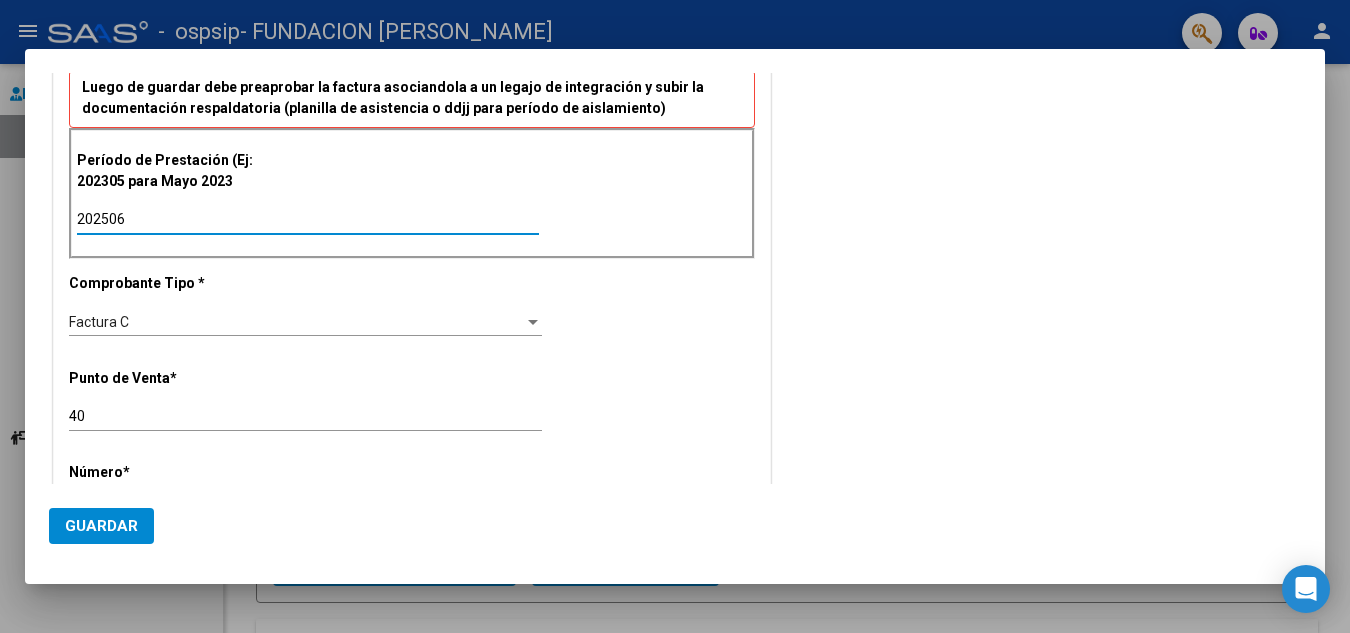 type on "202506" 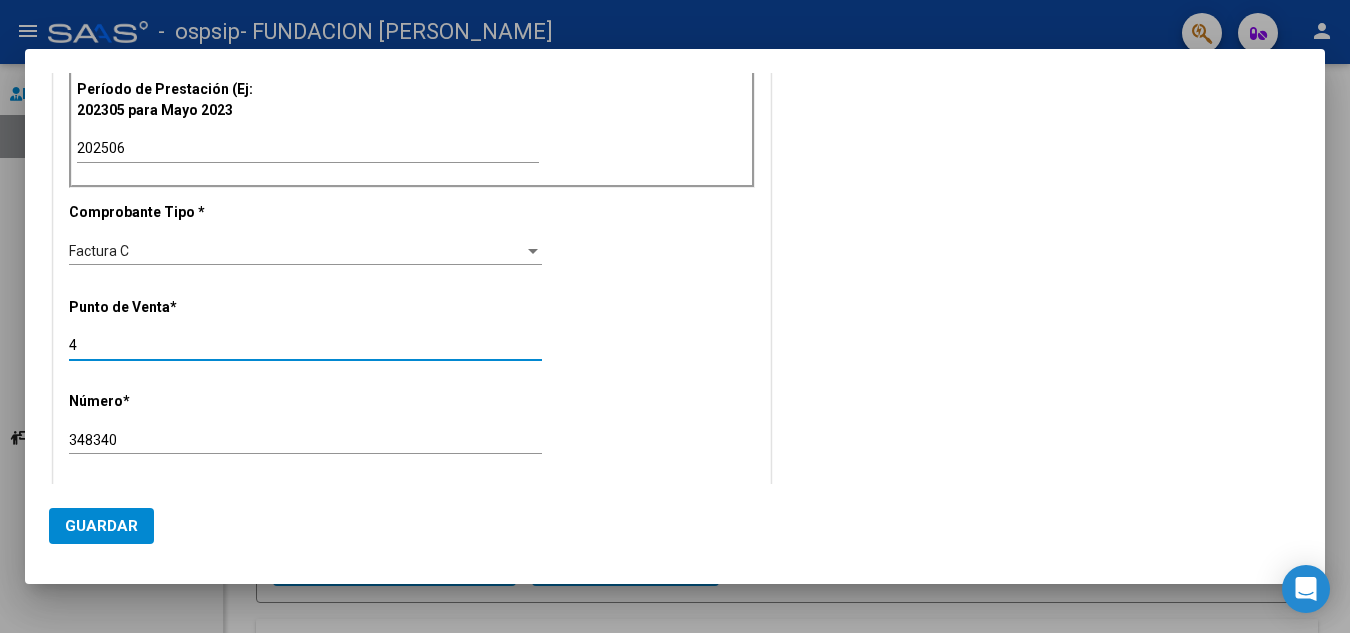 scroll, scrollTop: 600, scrollLeft: 0, axis: vertical 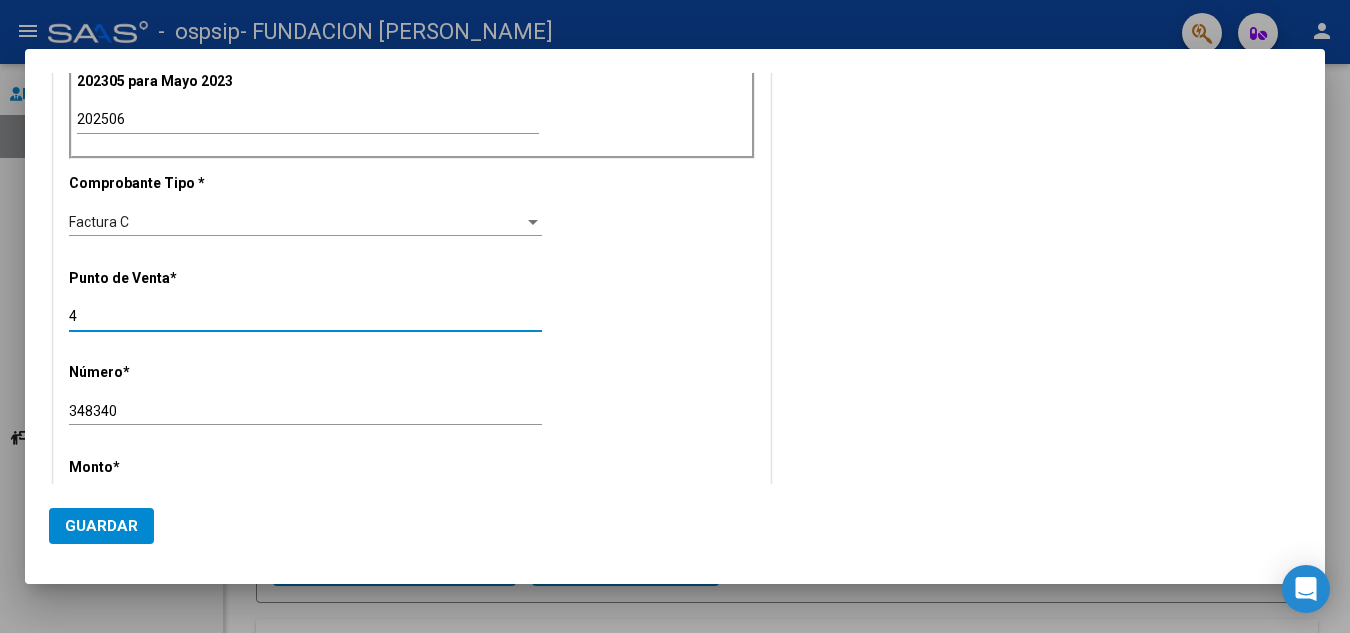 type on "4" 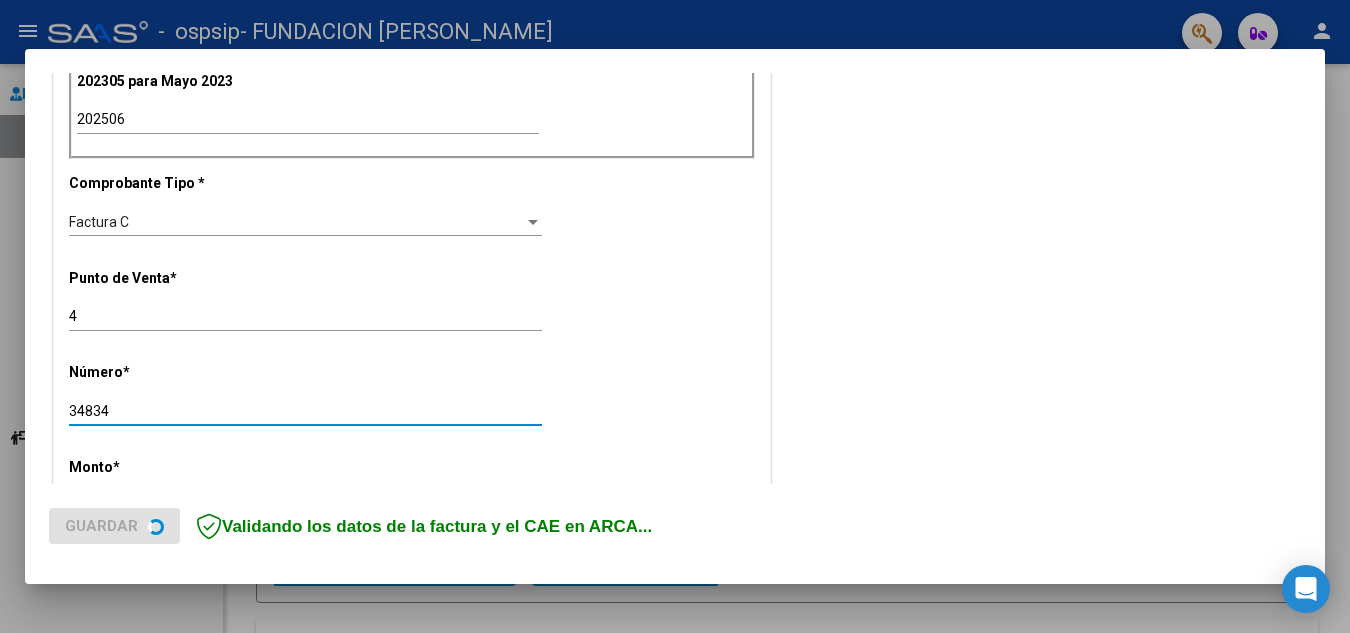 type on "34834" 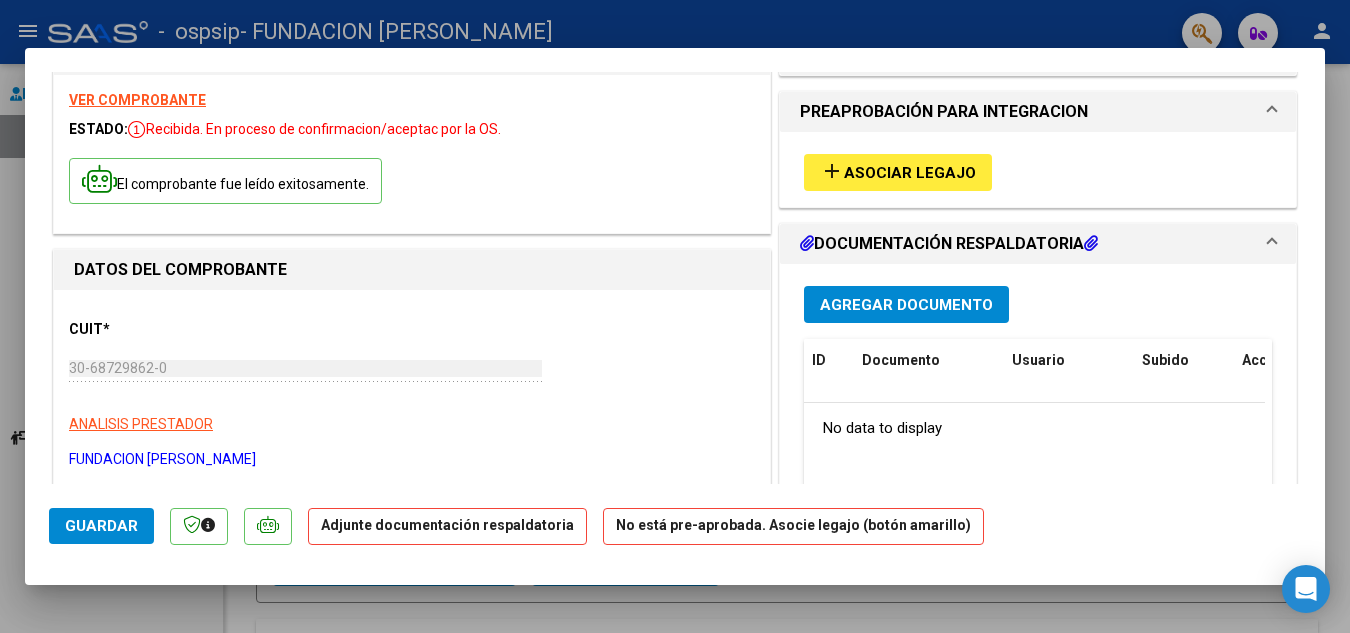 scroll, scrollTop: 0, scrollLeft: 0, axis: both 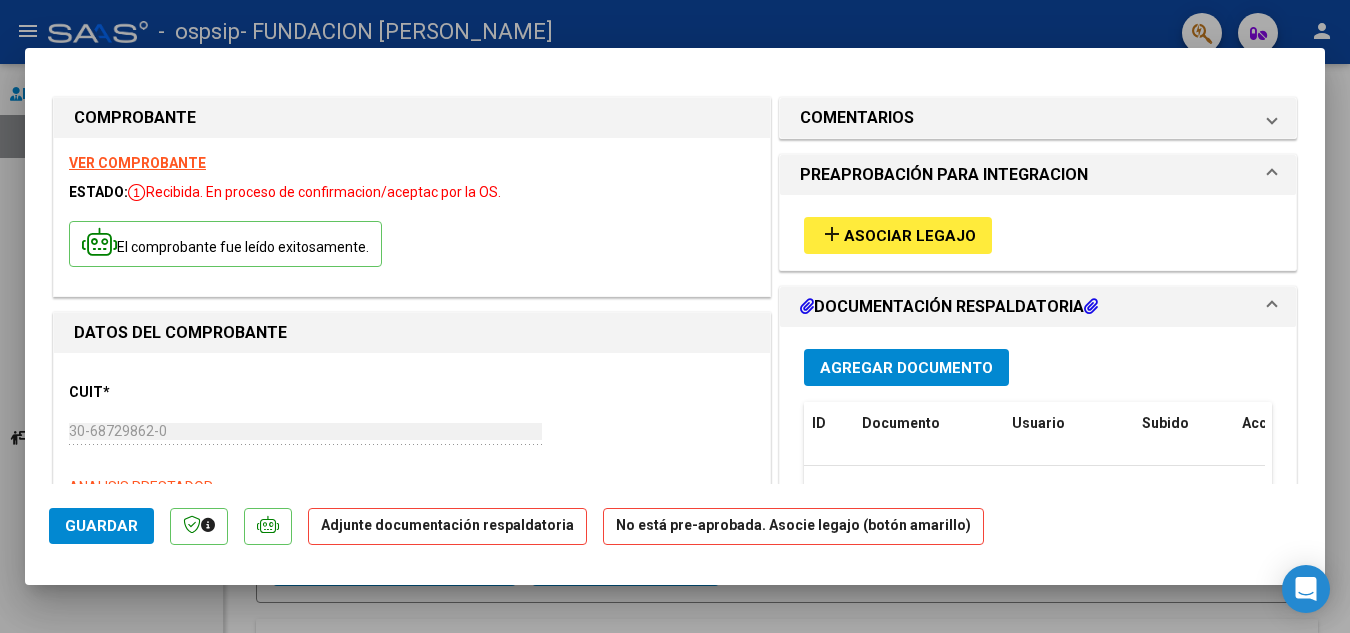 click on "Asociar Legajo" at bounding box center (910, 236) 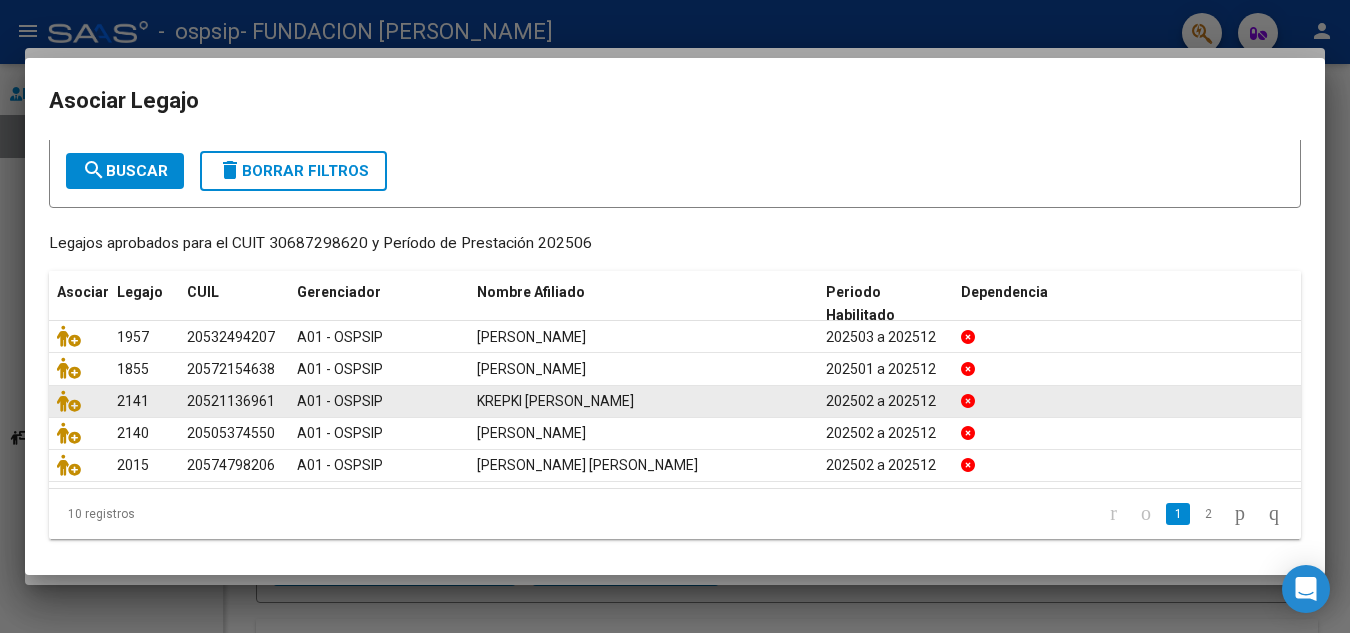 scroll, scrollTop: 109, scrollLeft: 0, axis: vertical 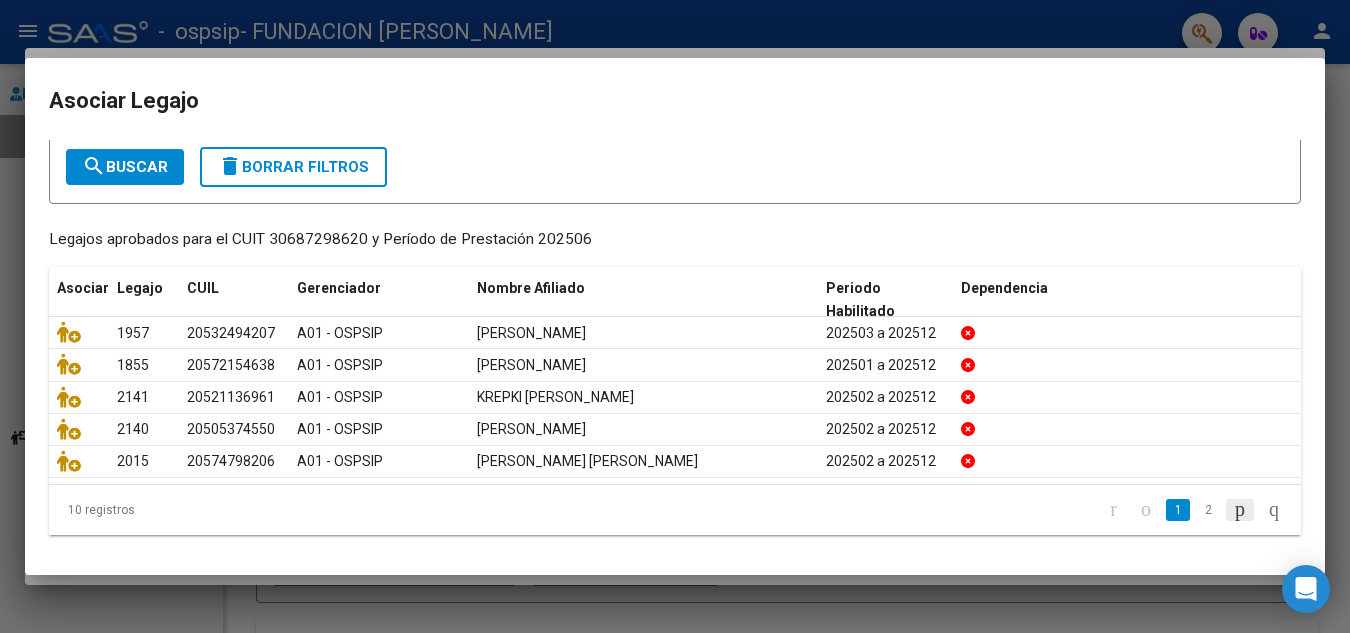 click 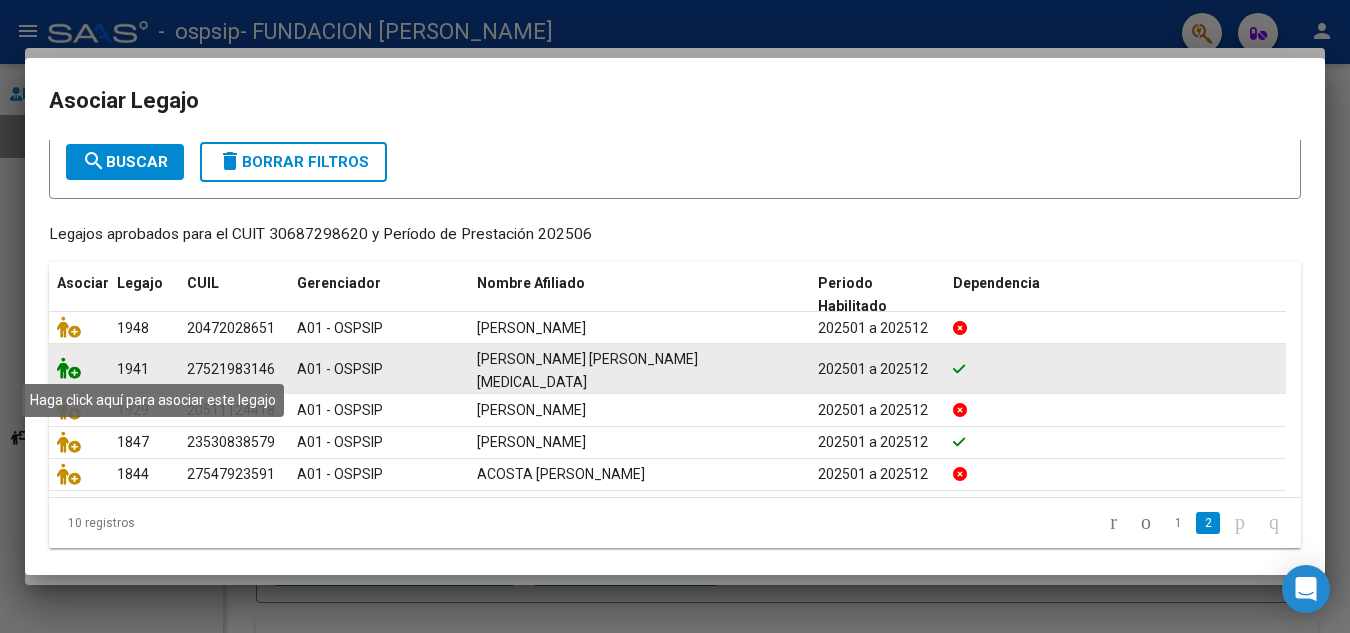 click 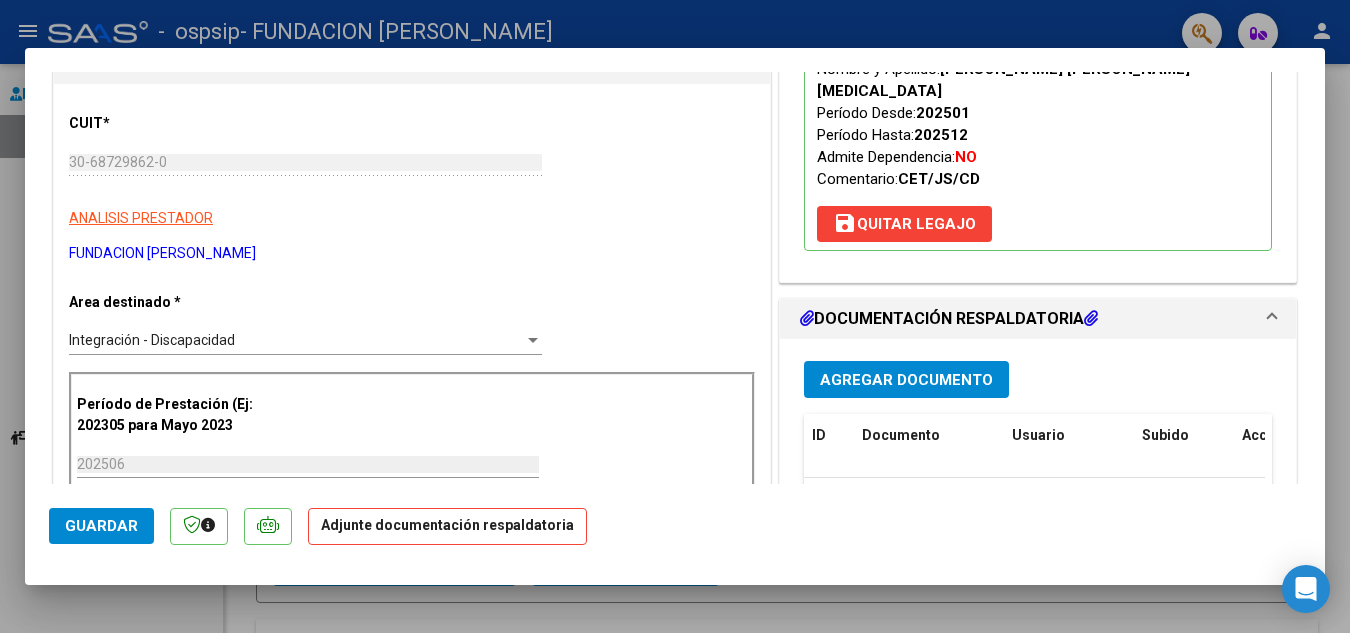 scroll, scrollTop: 300, scrollLeft: 0, axis: vertical 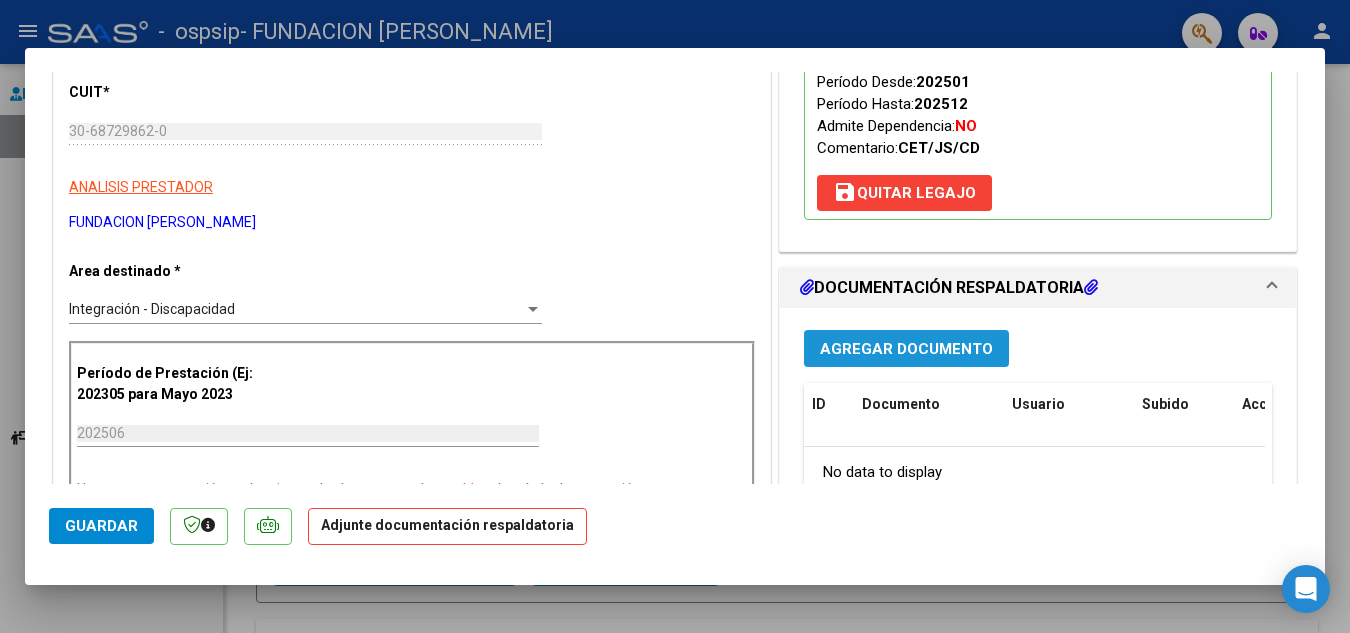 click on "Agregar Documento" at bounding box center [906, 349] 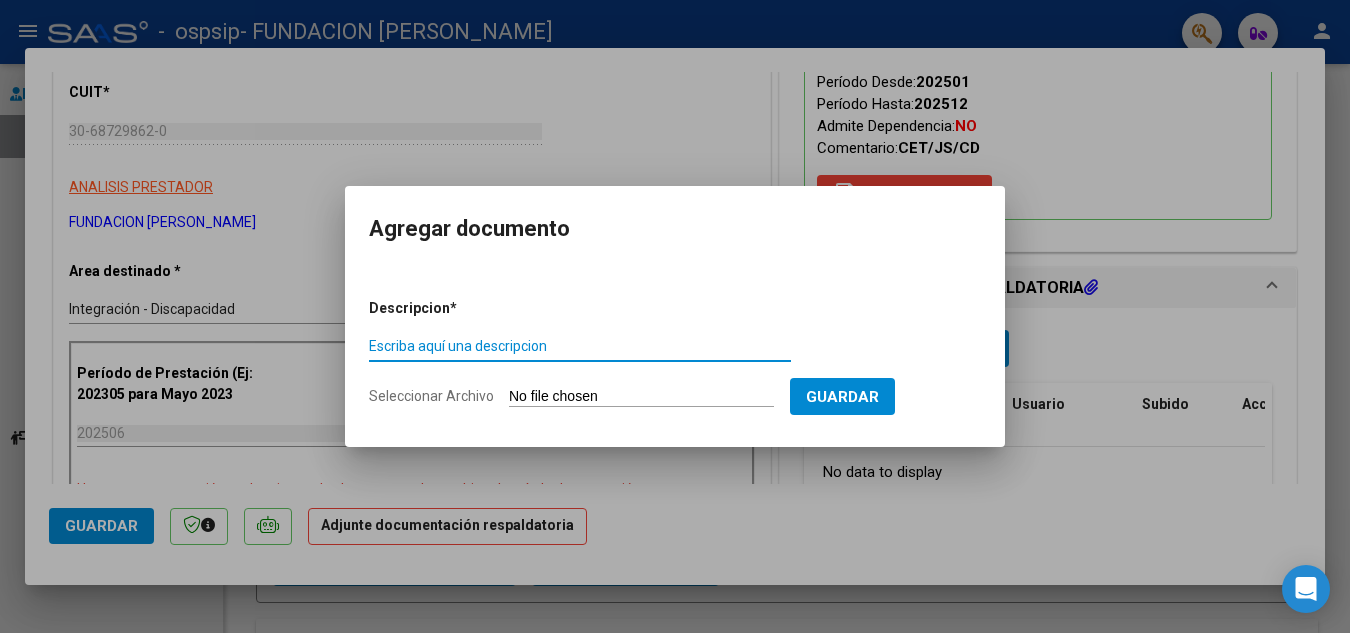 click on "Seleccionar Archivo" at bounding box center [641, 397] 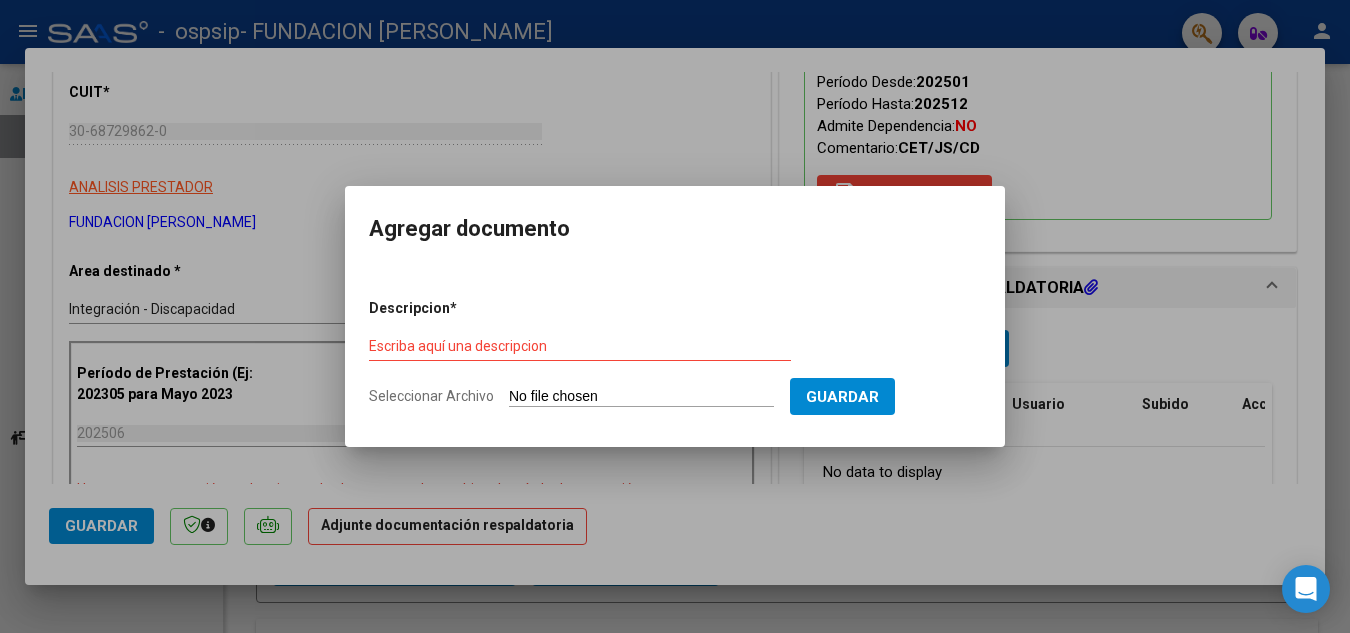 type on "C:\fakepath\FC34834 [PERSON_NAME] BIANCA.pdf" 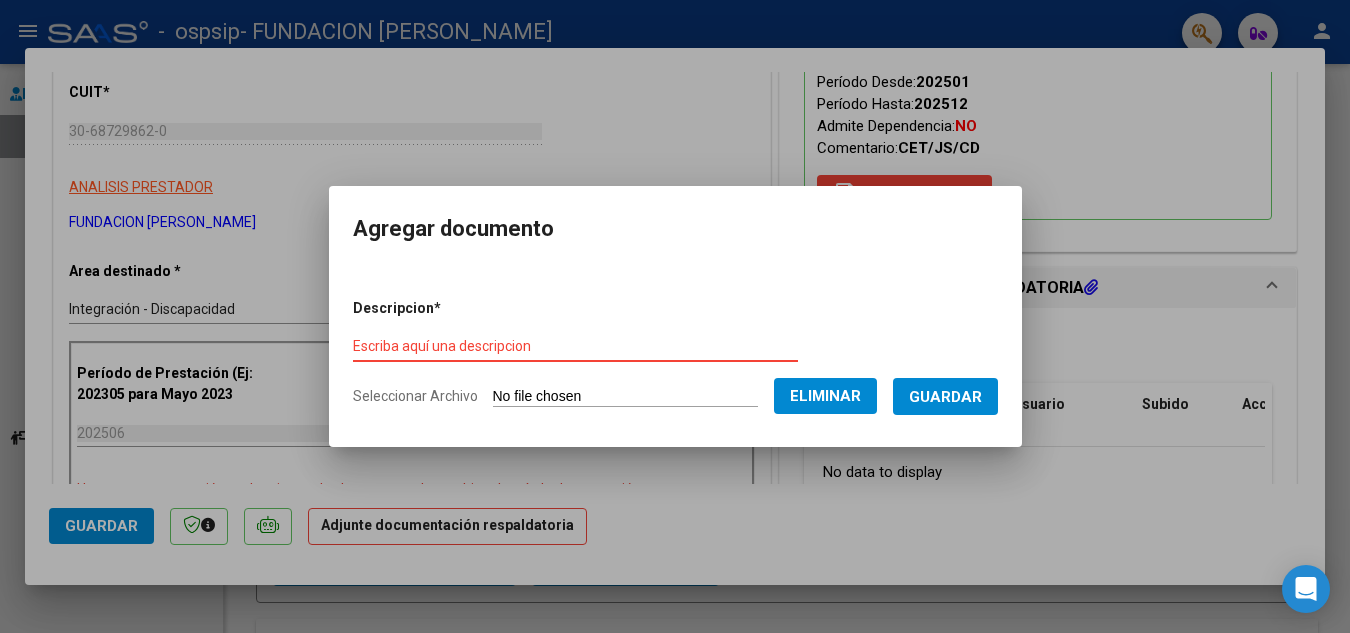 click on "Escriba aquí una descripcion" at bounding box center [575, 346] 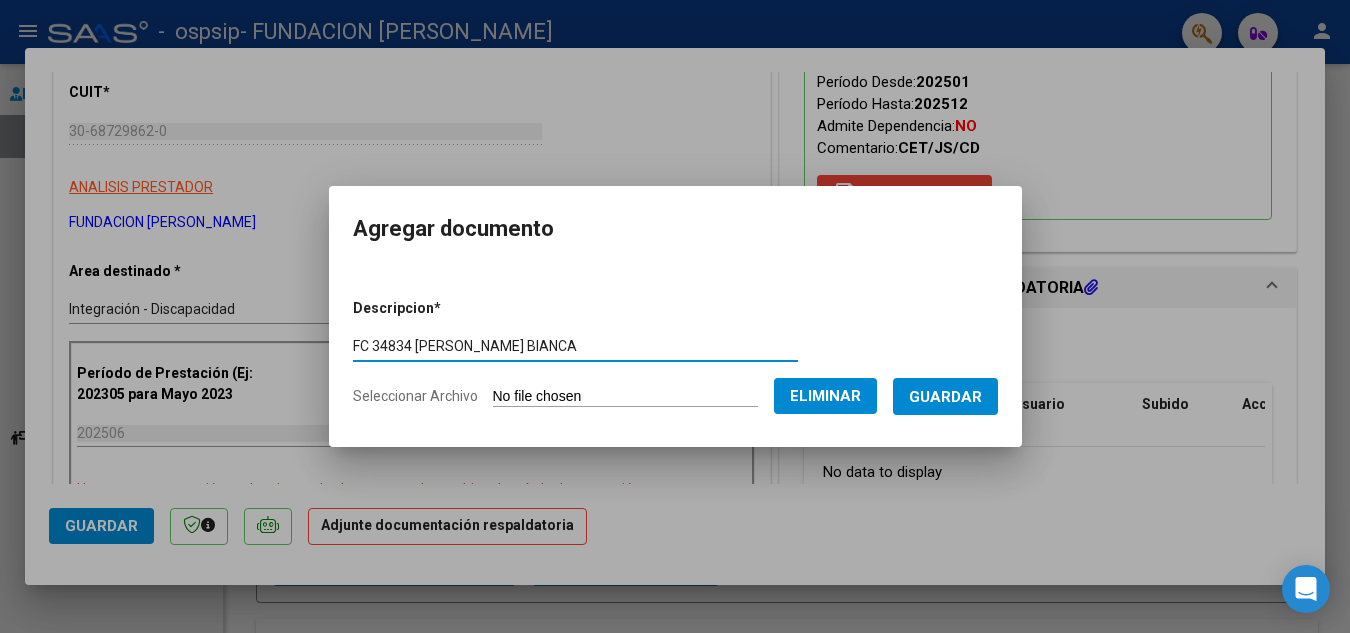 type on "FC 34834 [PERSON_NAME] BIANCA" 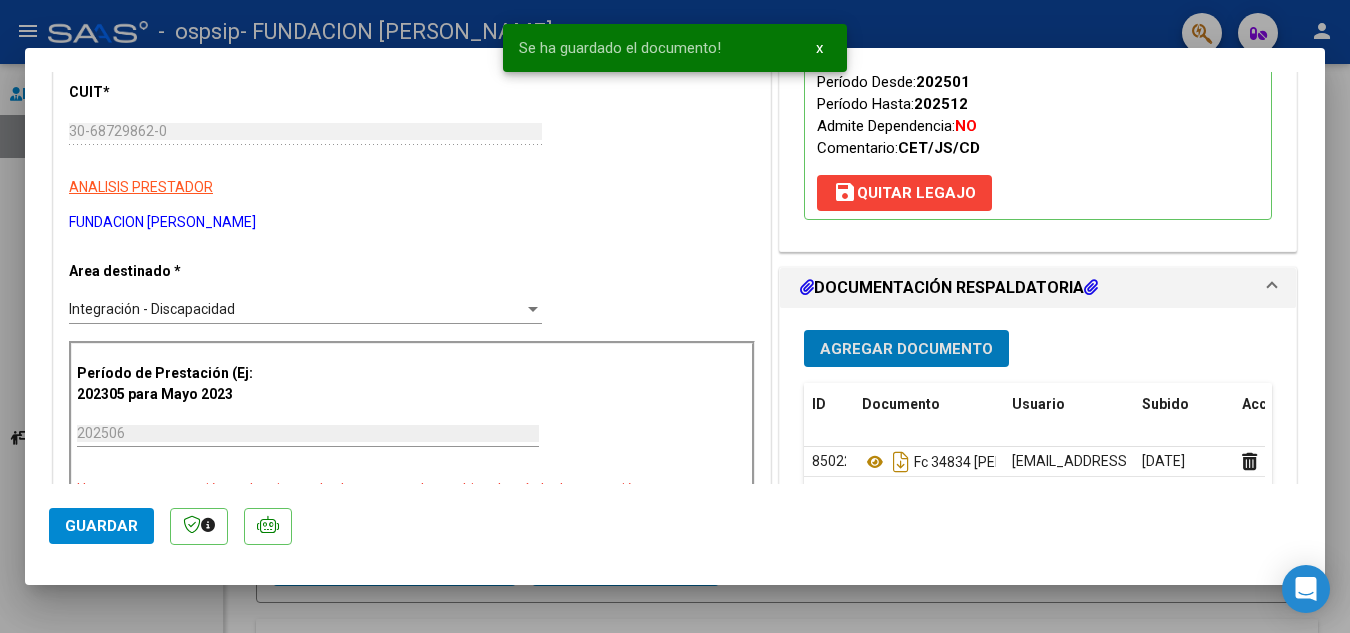 click on "Agregar Documento" at bounding box center [906, 349] 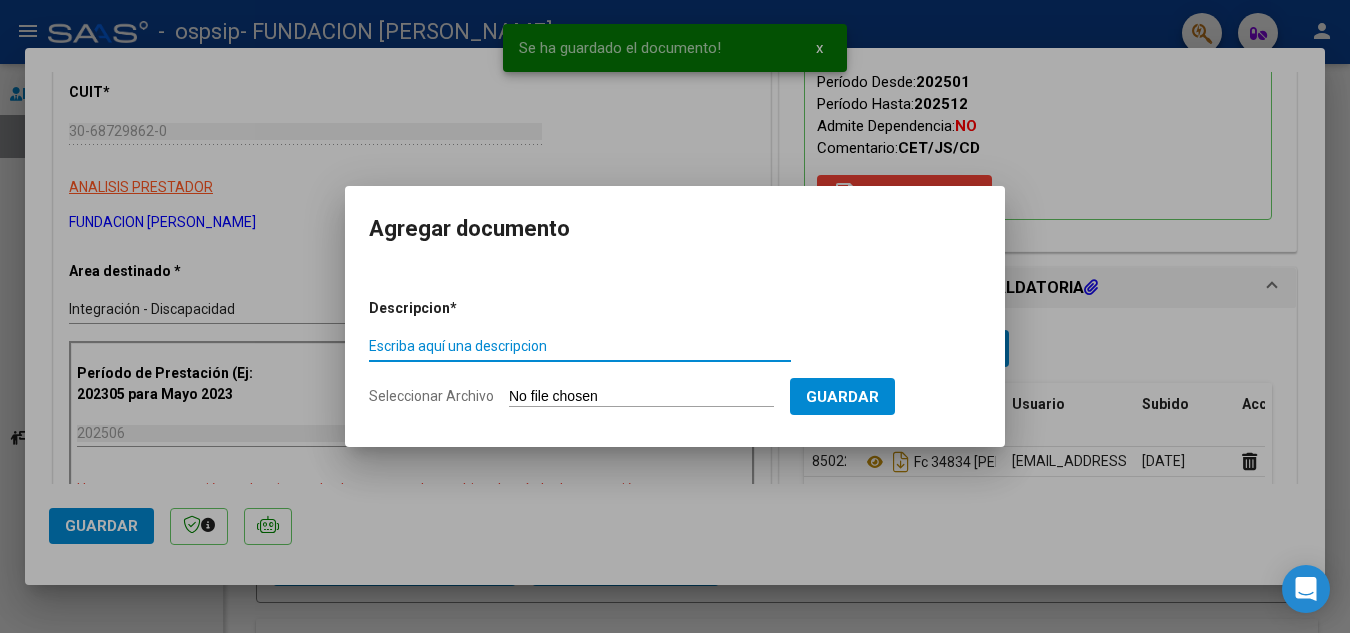 click on "Seleccionar Archivo" at bounding box center (641, 397) 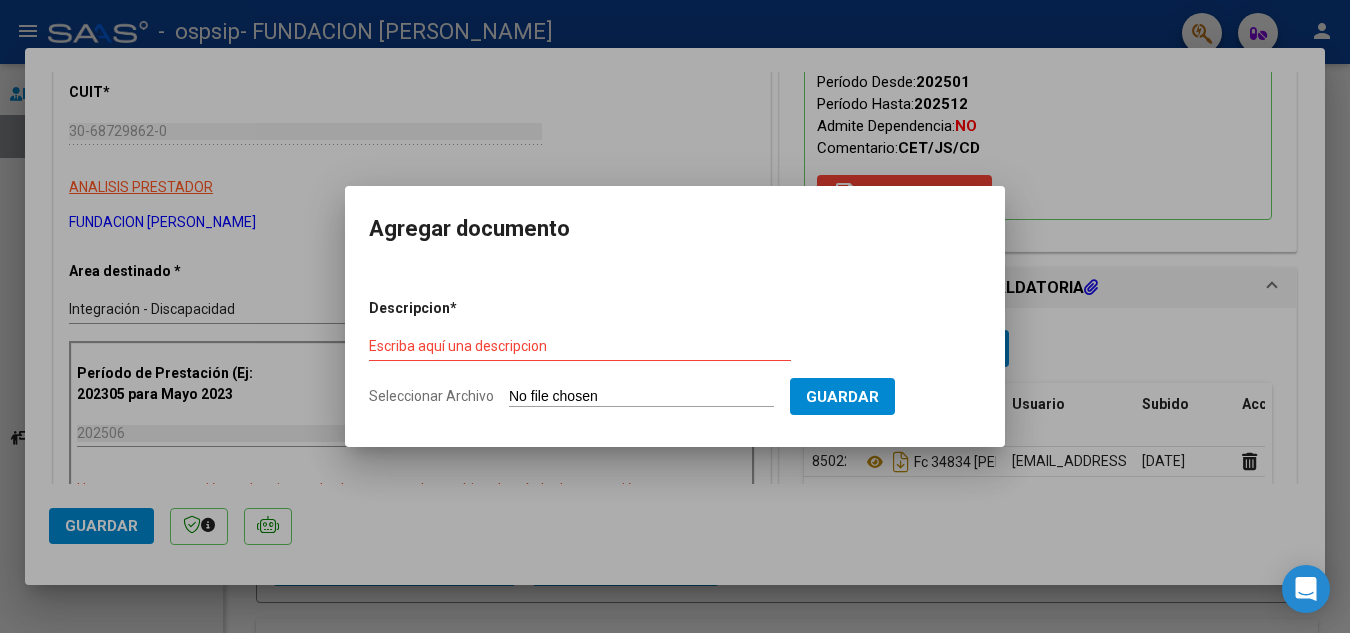 type on "C:\fakepath\PA [PERSON_NAME] (1).pdf" 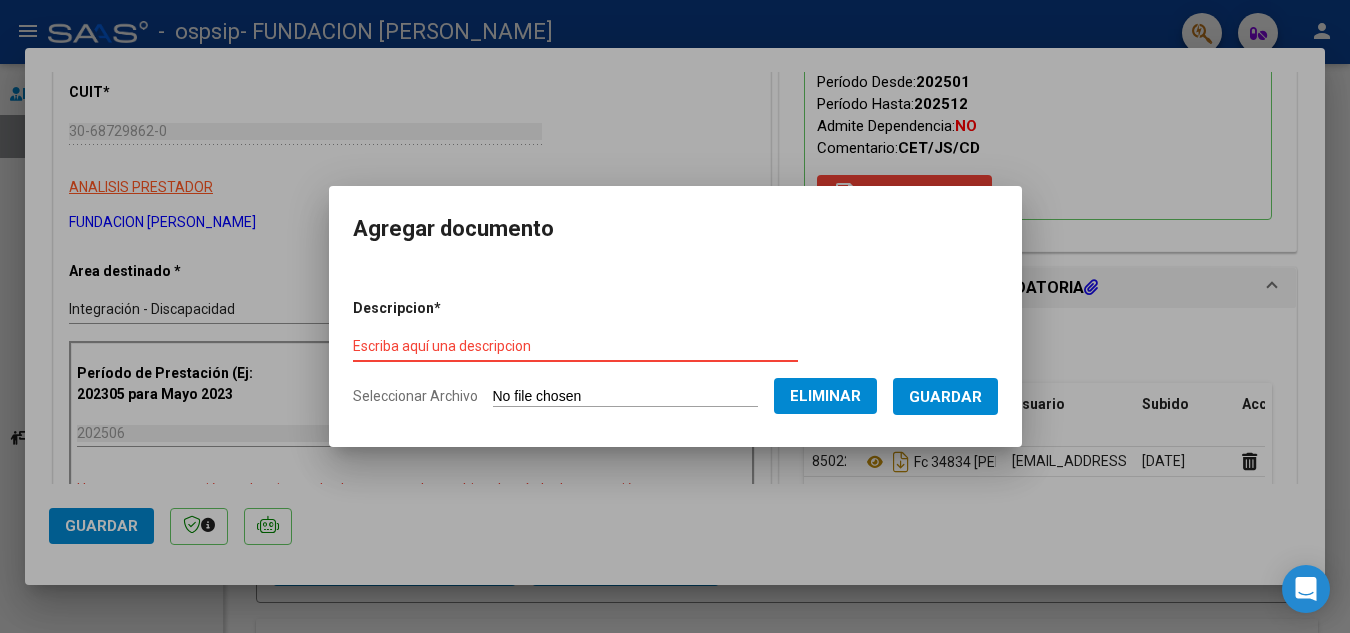 click on "Escriba aquí una descripcion" at bounding box center [575, 346] 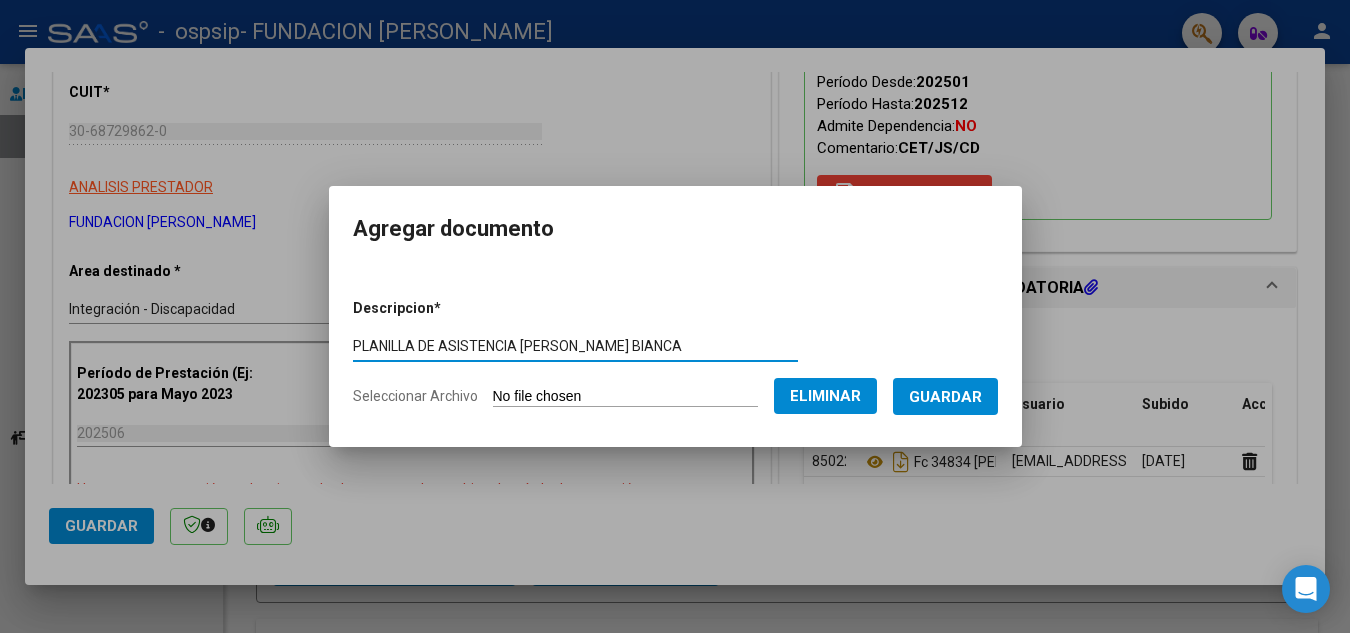 type on "PLANILLA DE ASISTENCIA [PERSON_NAME] BIANCA" 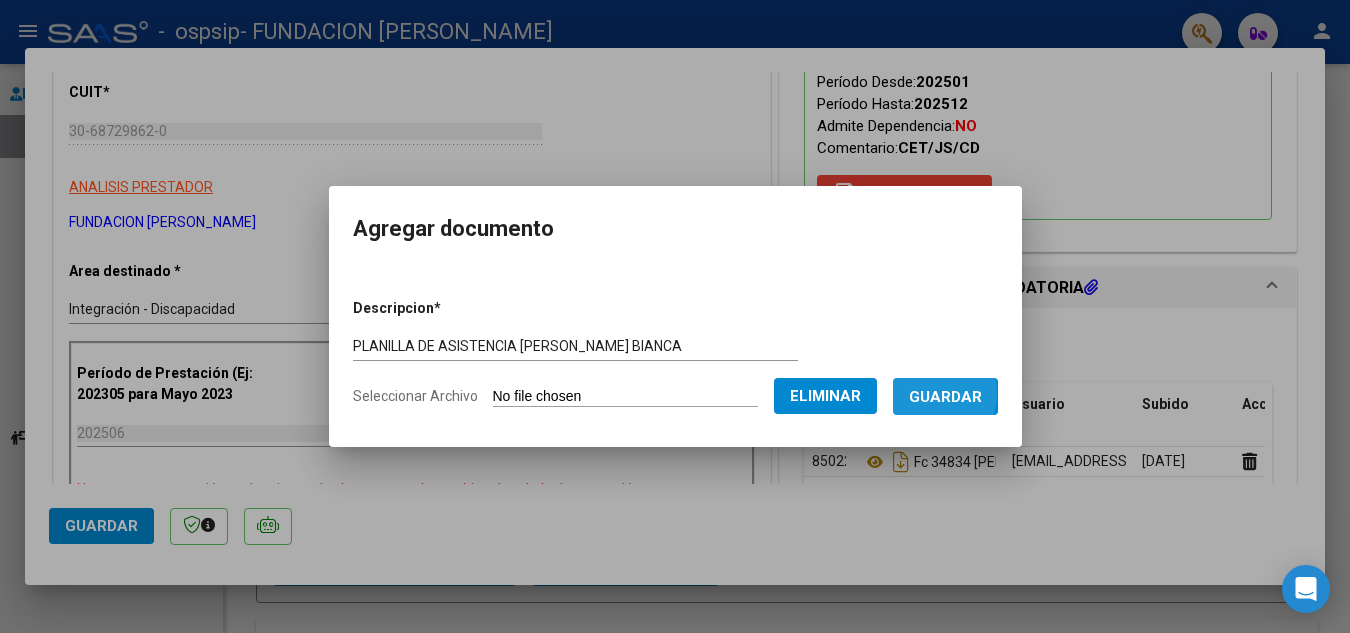 click on "Guardar" at bounding box center (945, 397) 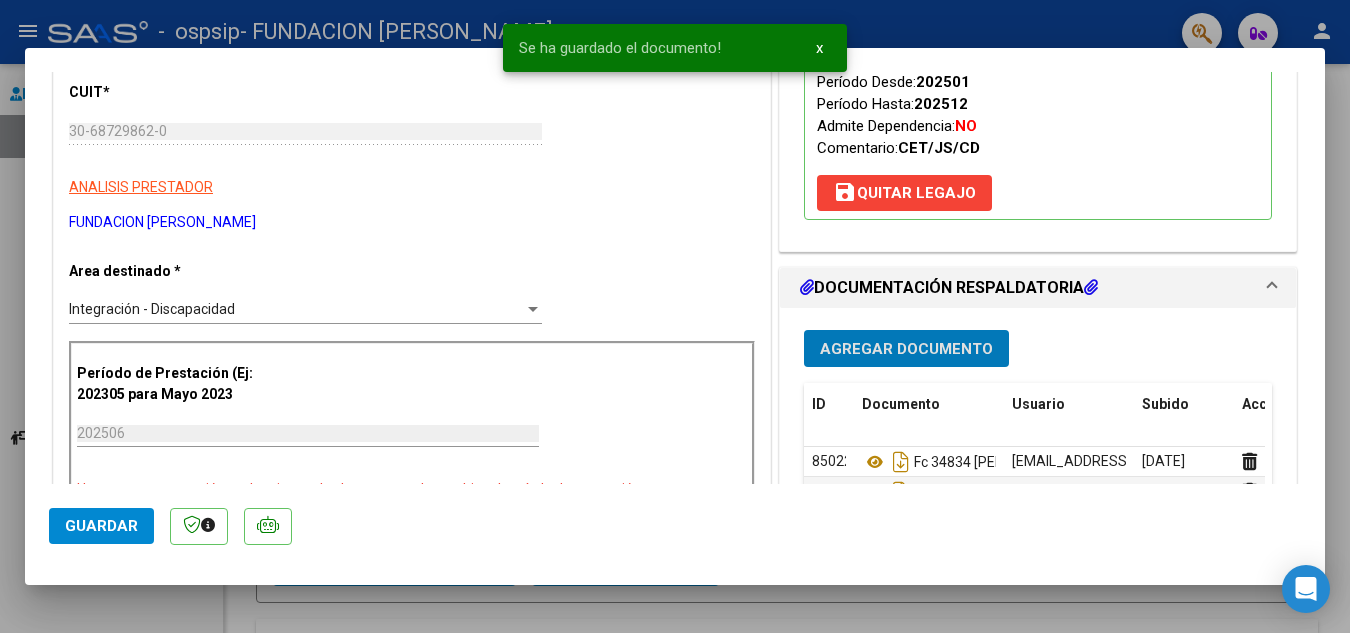 click on "Agregar Documento" at bounding box center [906, 349] 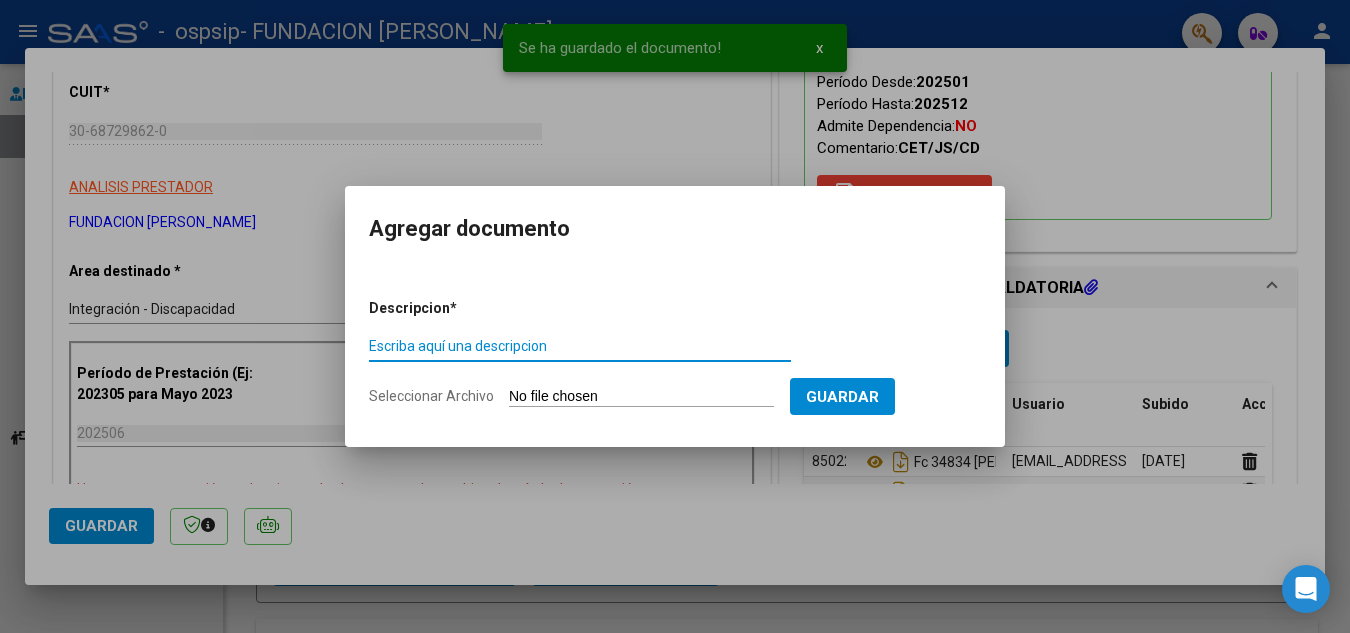 click on "Seleccionar Archivo" at bounding box center [641, 397] 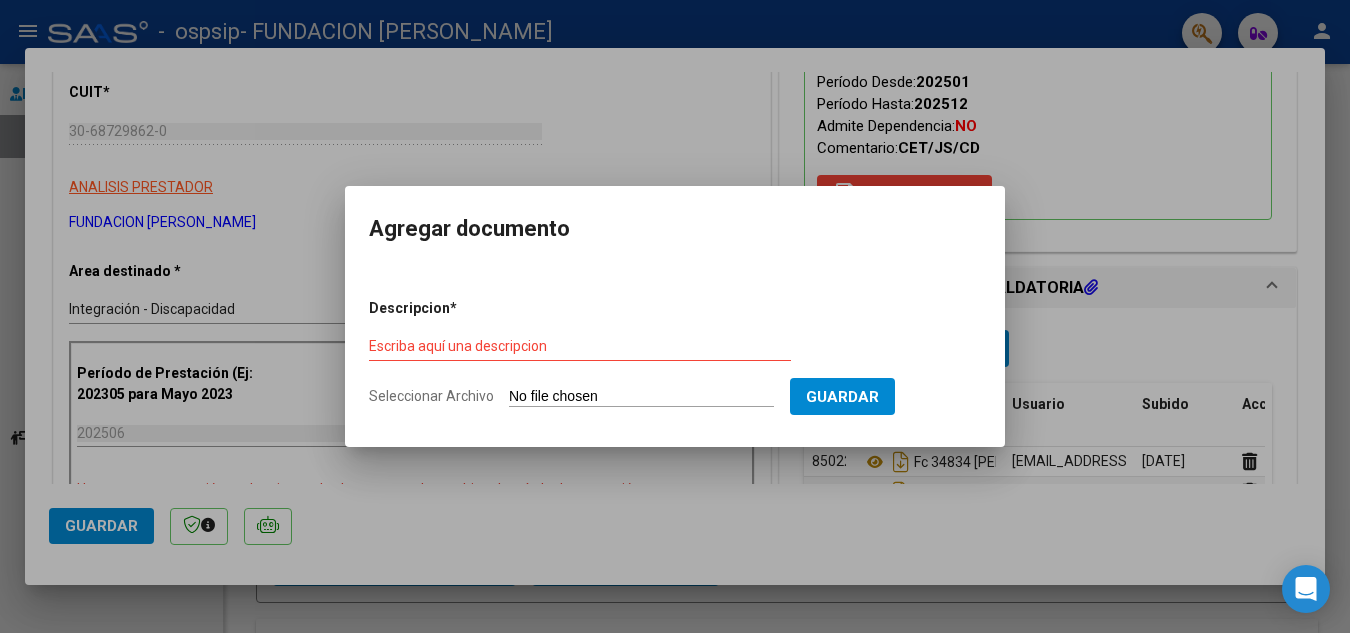 type on "C:\fakepath\[PERSON_NAME] BIANCA INFORME SEMESTRAL [DATE].pdf" 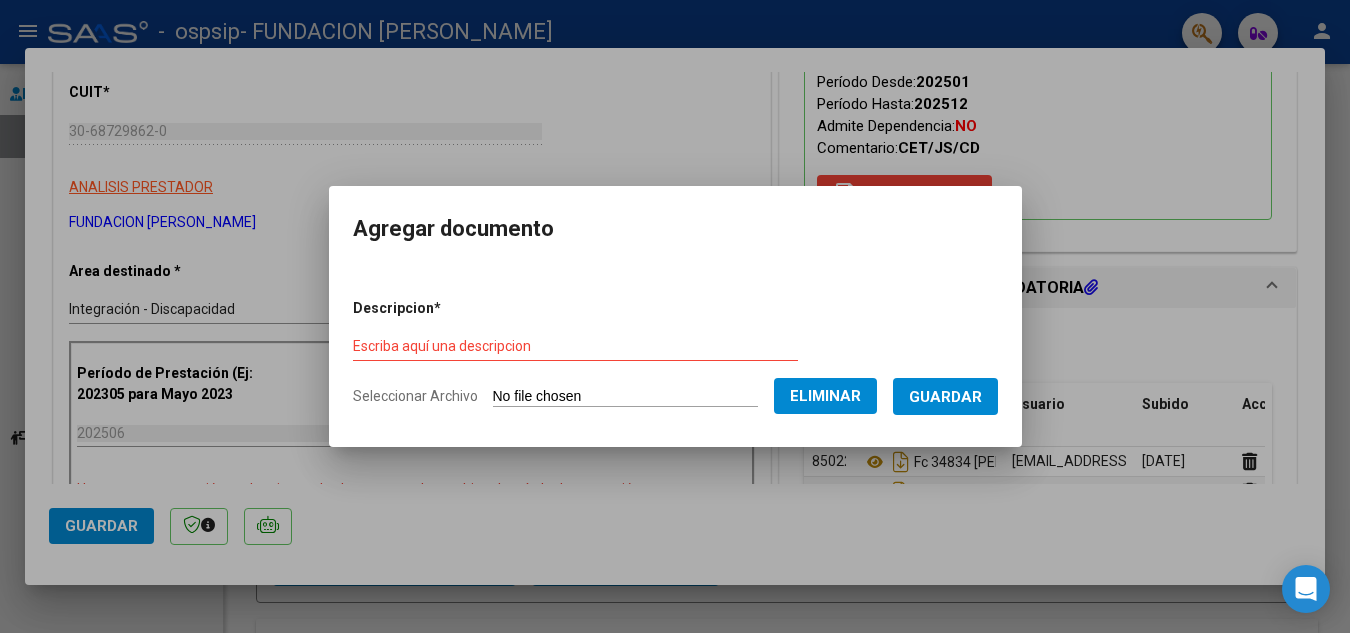 click on "Escriba aquí una descripcion" at bounding box center (575, 346) 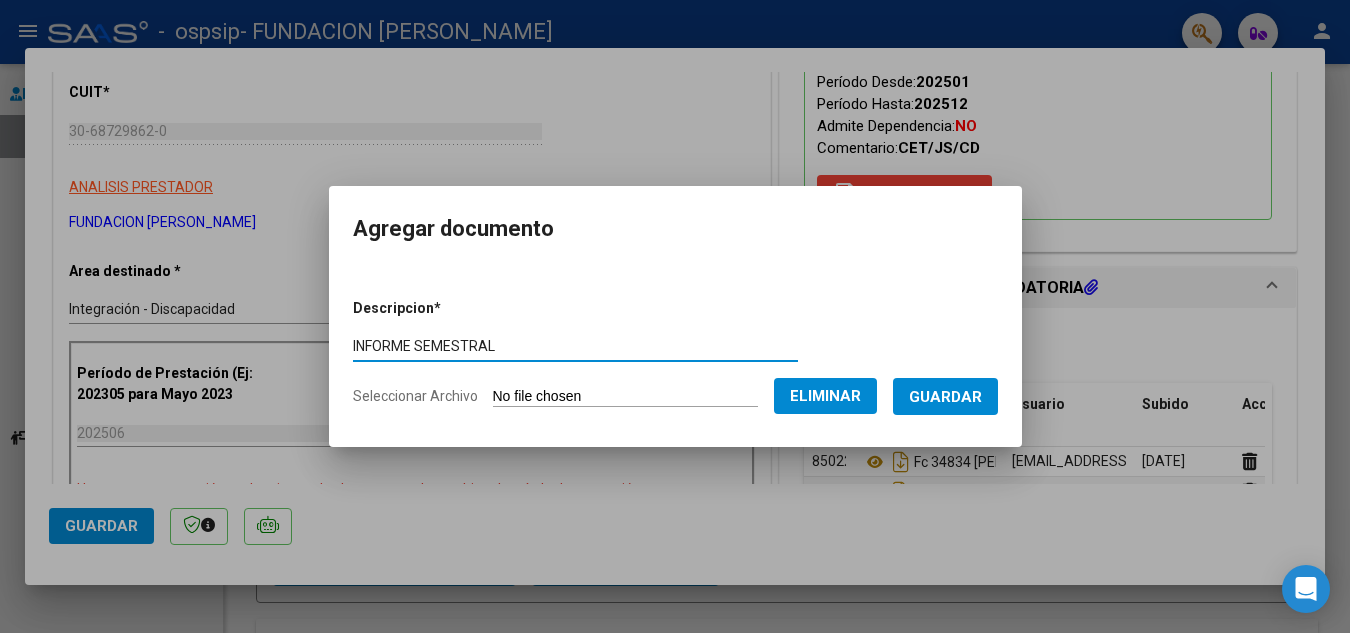 type on "INFORME SEMESTRAL" 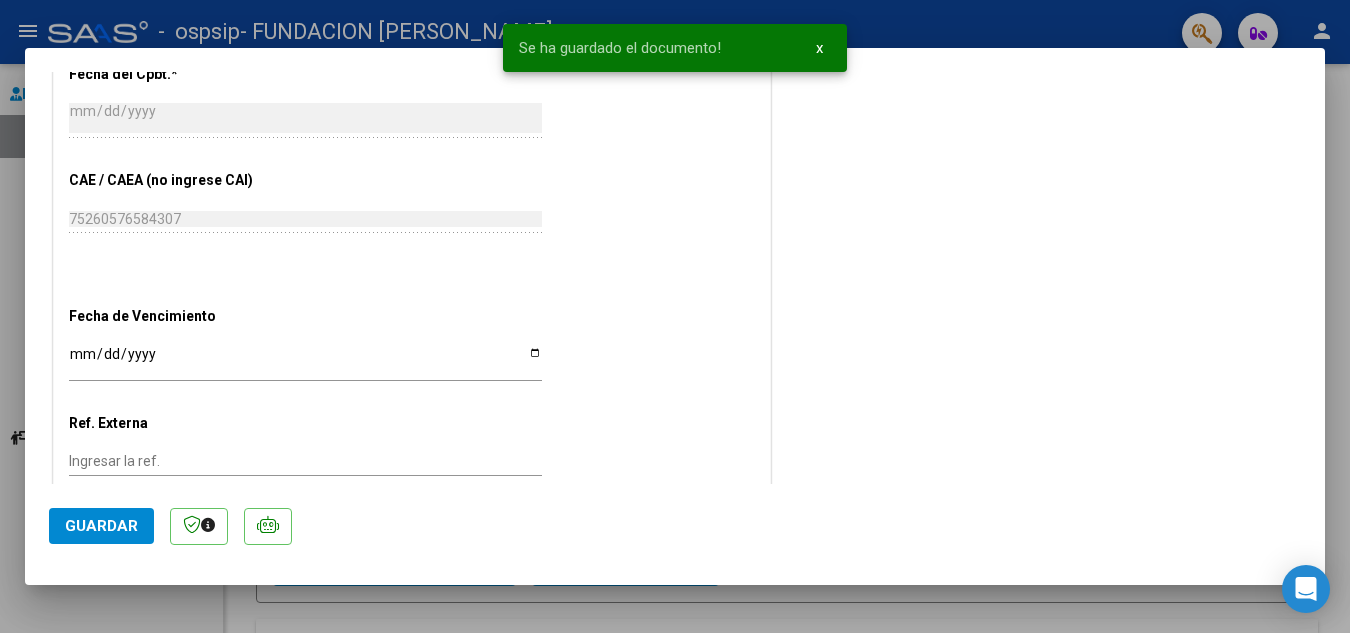 scroll, scrollTop: 1200, scrollLeft: 0, axis: vertical 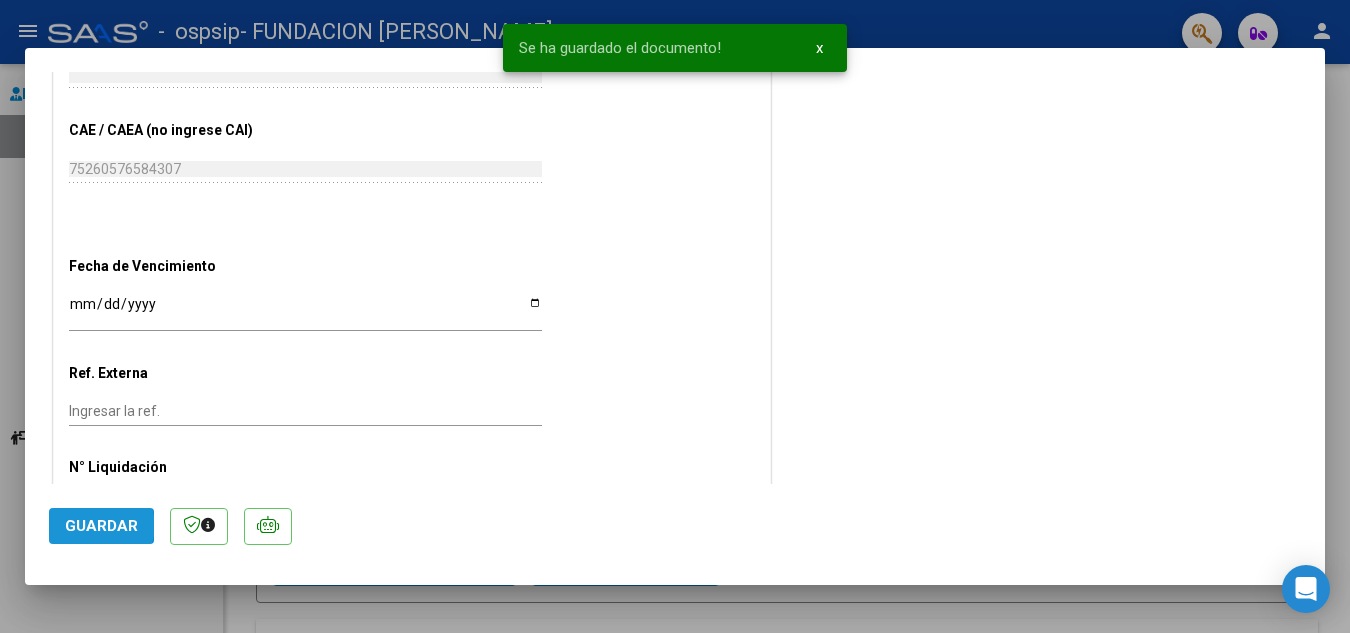drag, startPoint x: 100, startPoint y: 525, endPoint x: 337, endPoint y: 533, distance: 237.13498 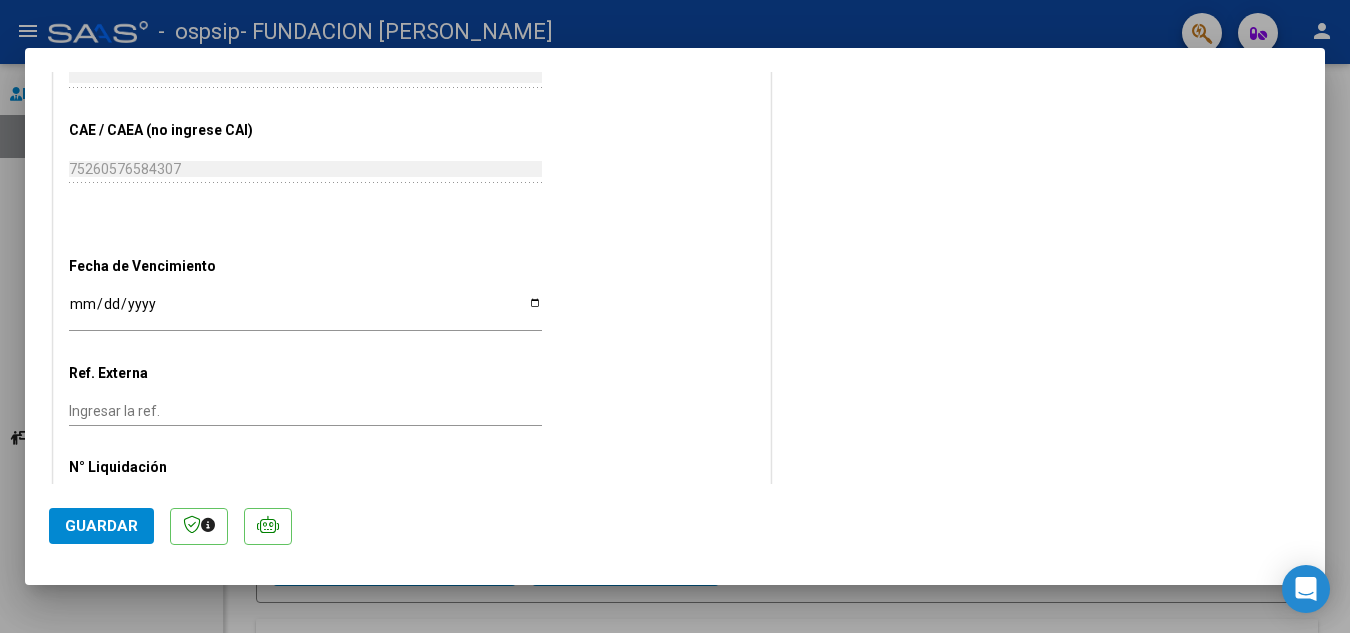 click at bounding box center (675, 316) 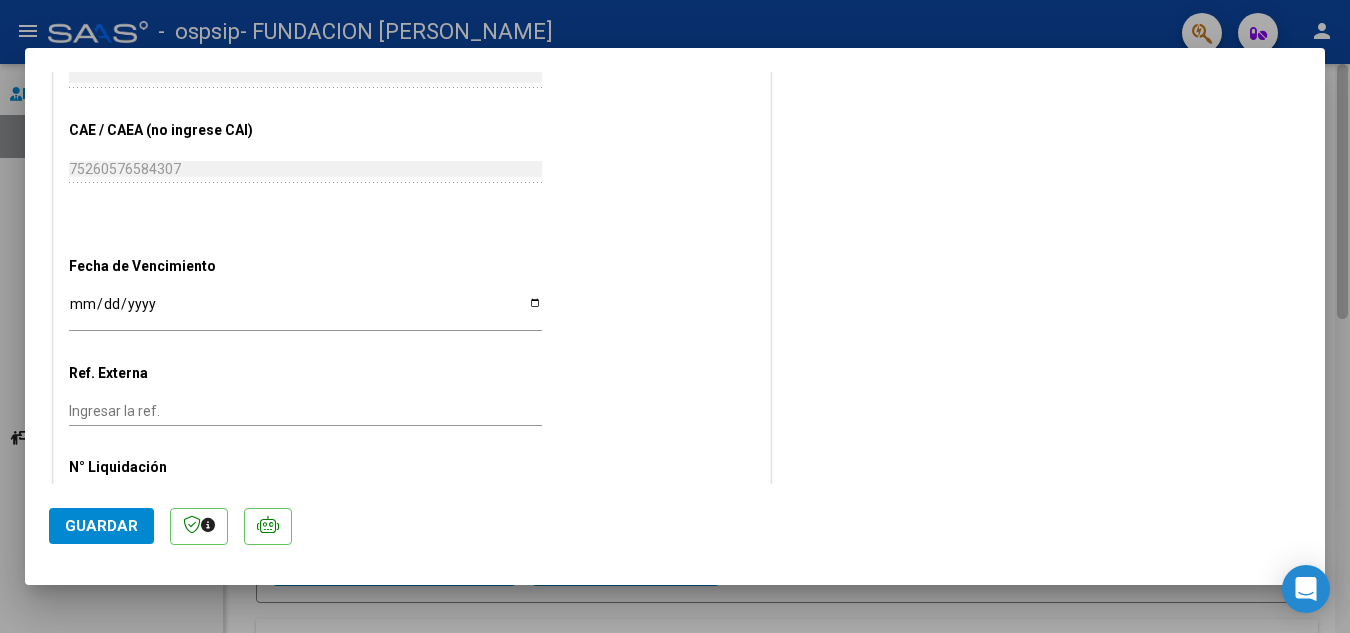type 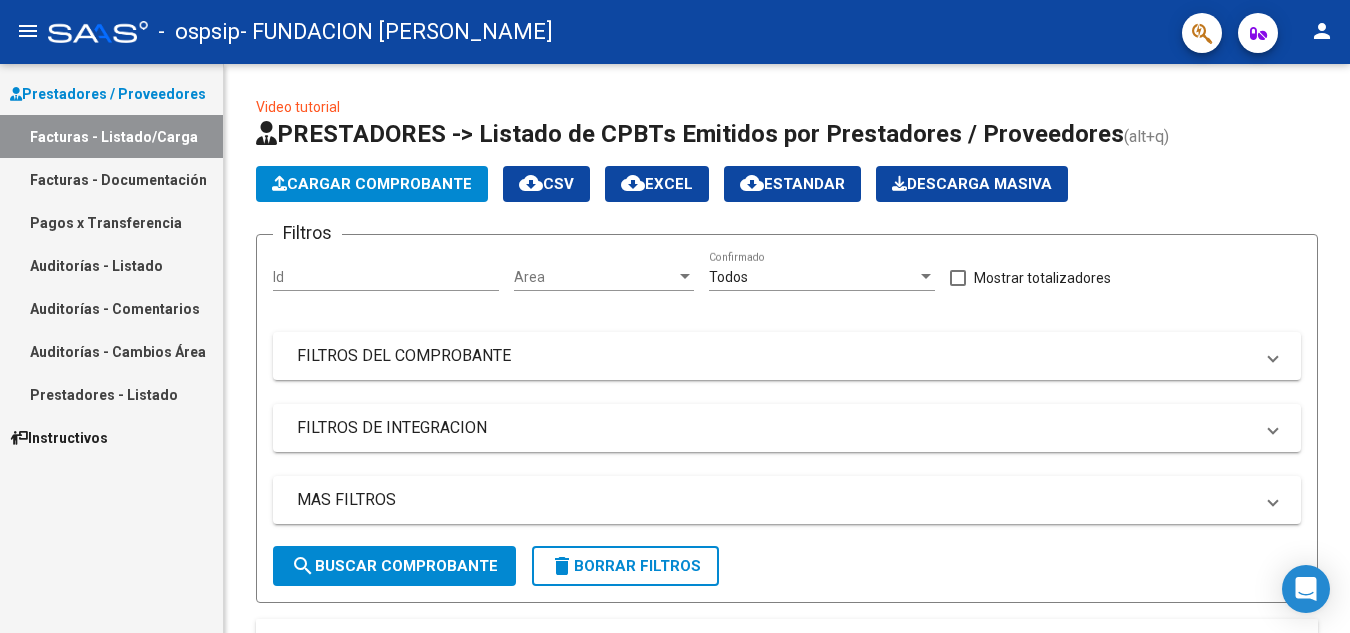 click on "Facturas - Documentación" at bounding box center (111, 179) 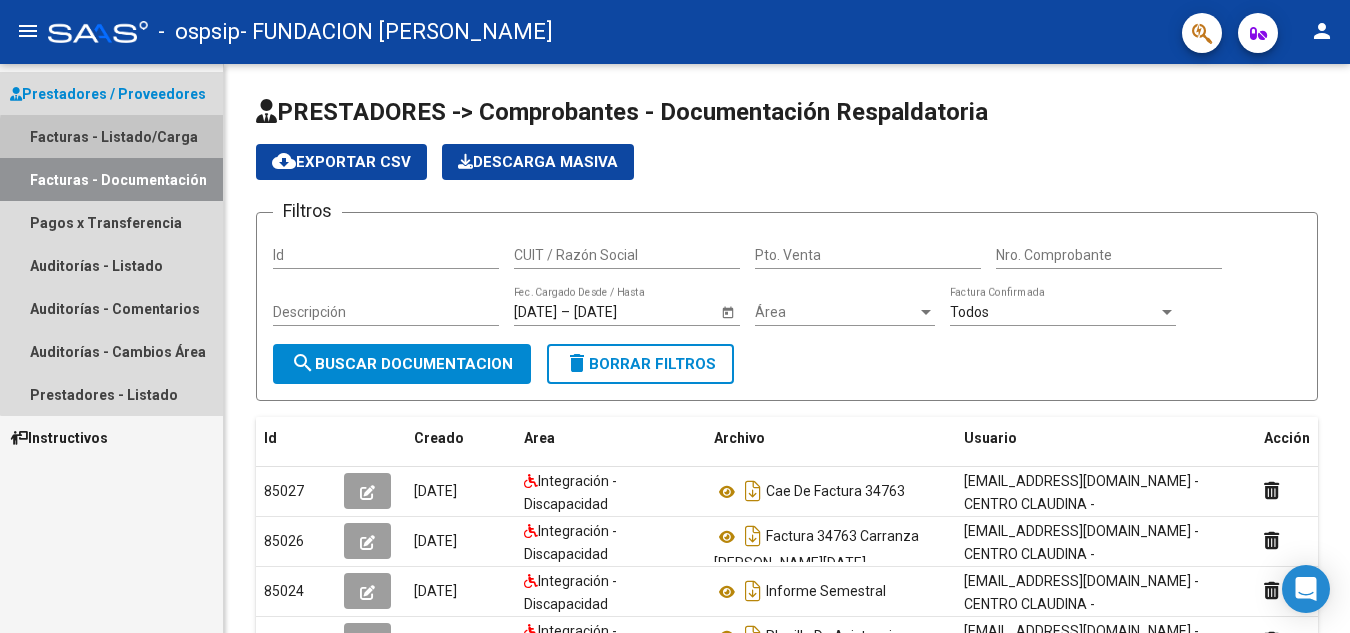 click on "Facturas - Listado/Carga" at bounding box center (111, 136) 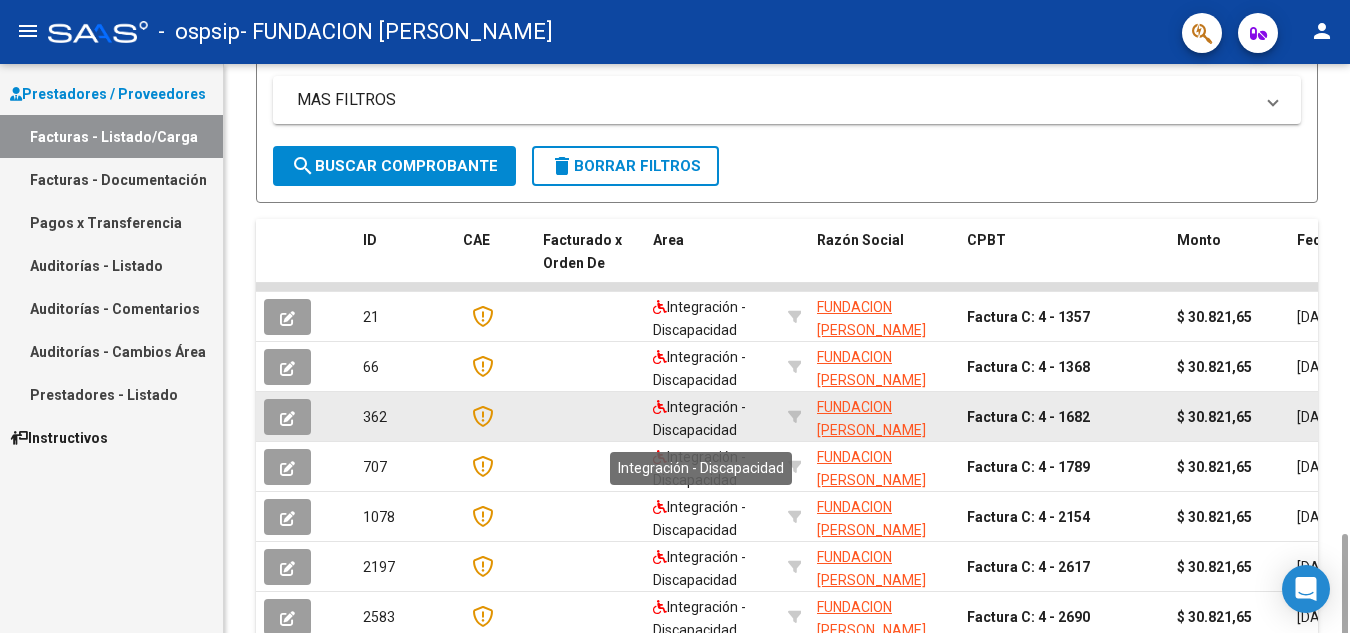 scroll, scrollTop: 600, scrollLeft: 0, axis: vertical 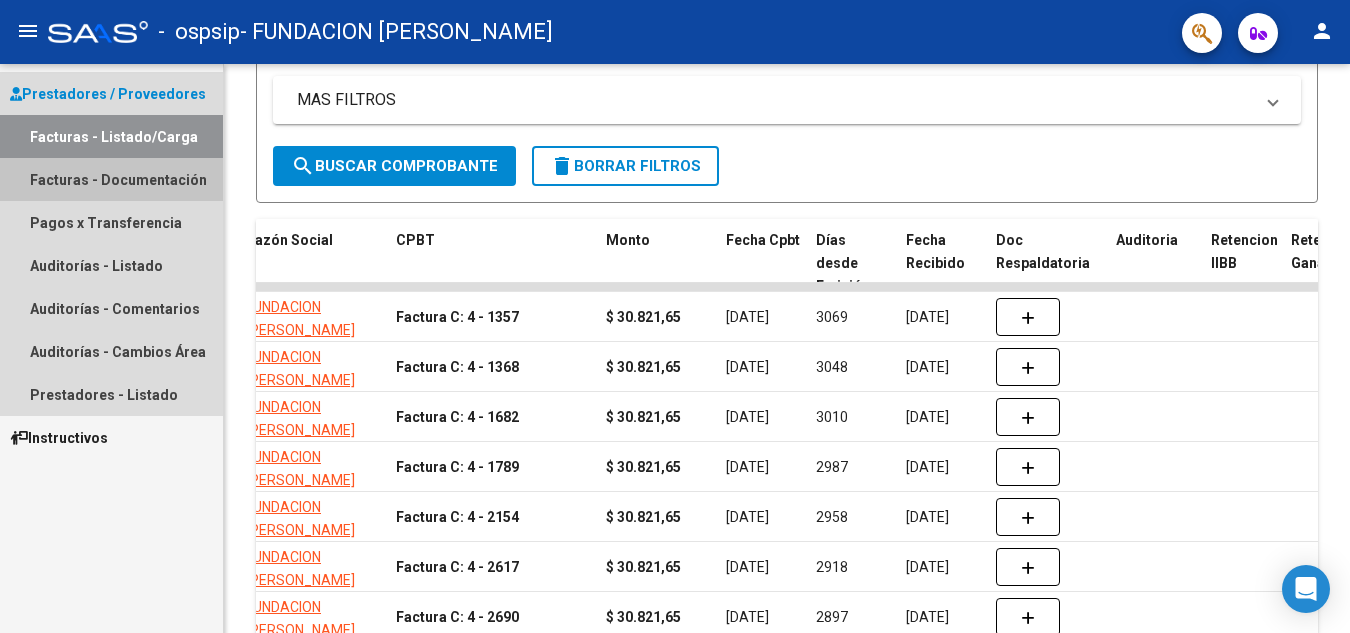 click on "Facturas - Documentación" at bounding box center [111, 179] 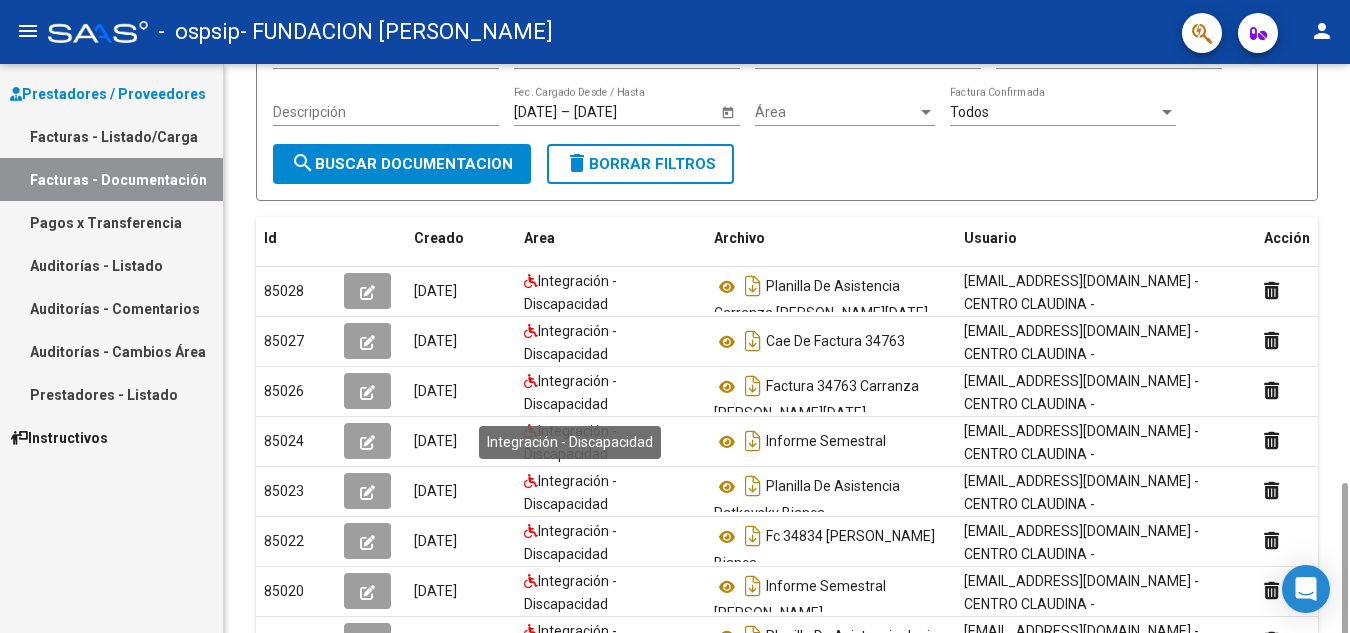 scroll, scrollTop: 400, scrollLeft: 0, axis: vertical 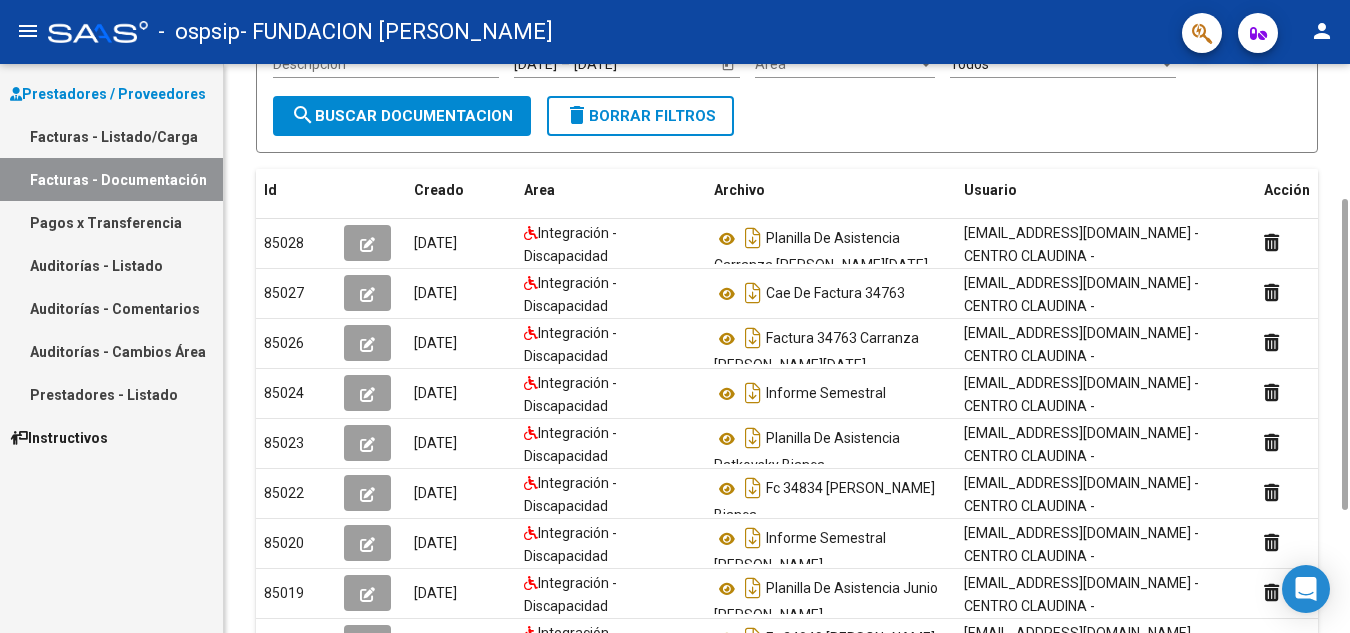 drag, startPoint x: 1342, startPoint y: 357, endPoint x: 1357, endPoint y: 274, distance: 84.34453 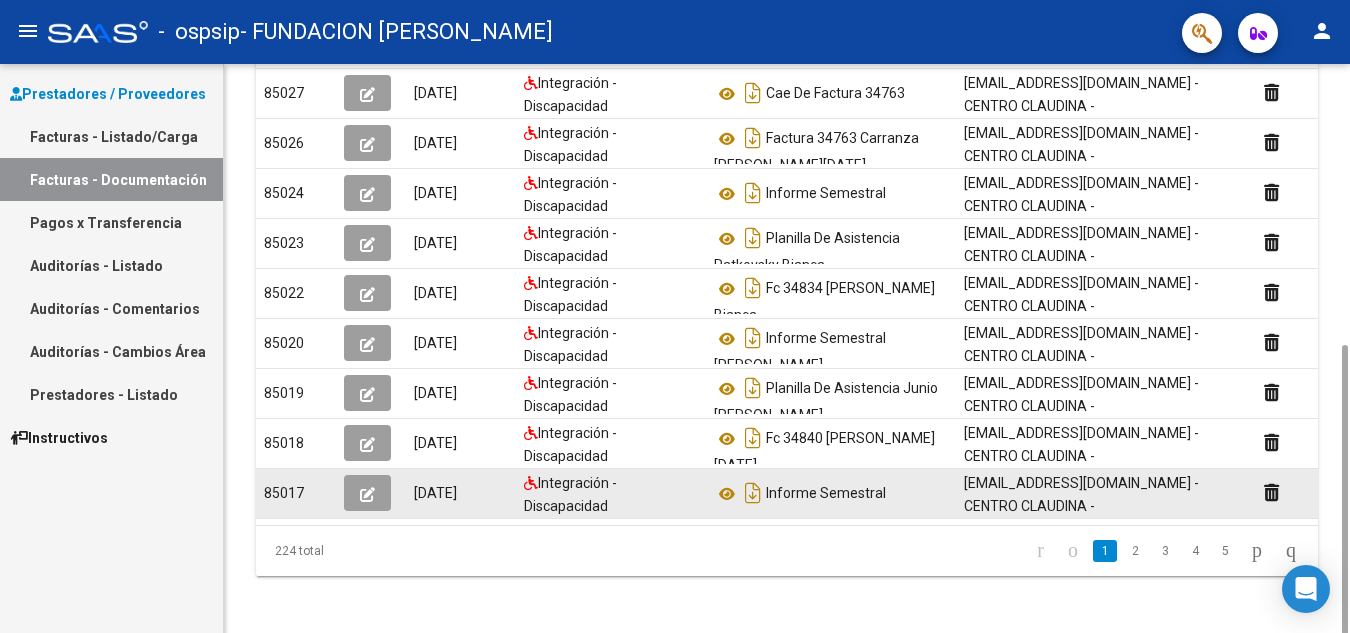 scroll, scrollTop: 471, scrollLeft: 0, axis: vertical 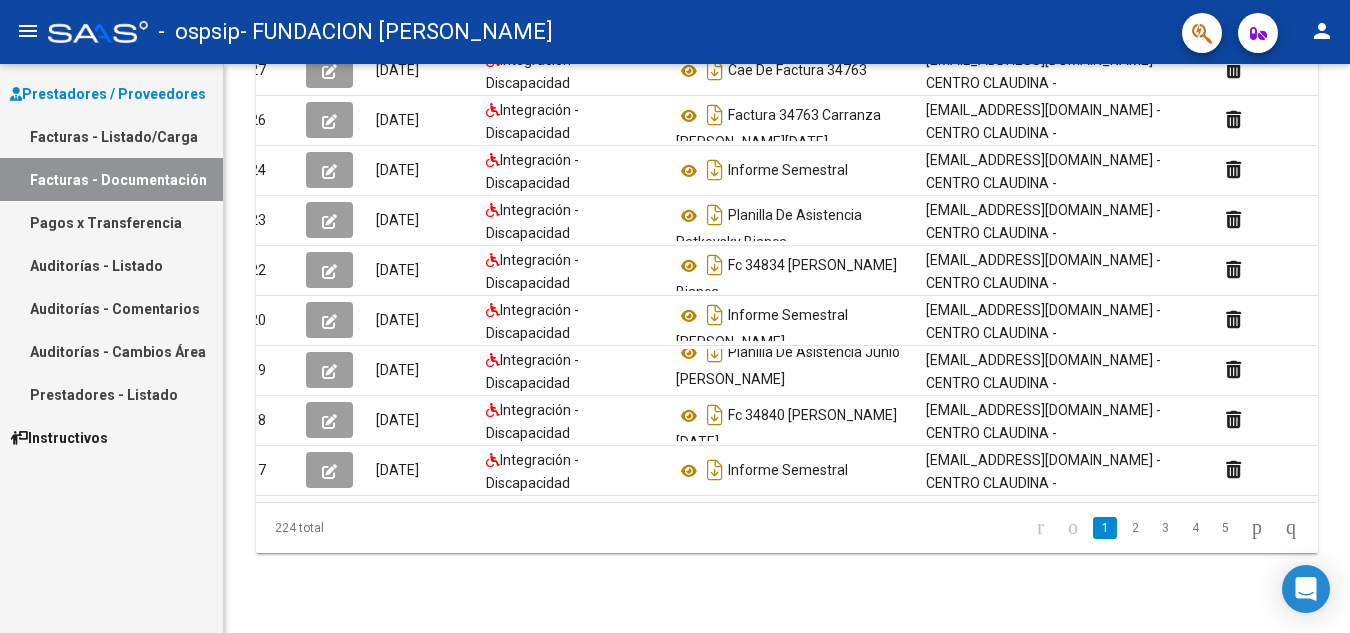 click on "Facturas - Listado/Carga" at bounding box center (111, 136) 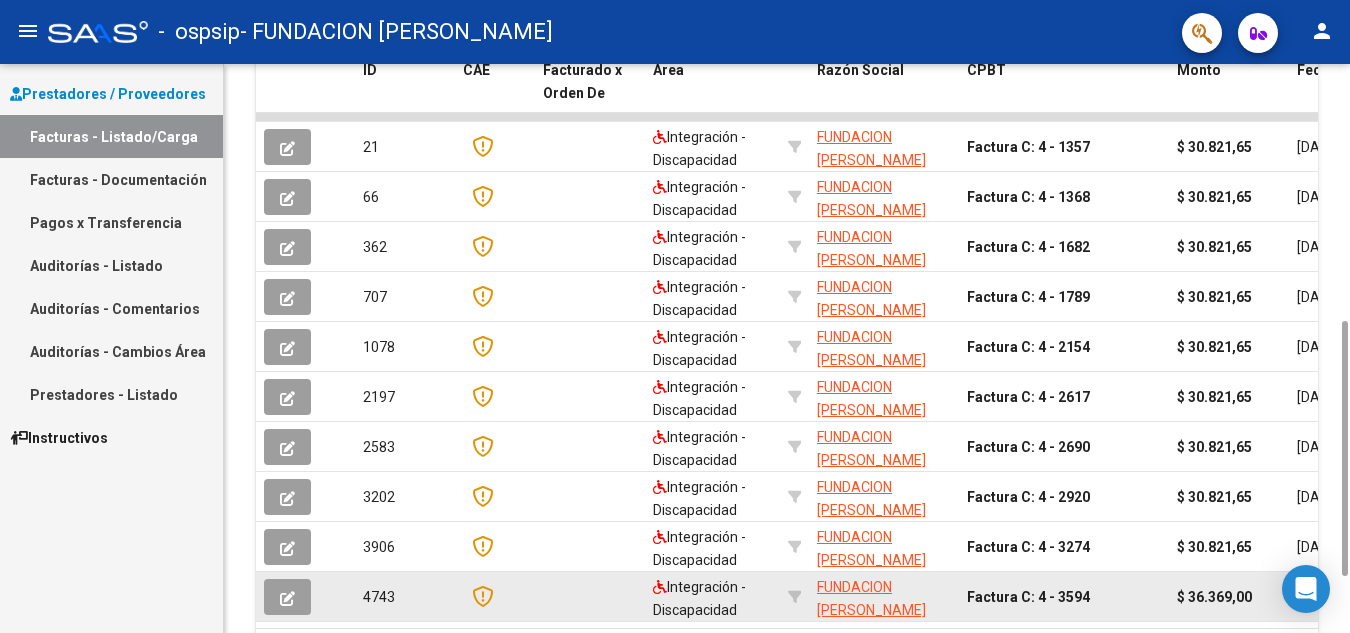 scroll, scrollTop: 696, scrollLeft: 0, axis: vertical 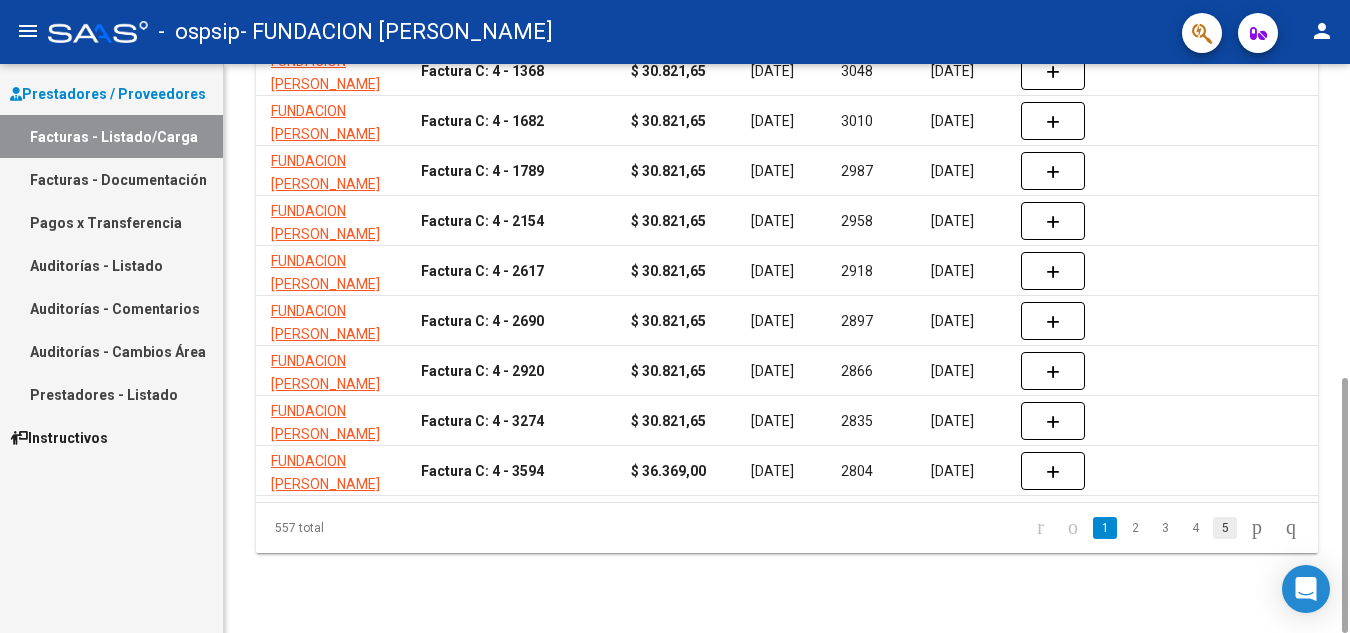 click on "5" 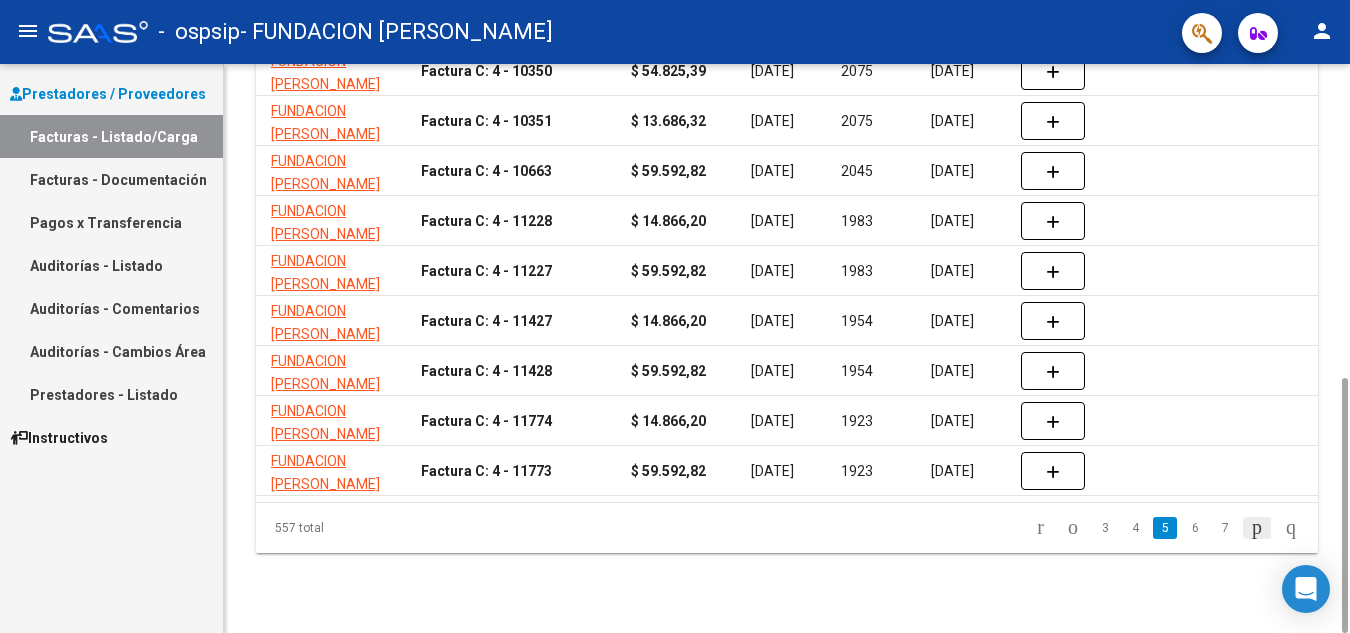 click 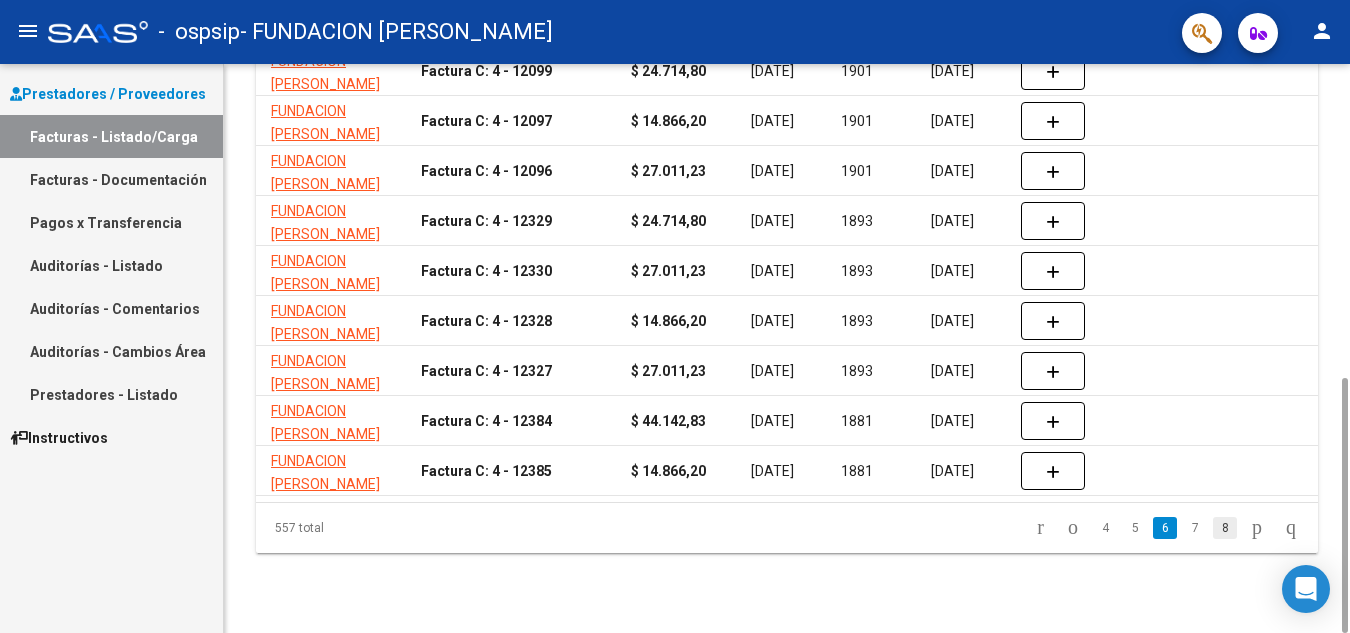 click on "8" 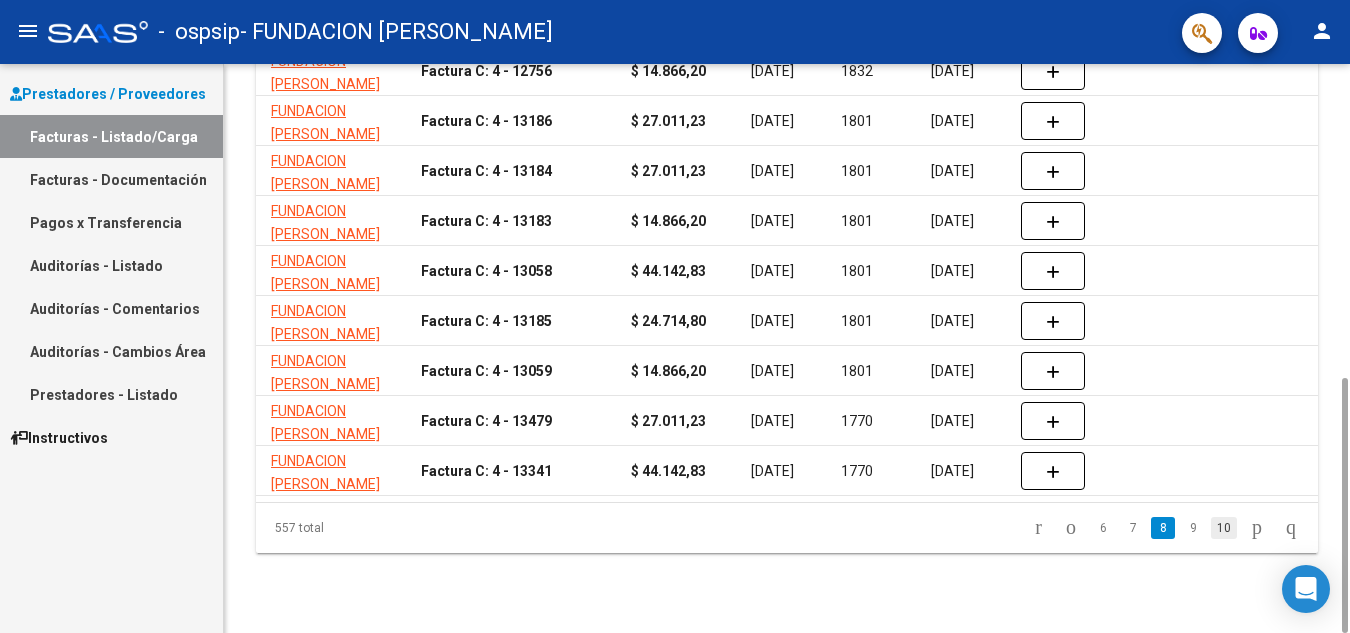 click on "10" 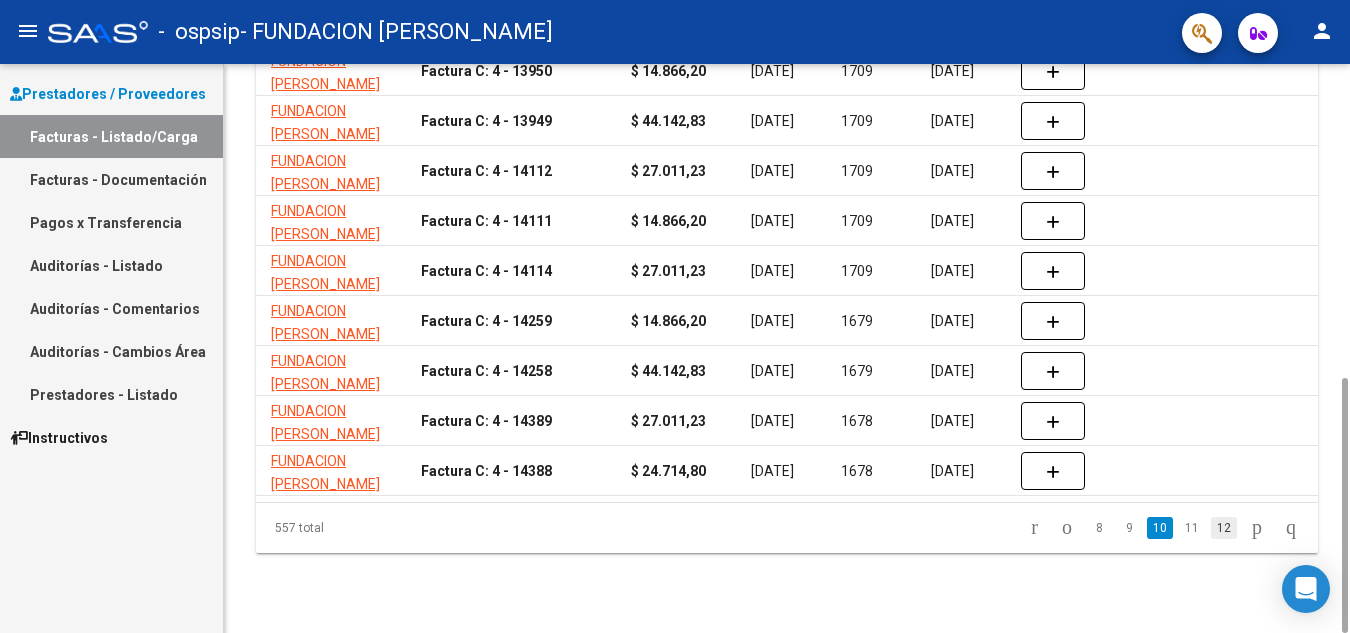 click on "12" 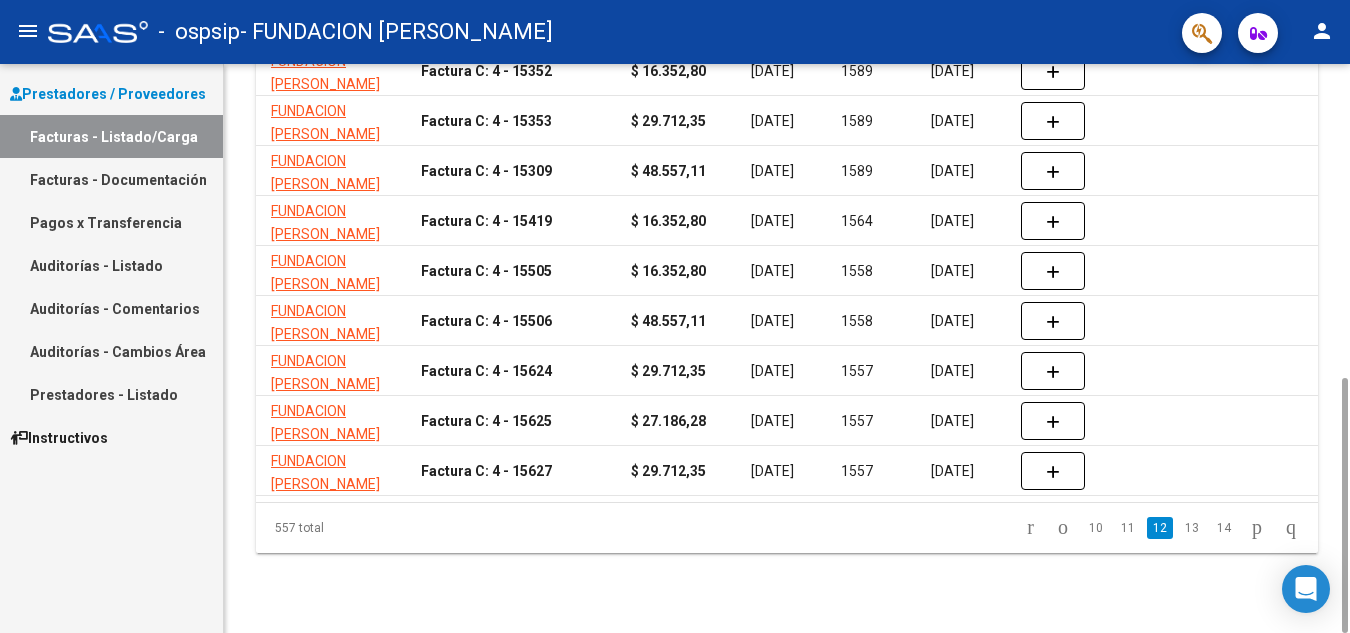 click on "14" 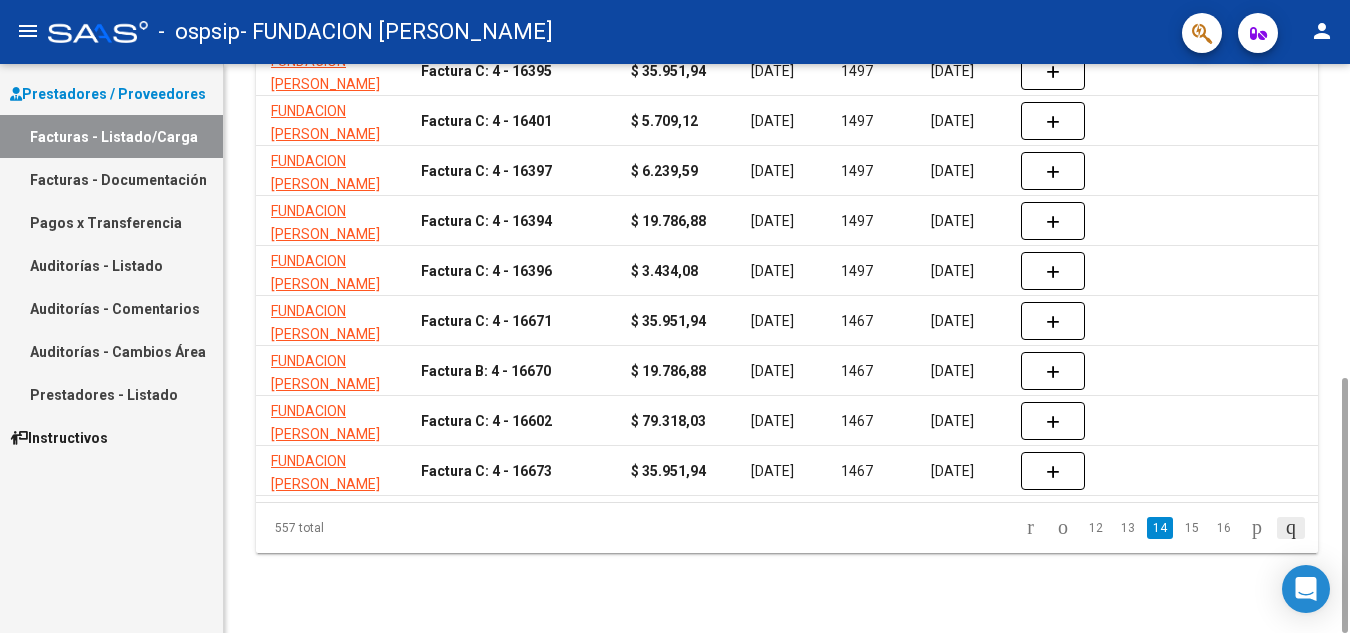 click 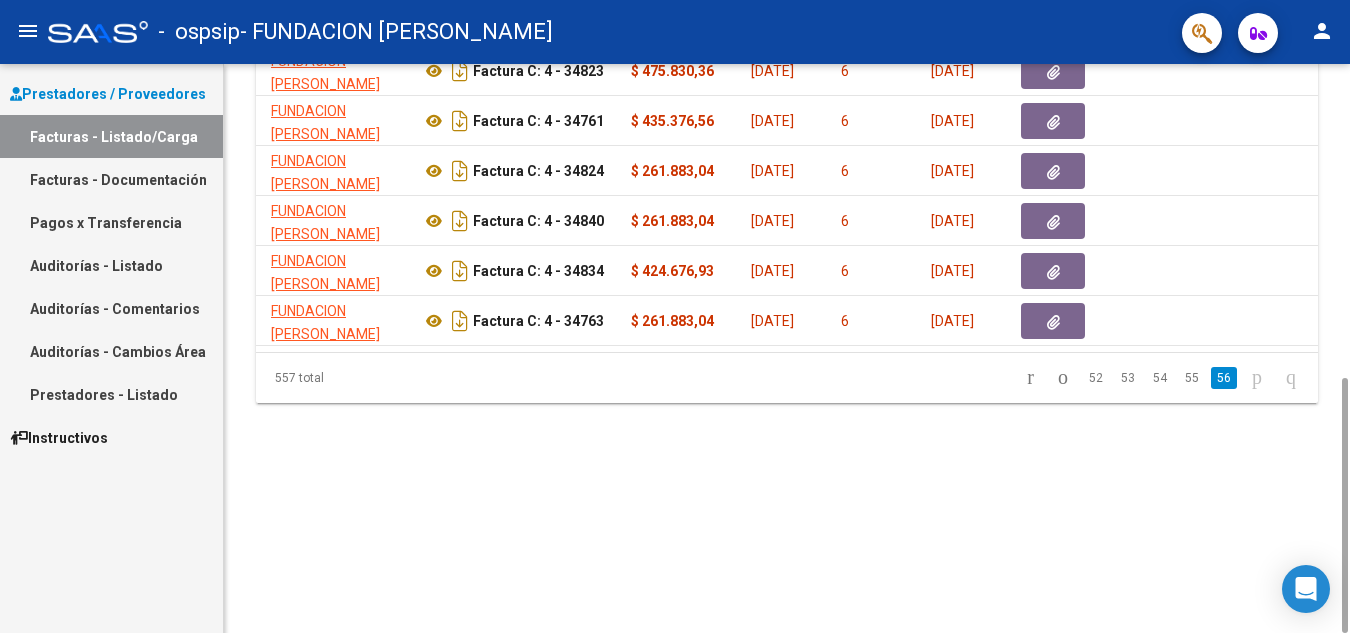 scroll, scrollTop: 496, scrollLeft: 0, axis: vertical 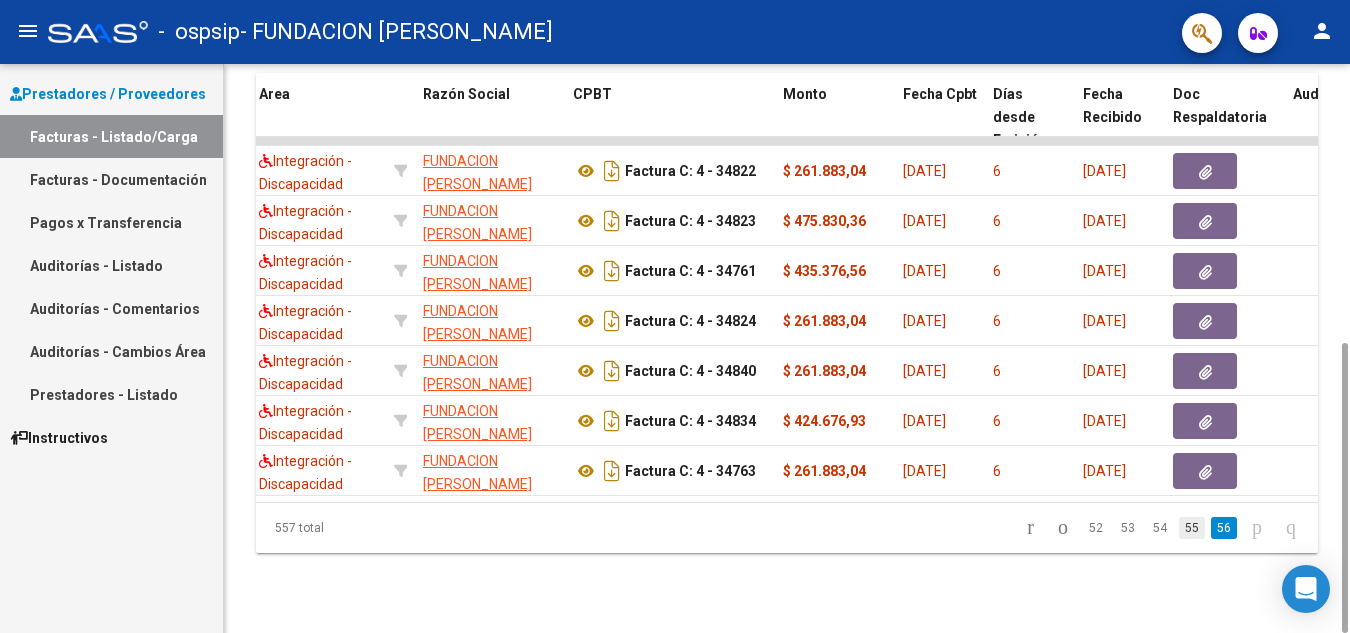 click on "55" 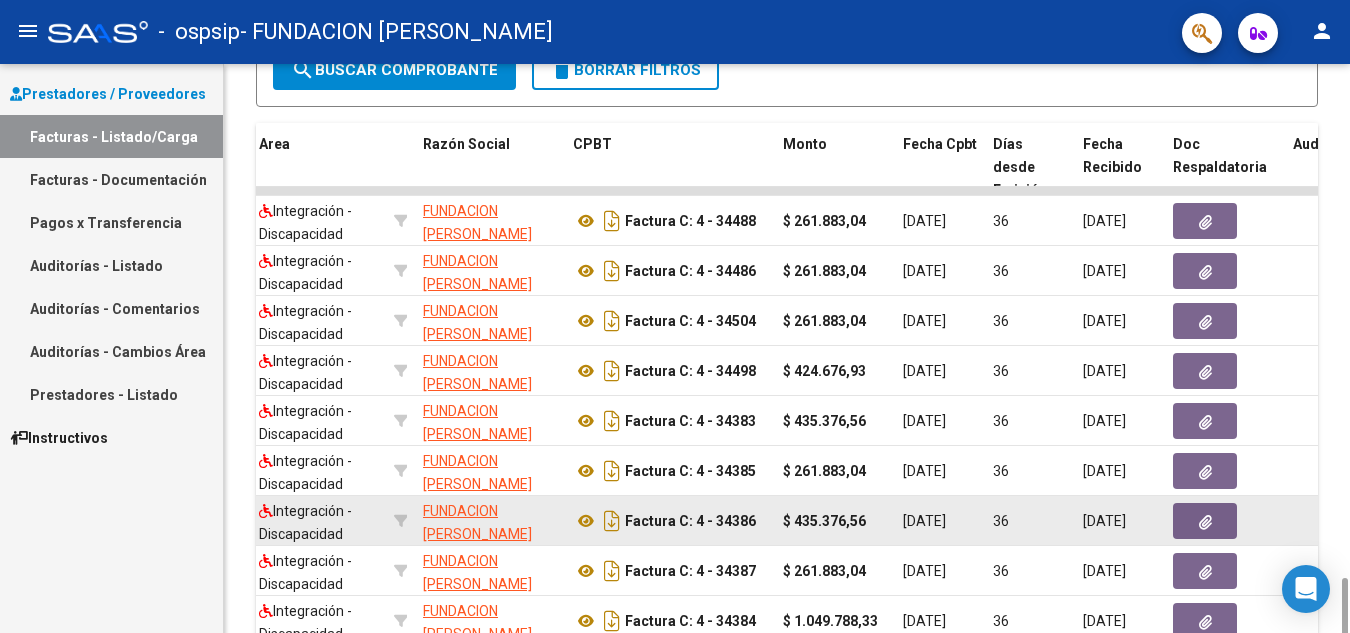 scroll, scrollTop: 696, scrollLeft: 0, axis: vertical 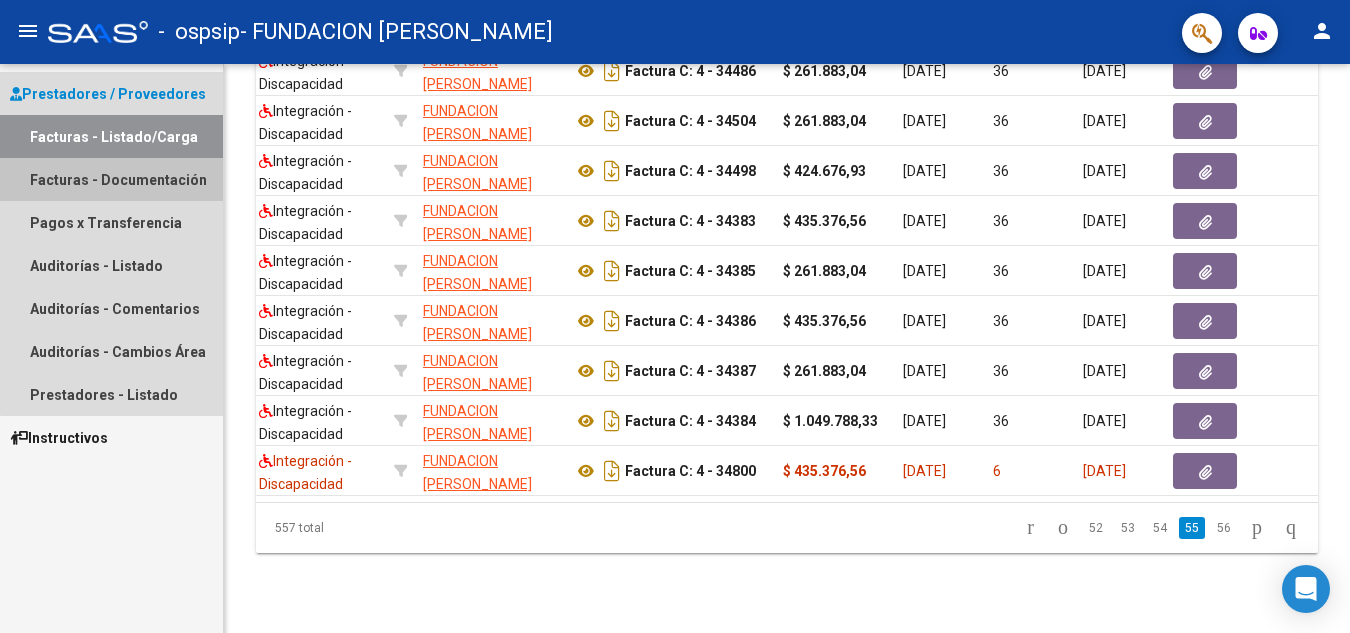 click on "Facturas - Documentación" at bounding box center (111, 179) 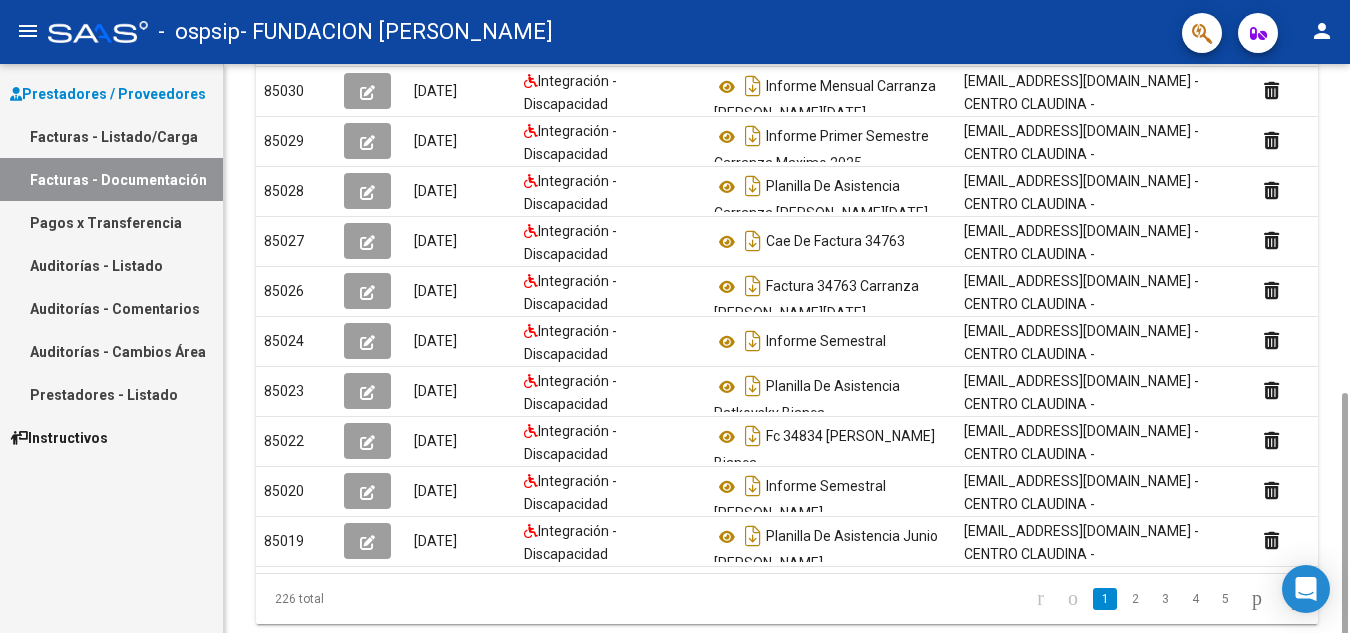 scroll, scrollTop: 471, scrollLeft: 0, axis: vertical 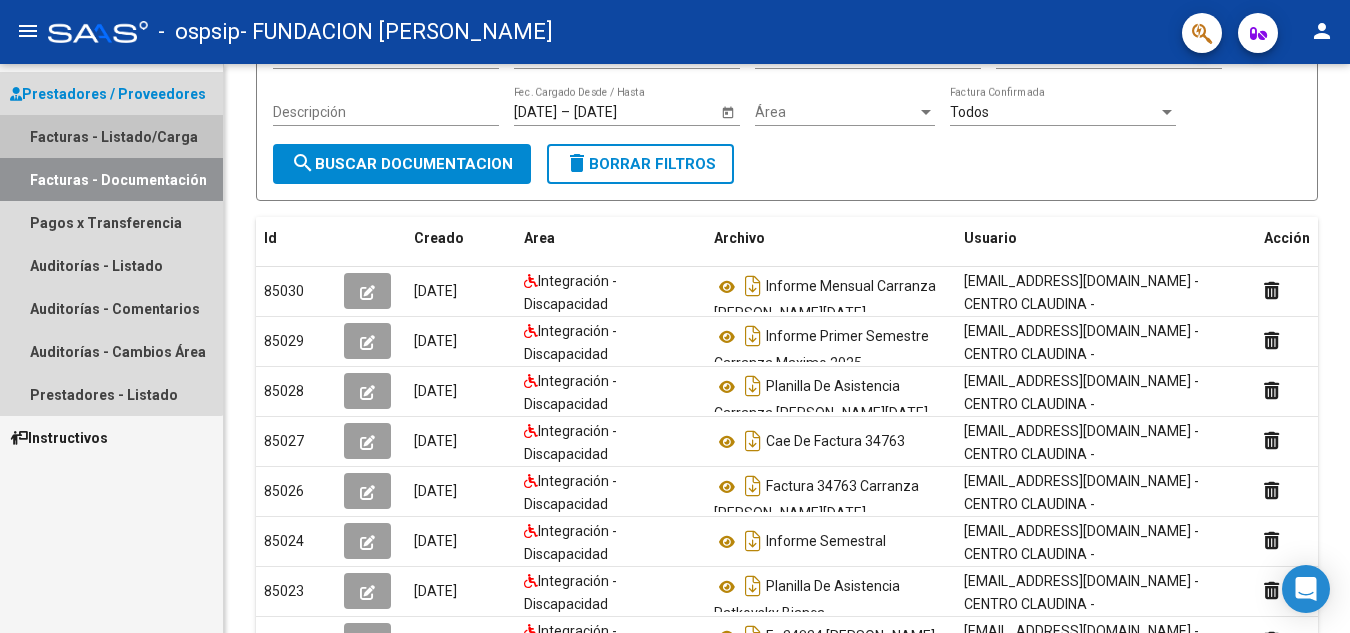 click on "Facturas - Listado/Carga" at bounding box center [111, 136] 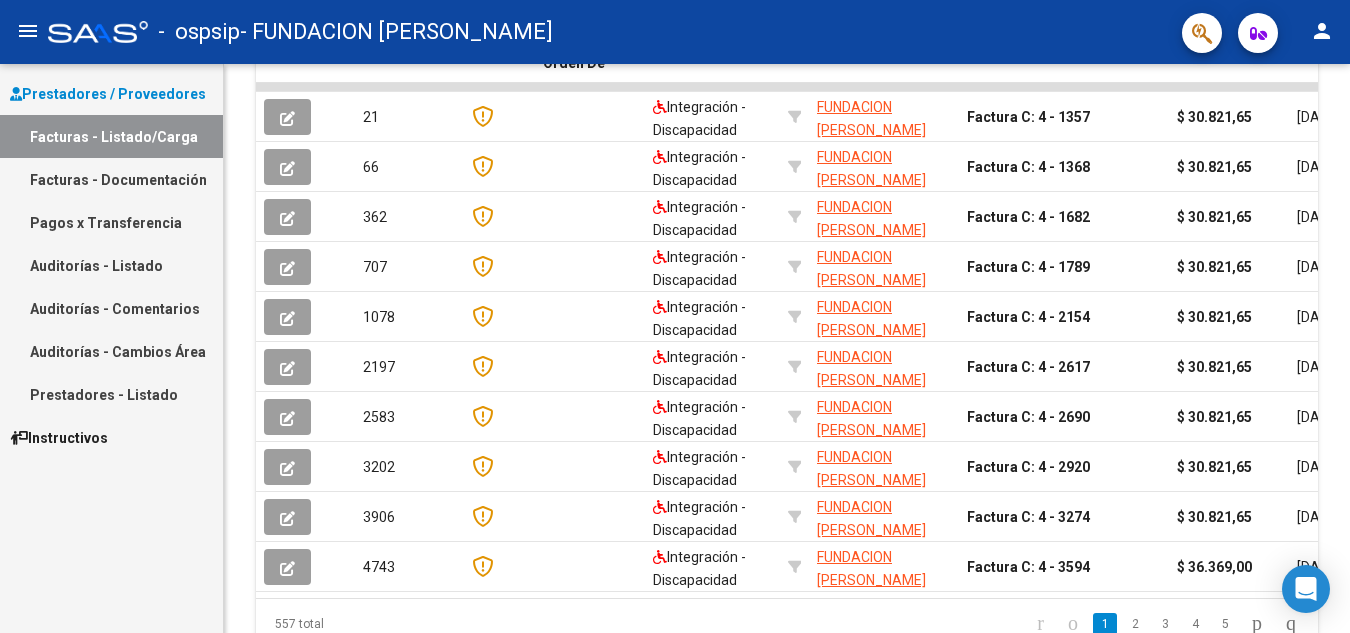 scroll, scrollTop: 0, scrollLeft: 0, axis: both 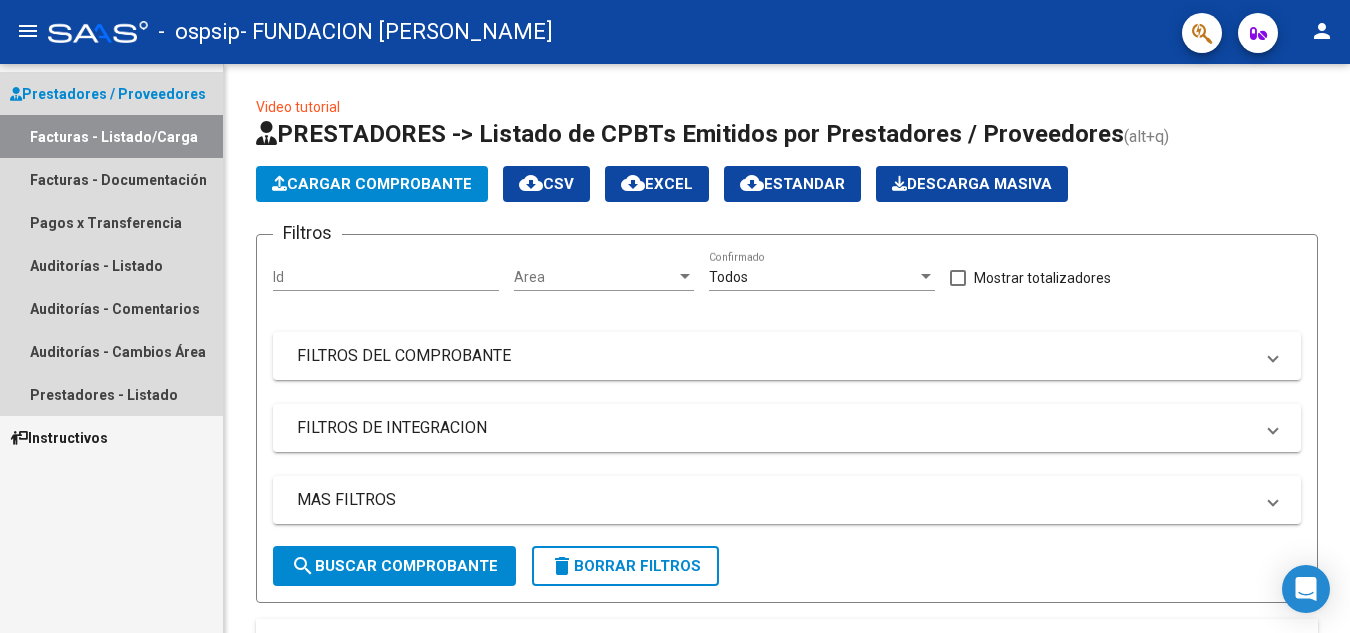 click on "Prestadores / Proveedores" at bounding box center (108, 94) 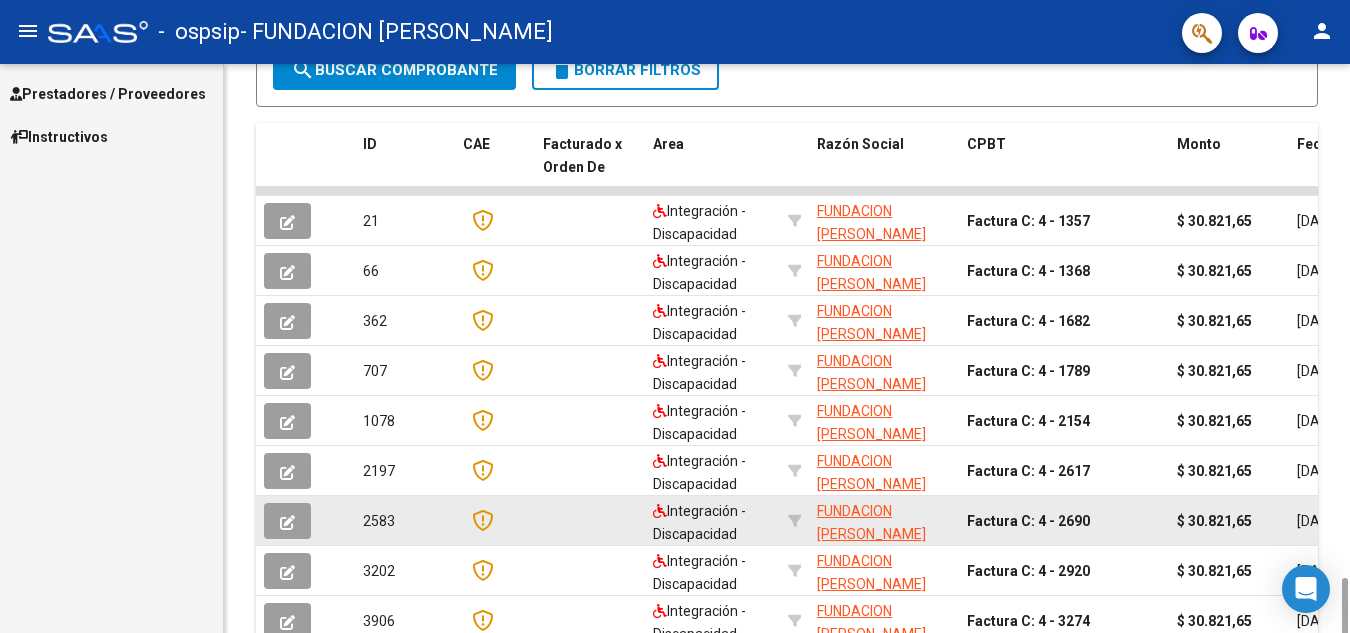 scroll, scrollTop: 696, scrollLeft: 0, axis: vertical 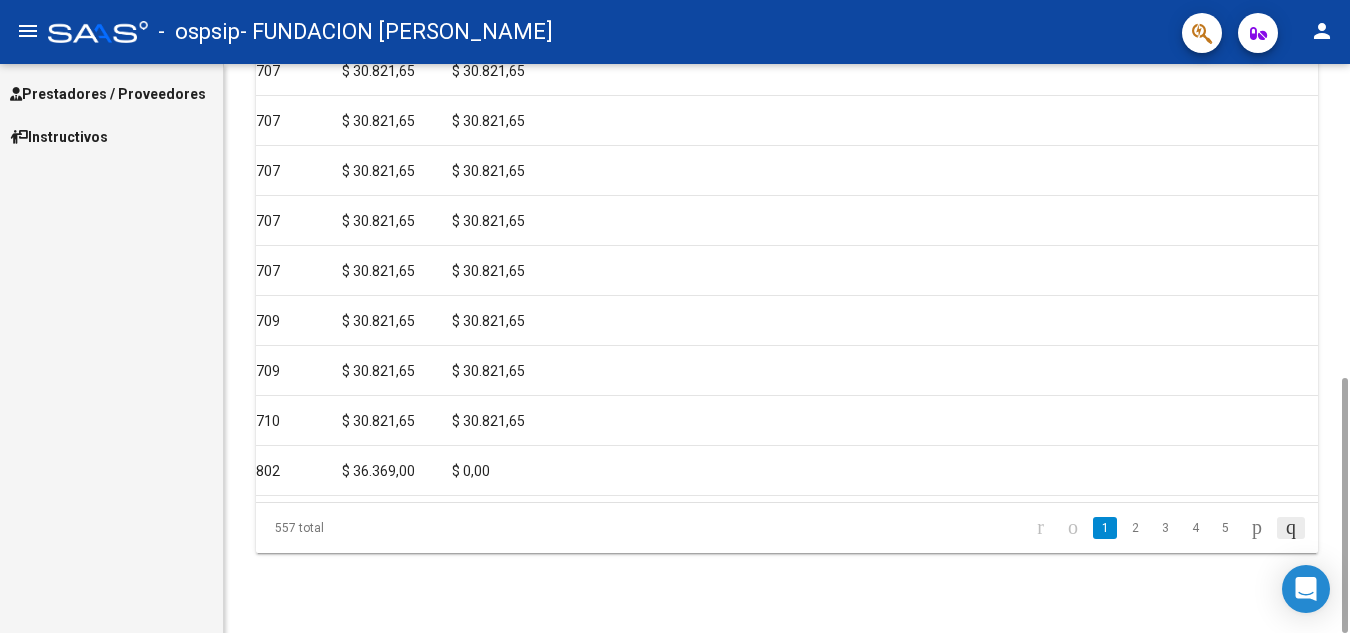 click 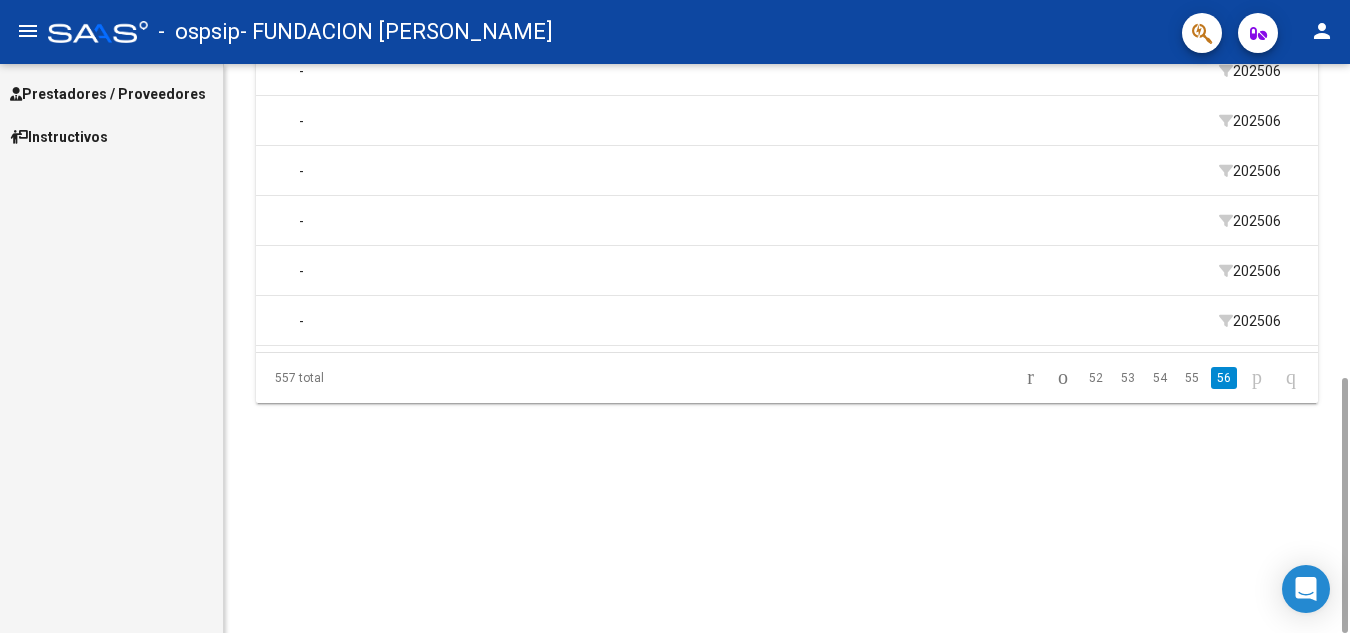scroll, scrollTop: 0, scrollLeft: 1634, axis: horizontal 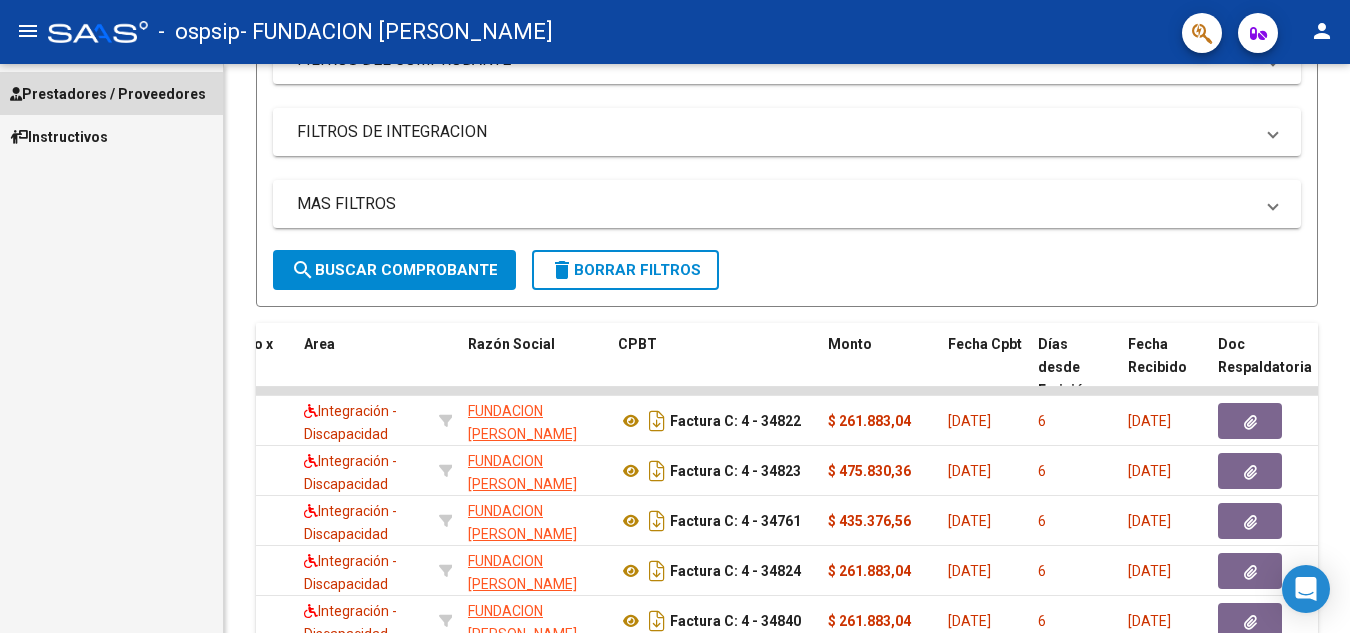 click on "Prestadores / Proveedores" at bounding box center [108, 94] 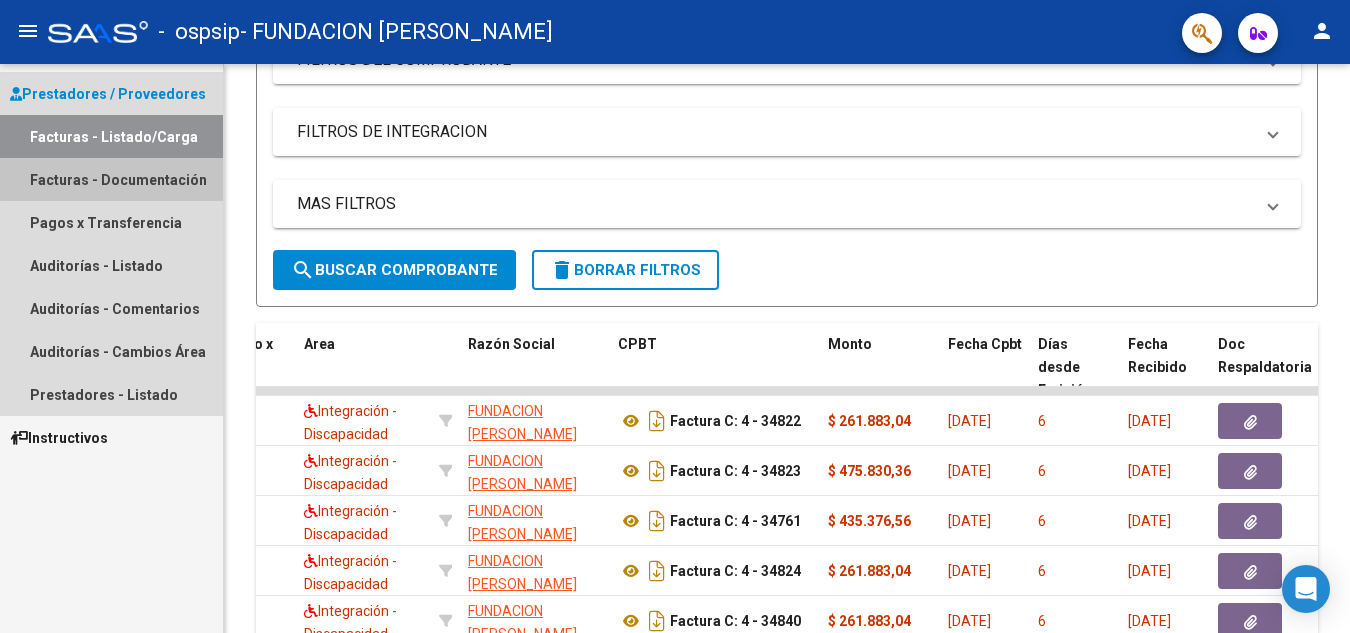 click on "Facturas - Documentación" at bounding box center [111, 179] 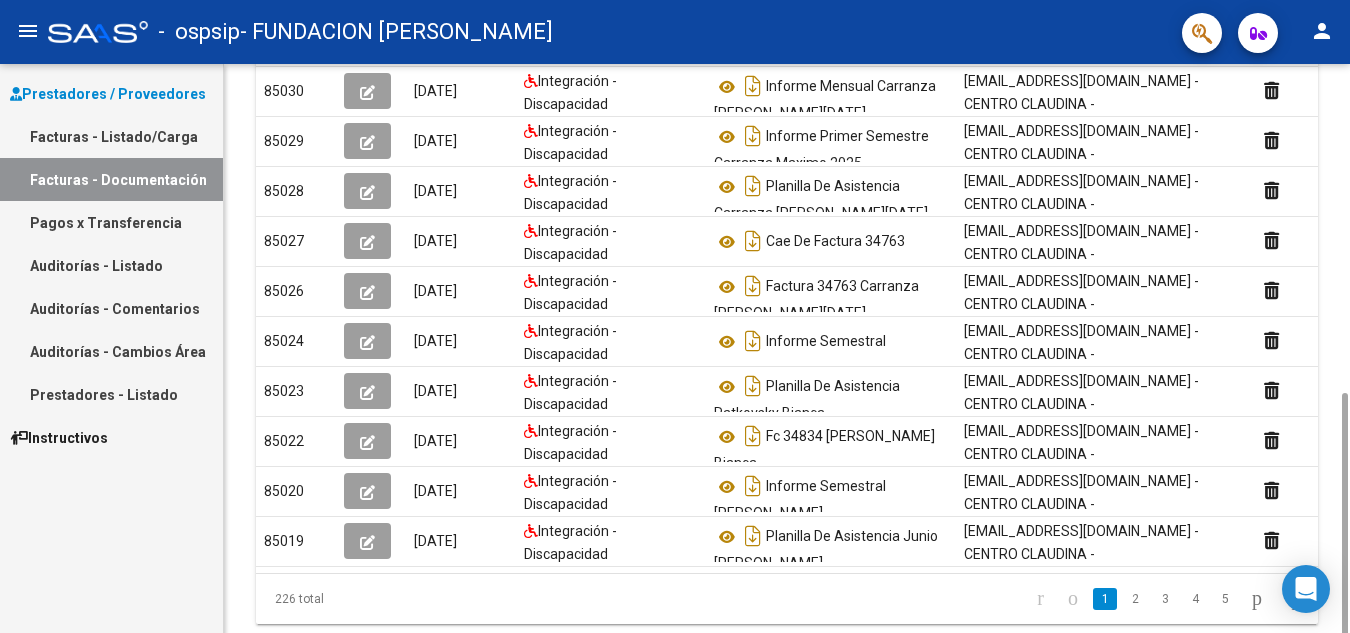 scroll, scrollTop: 471, scrollLeft: 0, axis: vertical 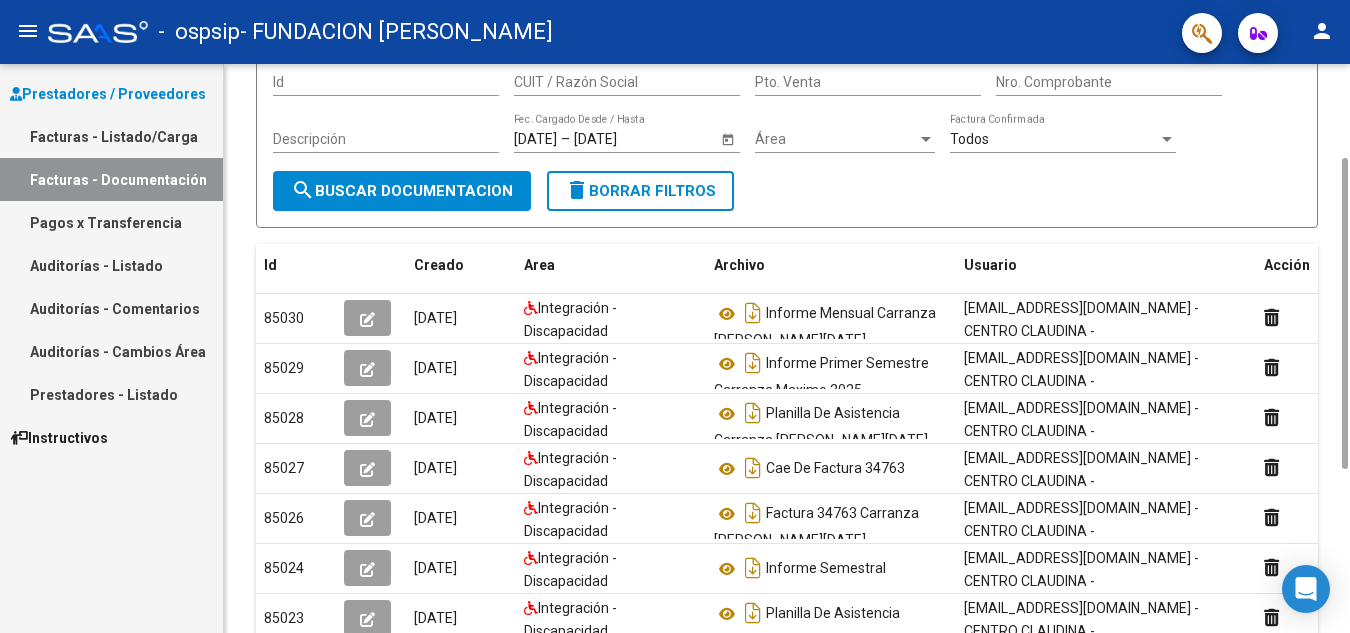 drag, startPoint x: 1345, startPoint y: 372, endPoint x: 1357, endPoint y: 209, distance: 163.44112 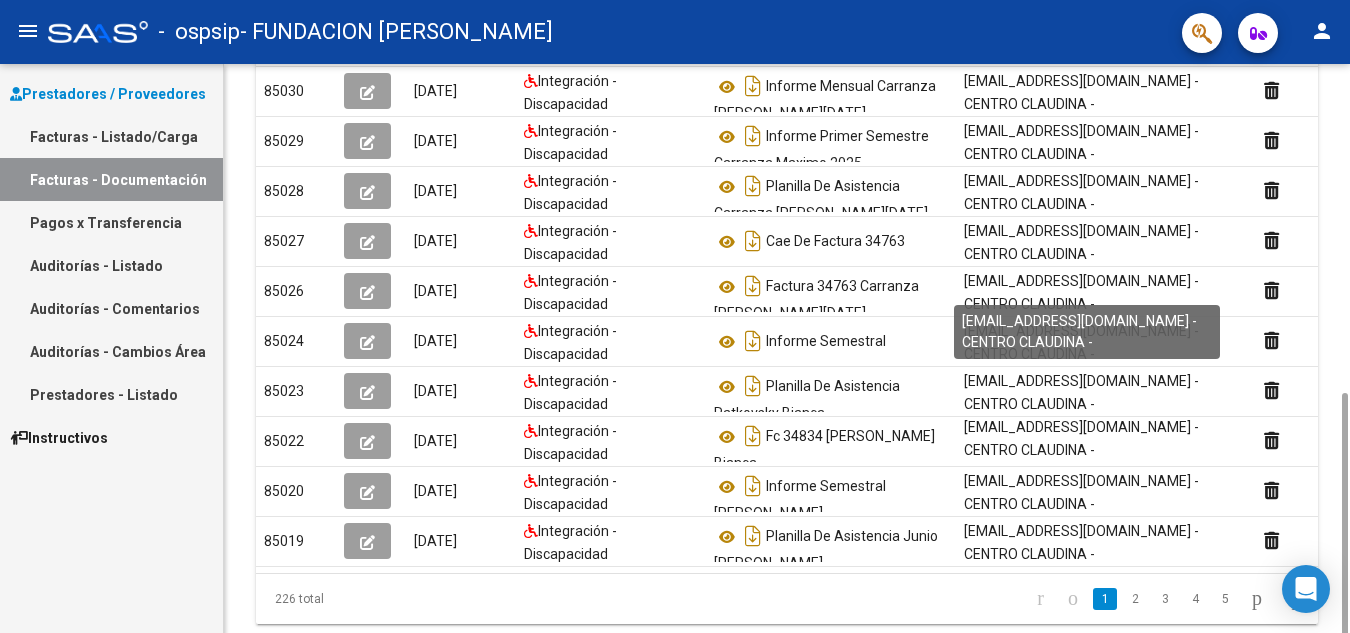 scroll, scrollTop: 471, scrollLeft: 0, axis: vertical 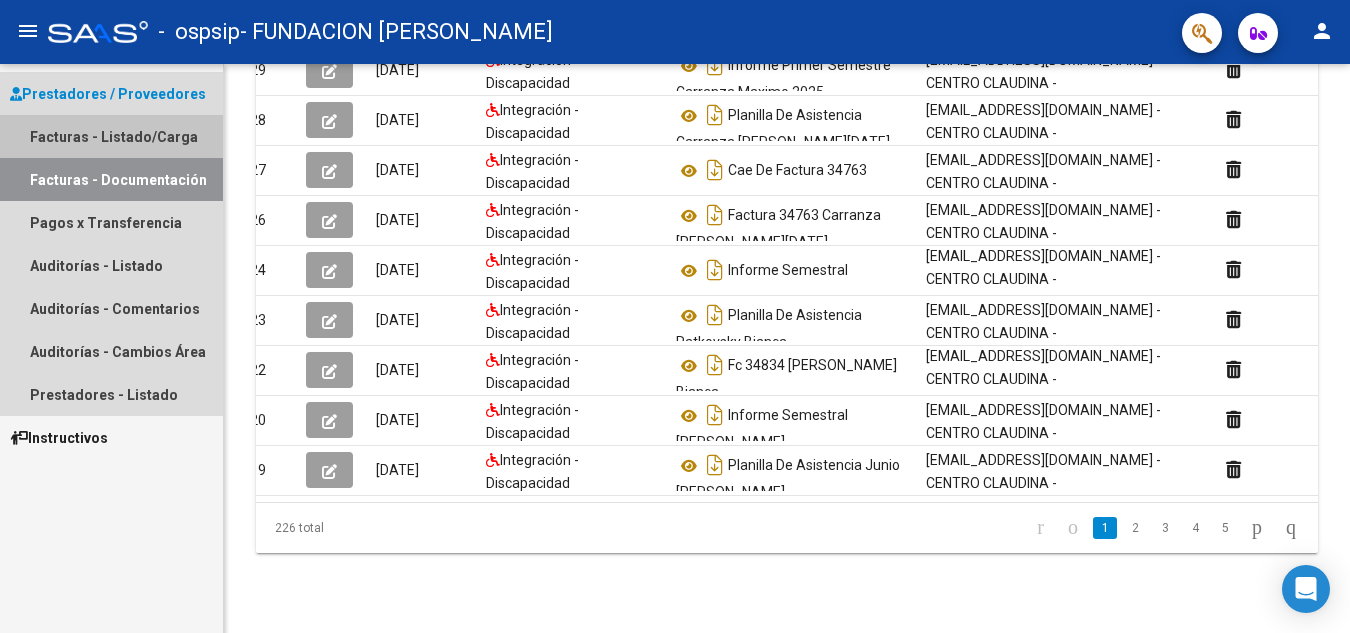 click on "Facturas - Listado/Carga" at bounding box center (111, 136) 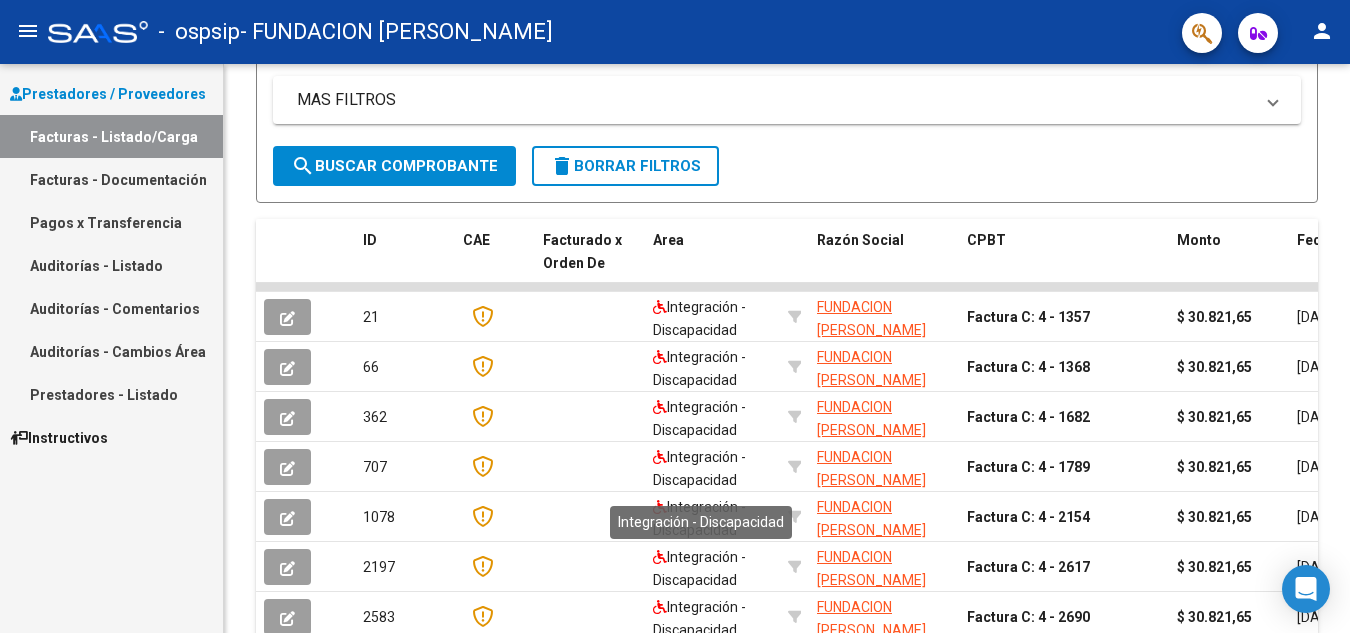 scroll, scrollTop: 696, scrollLeft: 0, axis: vertical 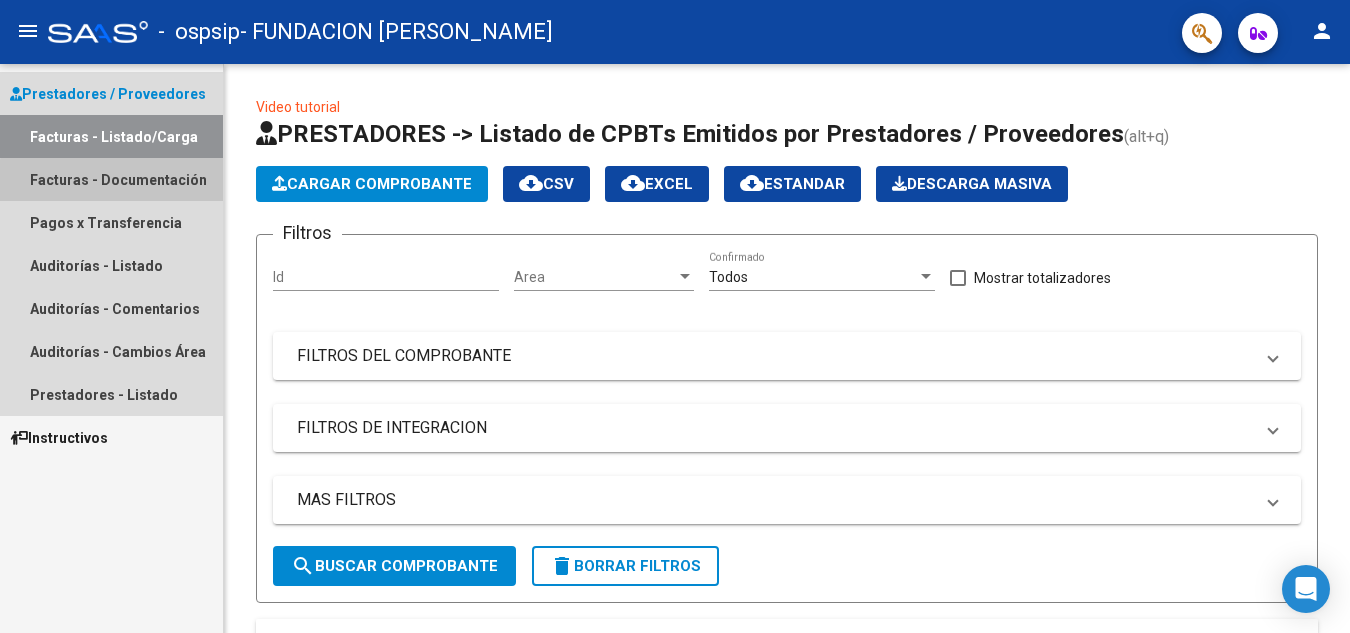click on "Facturas - Documentación" at bounding box center (111, 179) 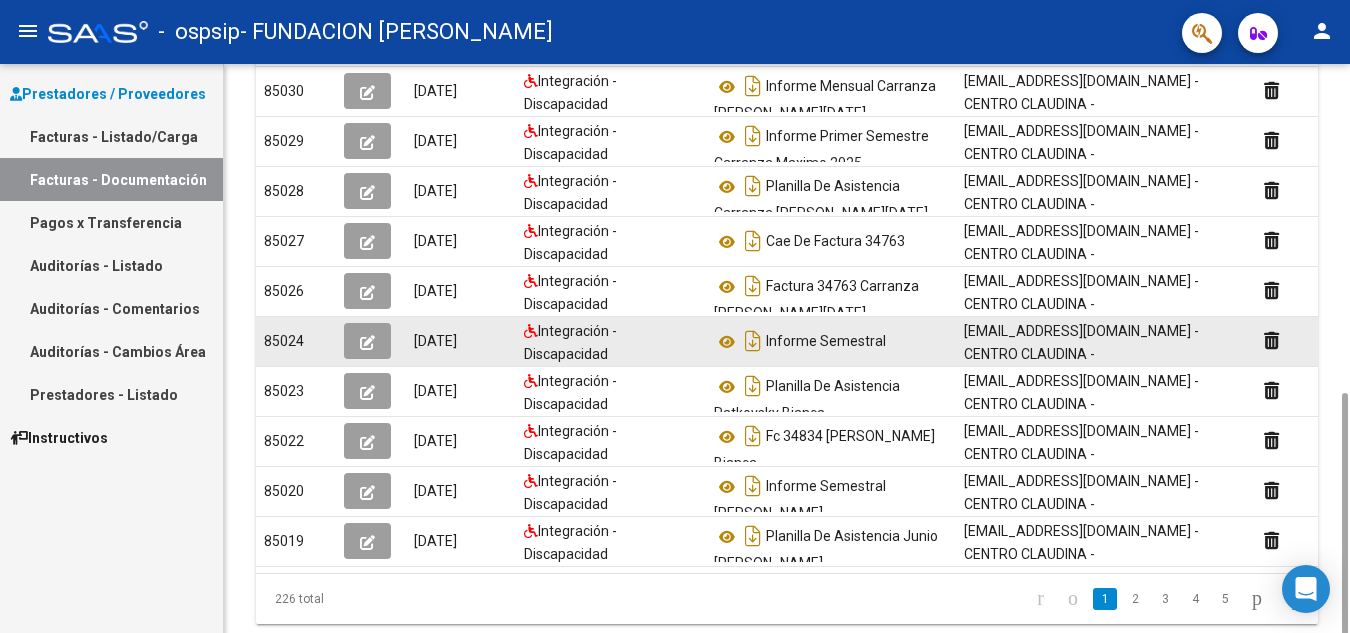 scroll, scrollTop: 471, scrollLeft: 0, axis: vertical 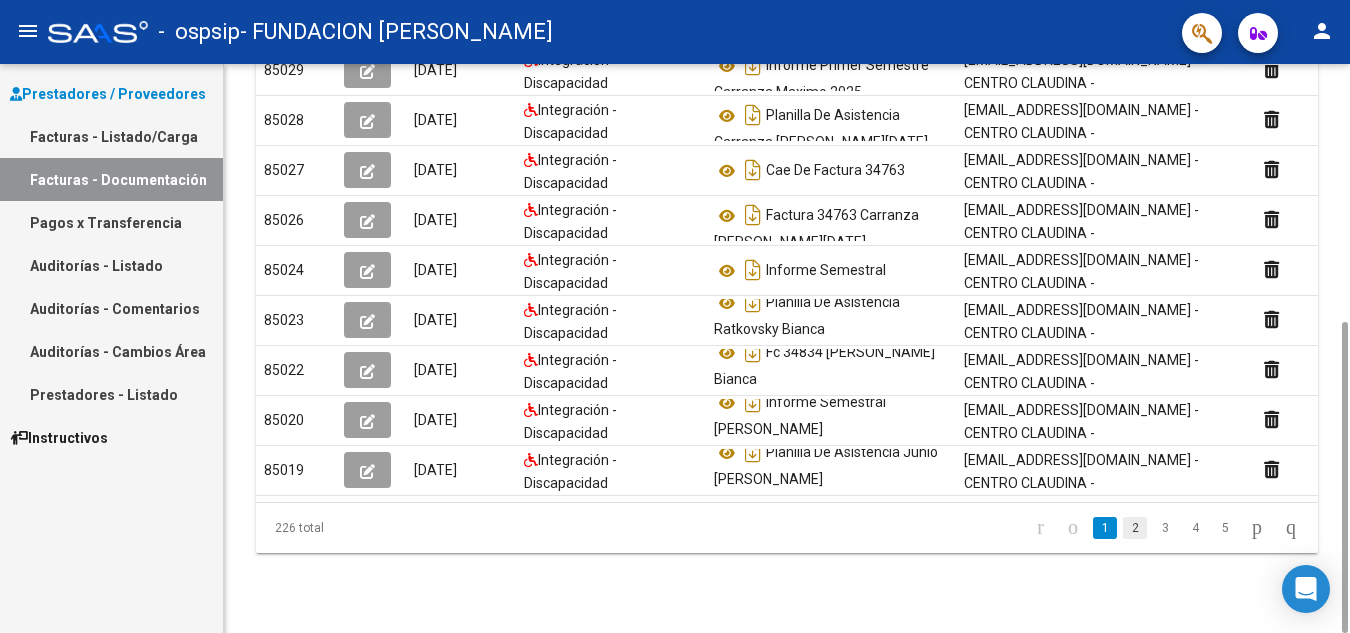 click on "2" 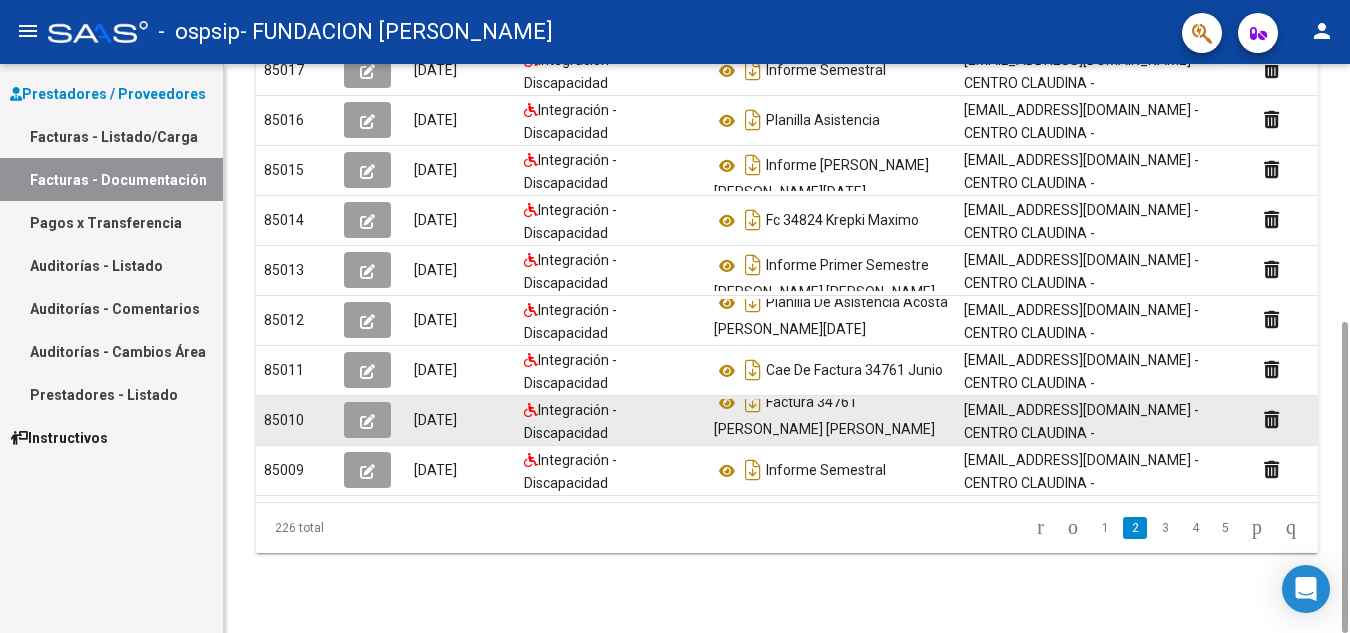 scroll, scrollTop: 0, scrollLeft: 0, axis: both 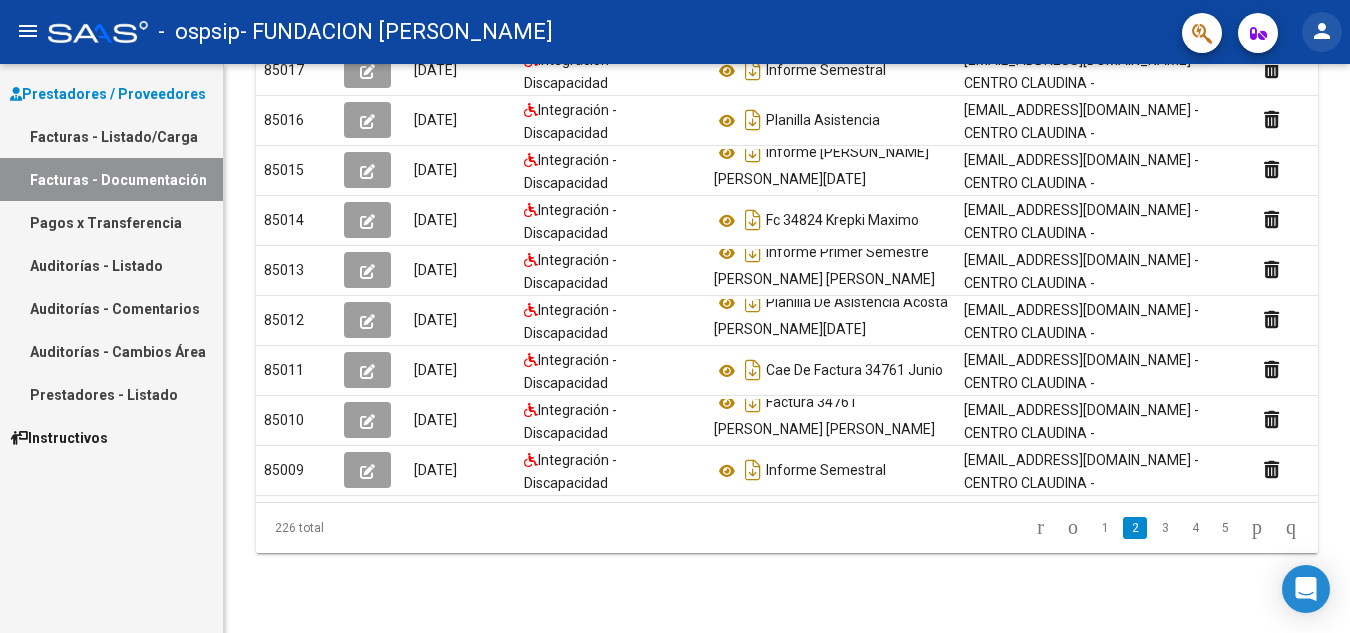 click on "person" 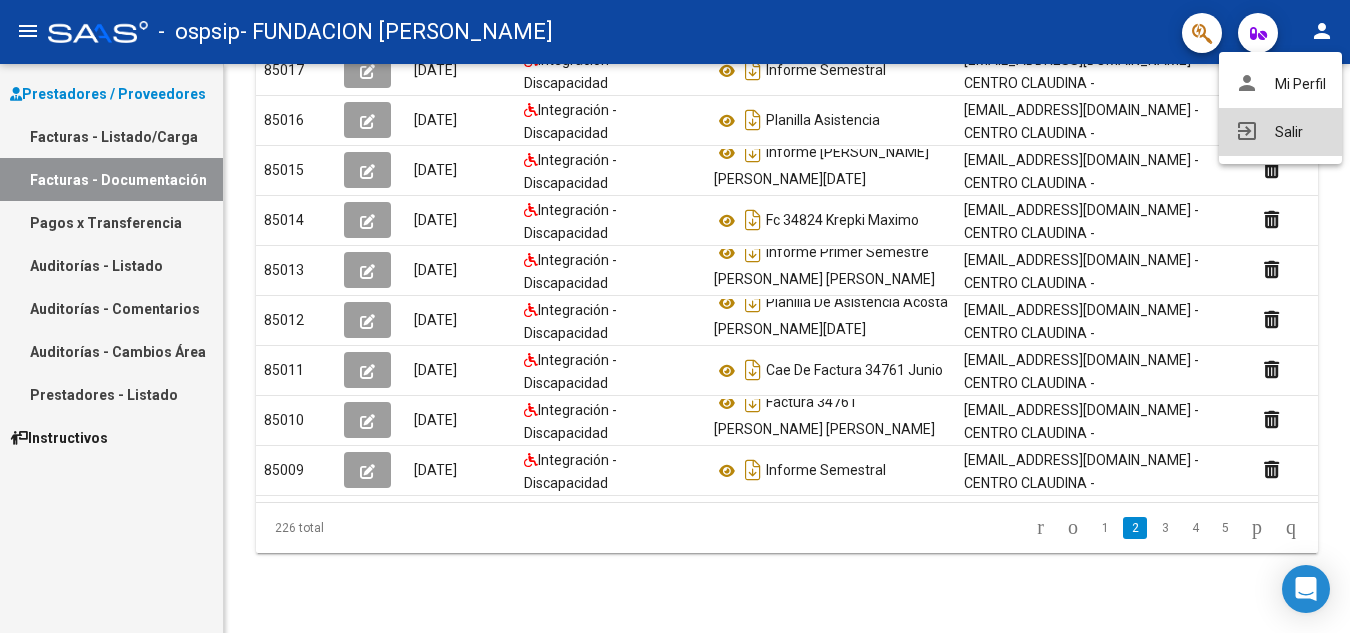 click on "exit_to_app" at bounding box center [1247, 131] 